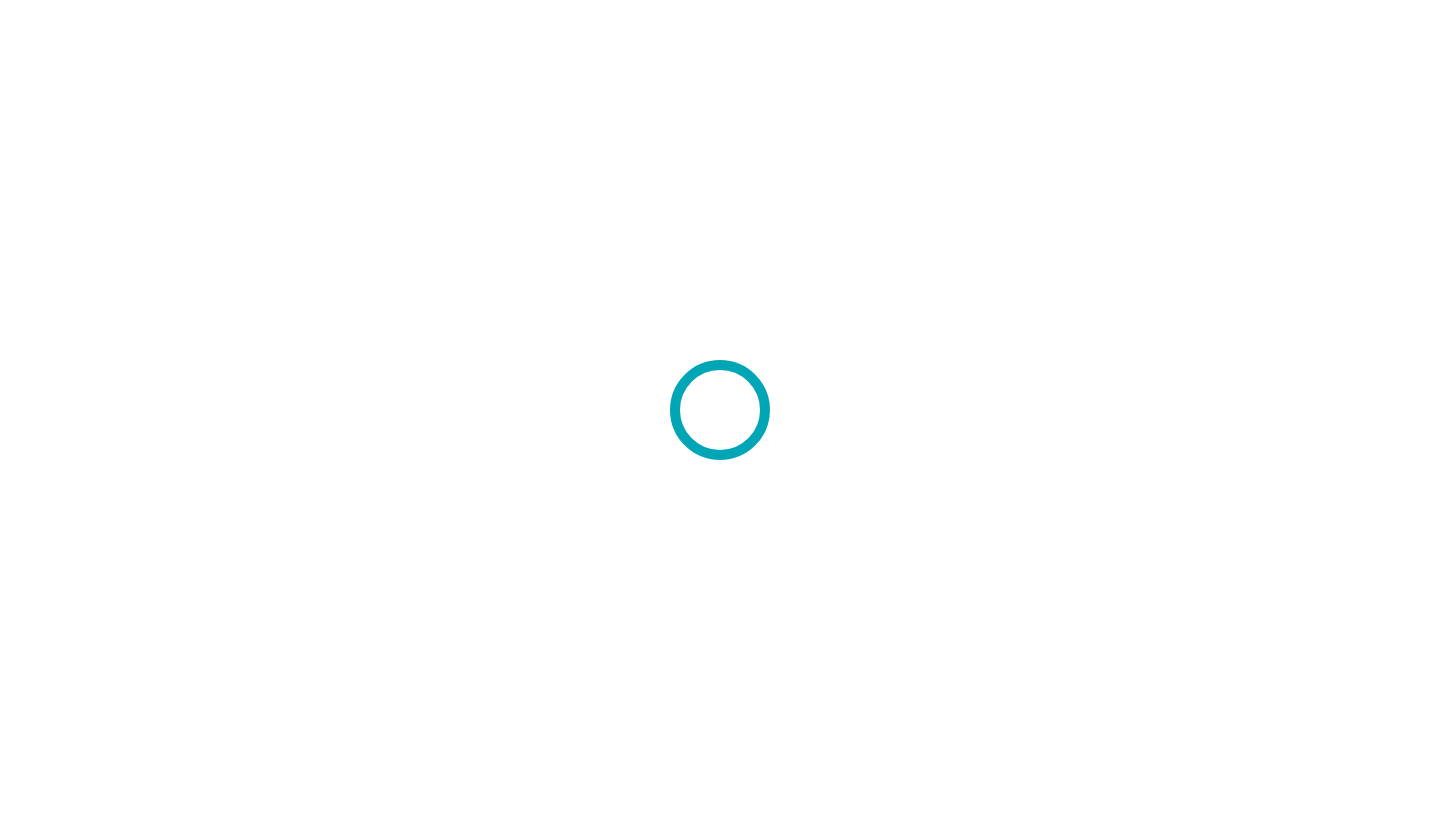 scroll, scrollTop: 0, scrollLeft: 0, axis: both 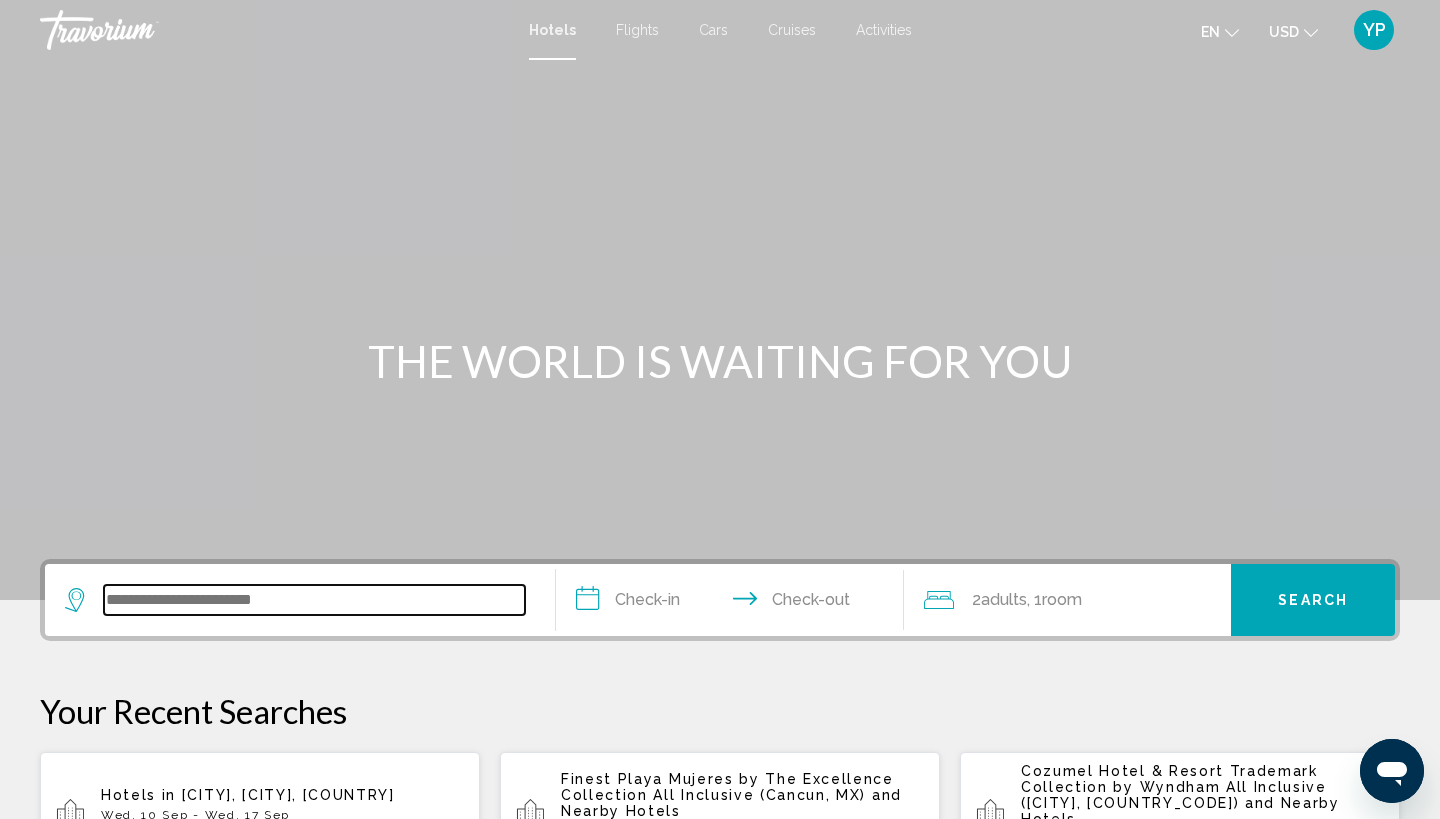 click at bounding box center [314, 600] 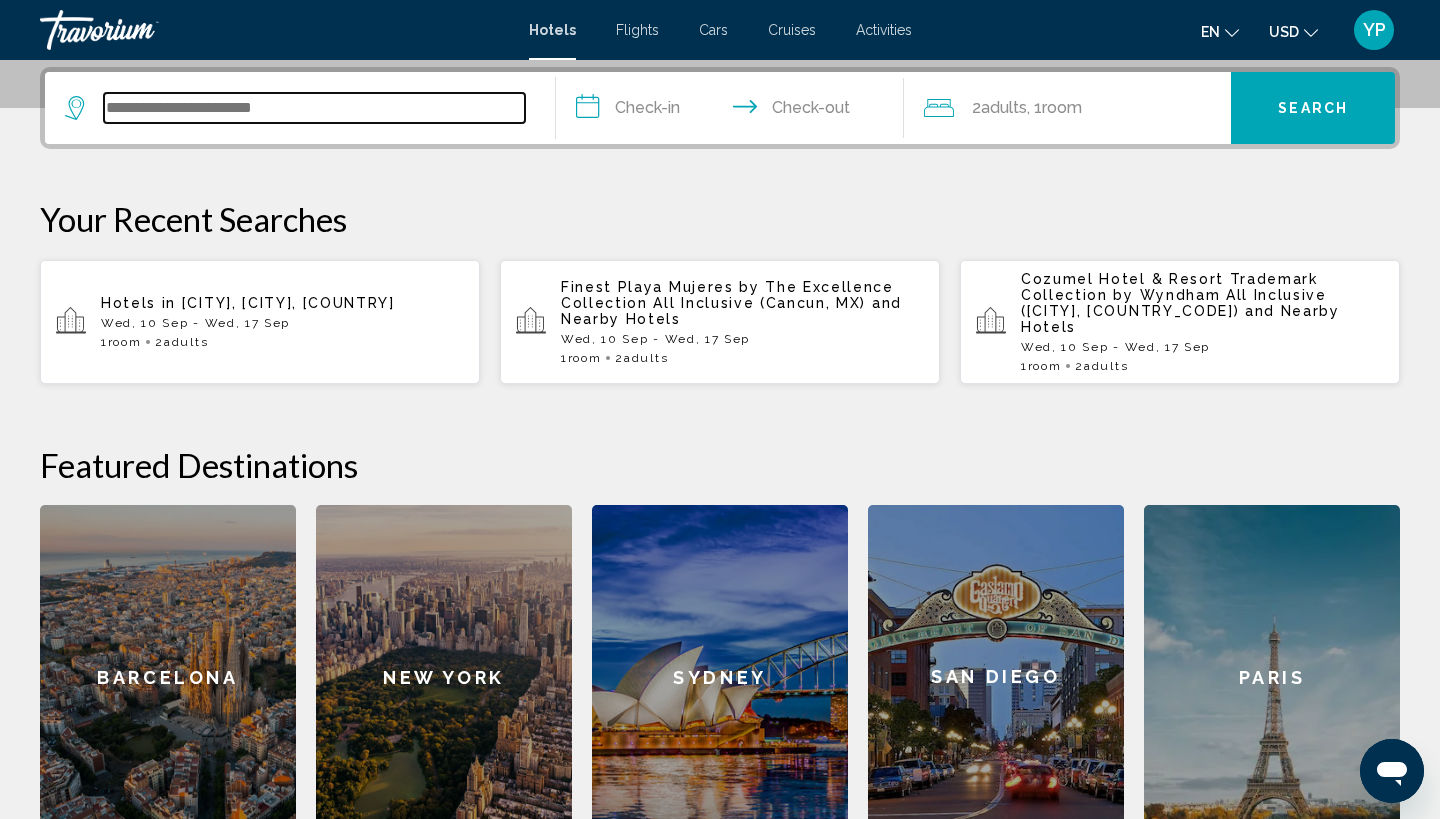 scroll, scrollTop: 494, scrollLeft: 0, axis: vertical 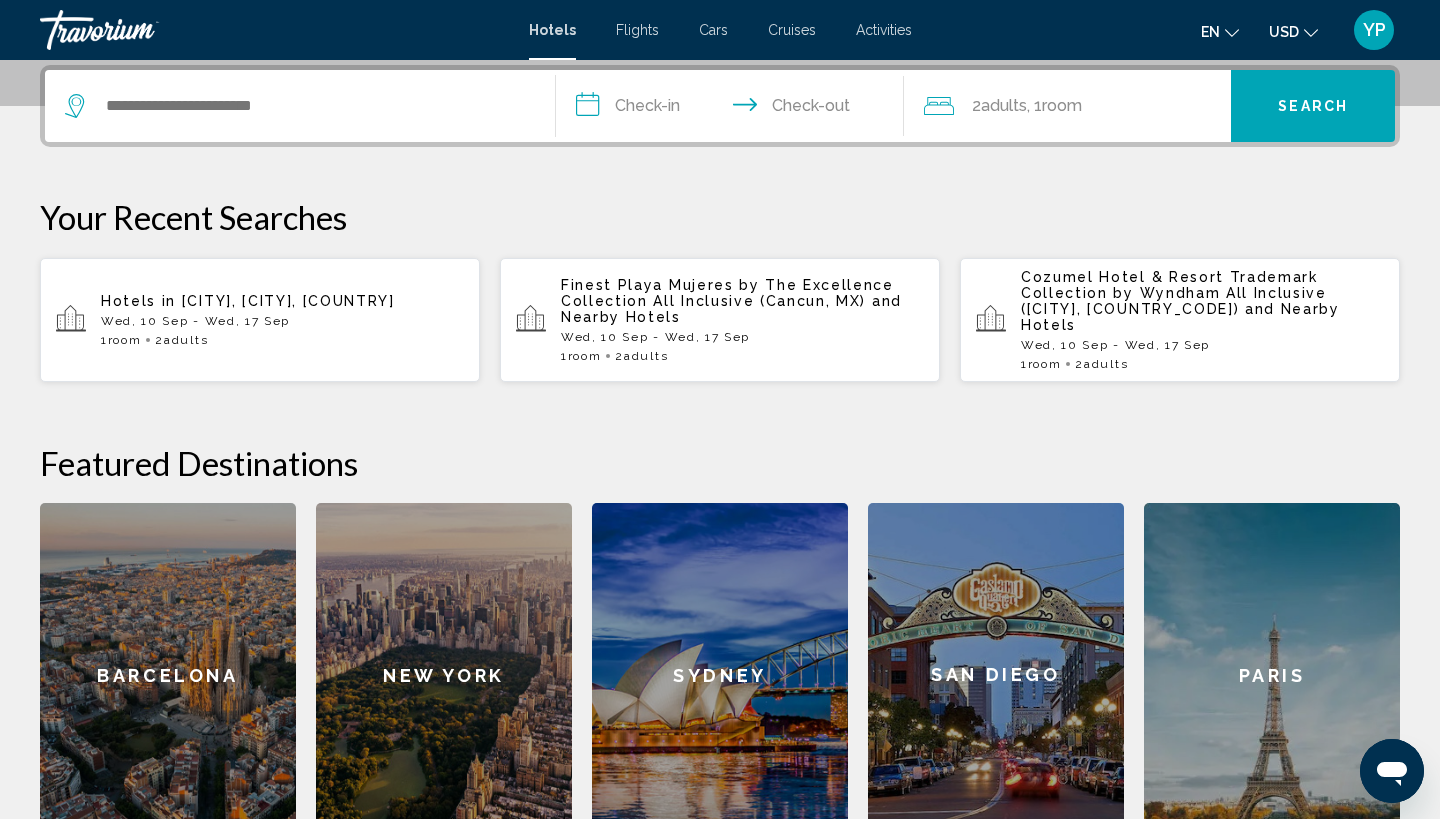 click on "Finest Playa Mujeres by The Excellence Collection All Inclusive (Cancun, MX)    and Nearby Hotels" at bounding box center [742, 301] 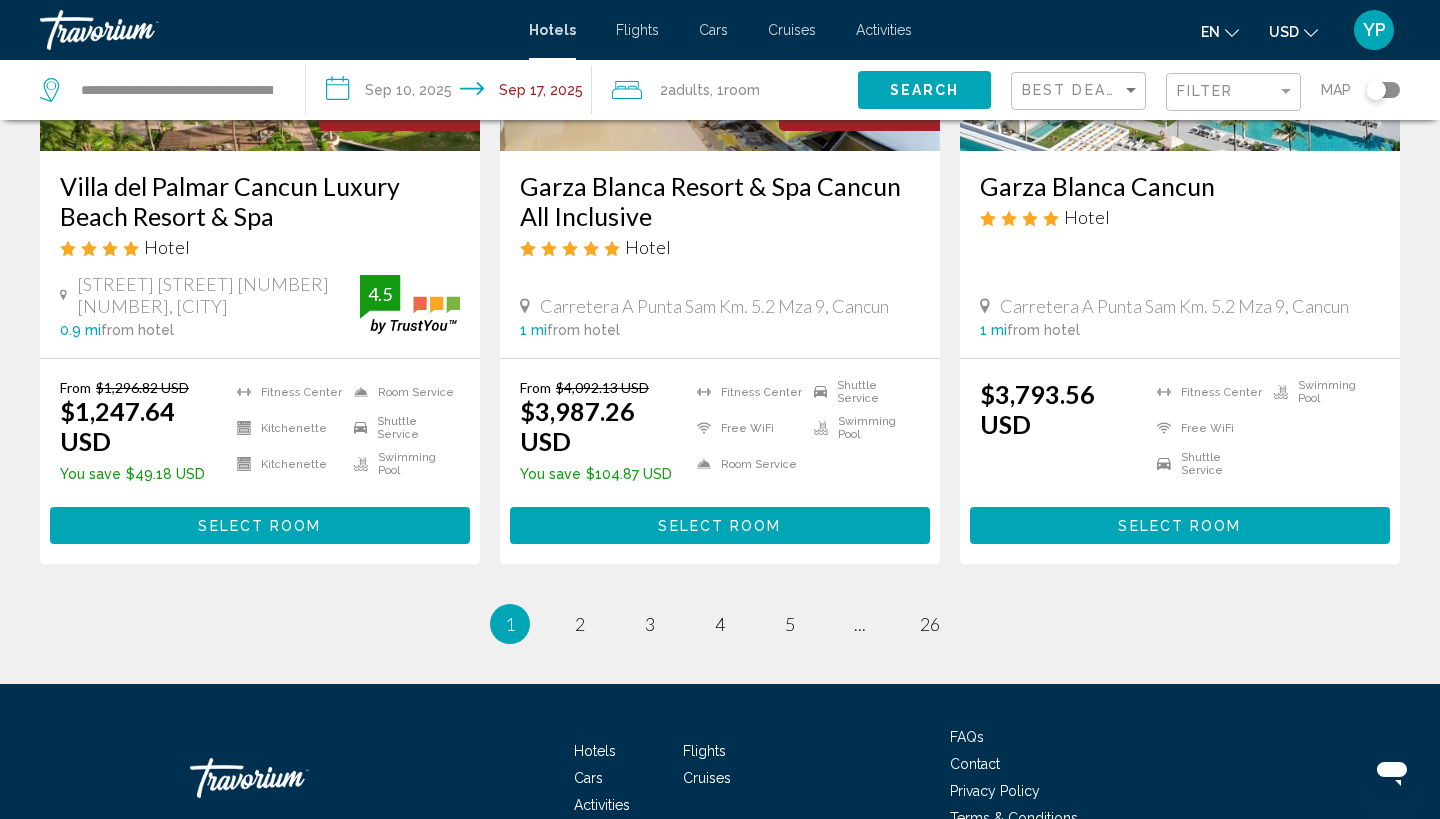 scroll, scrollTop: 2678, scrollLeft: 0, axis: vertical 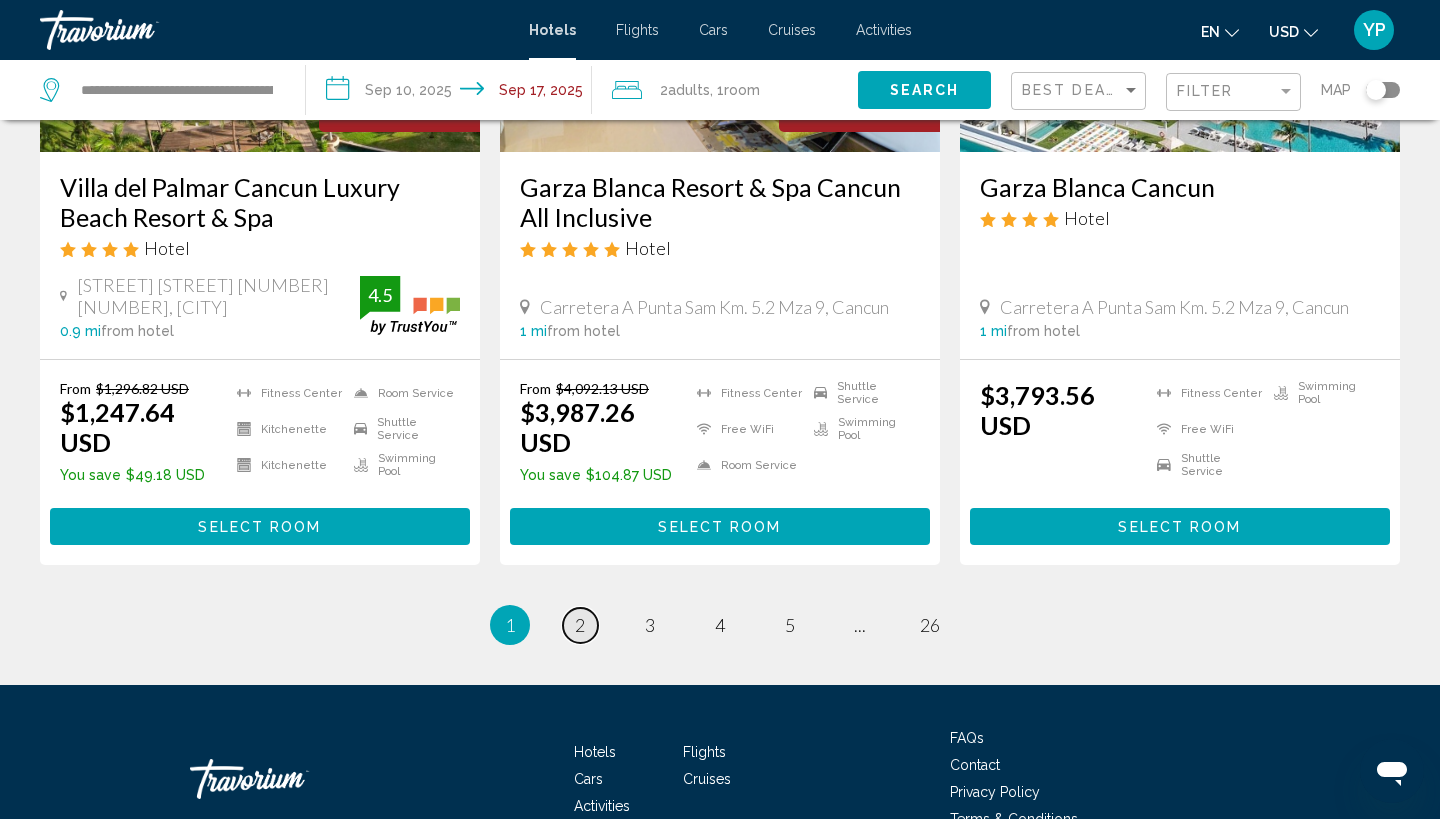 click on "2" at bounding box center (580, 625) 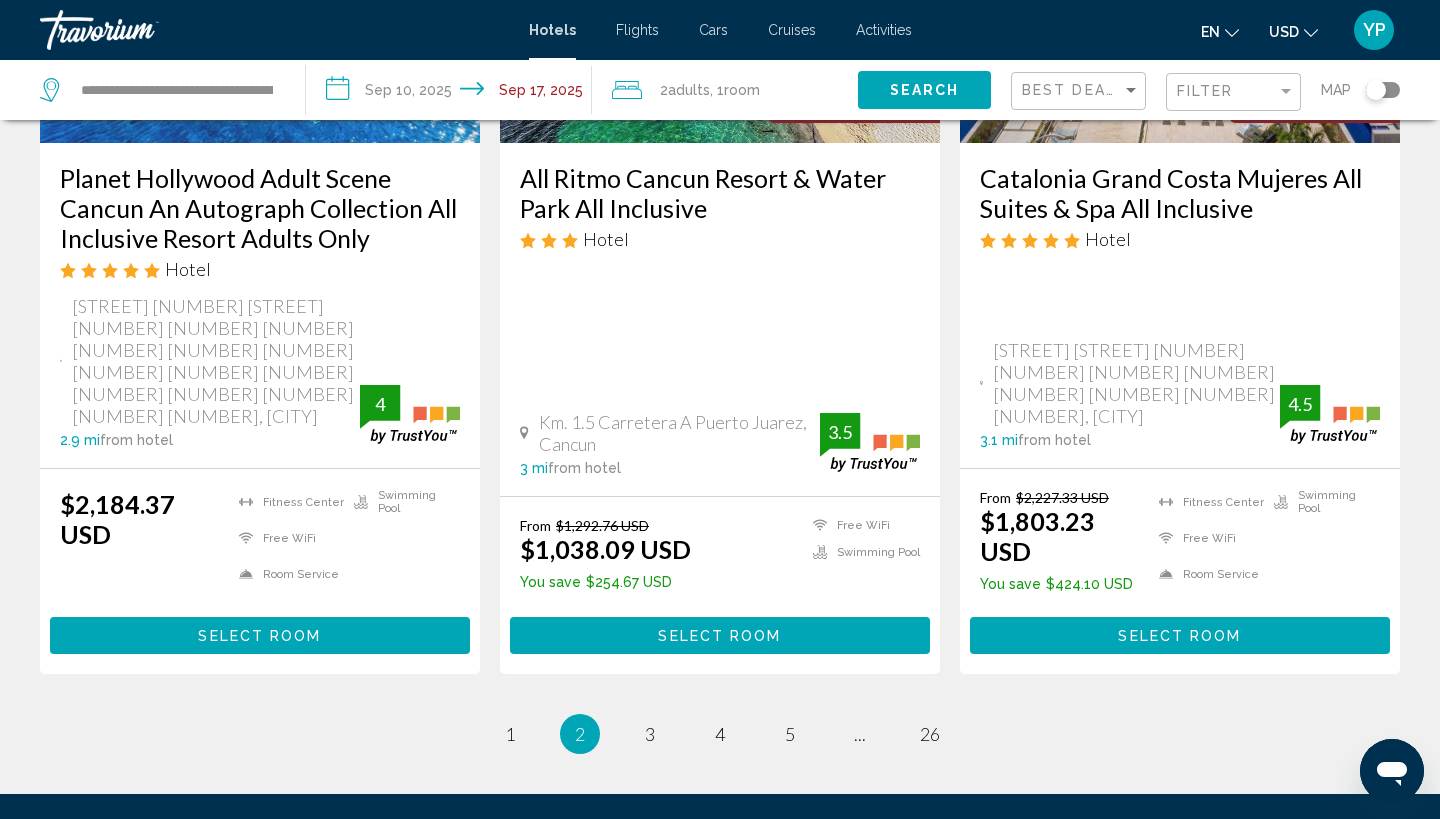 scroll, scrollTop: 2774, scrollLeft: 0, axis: vertical 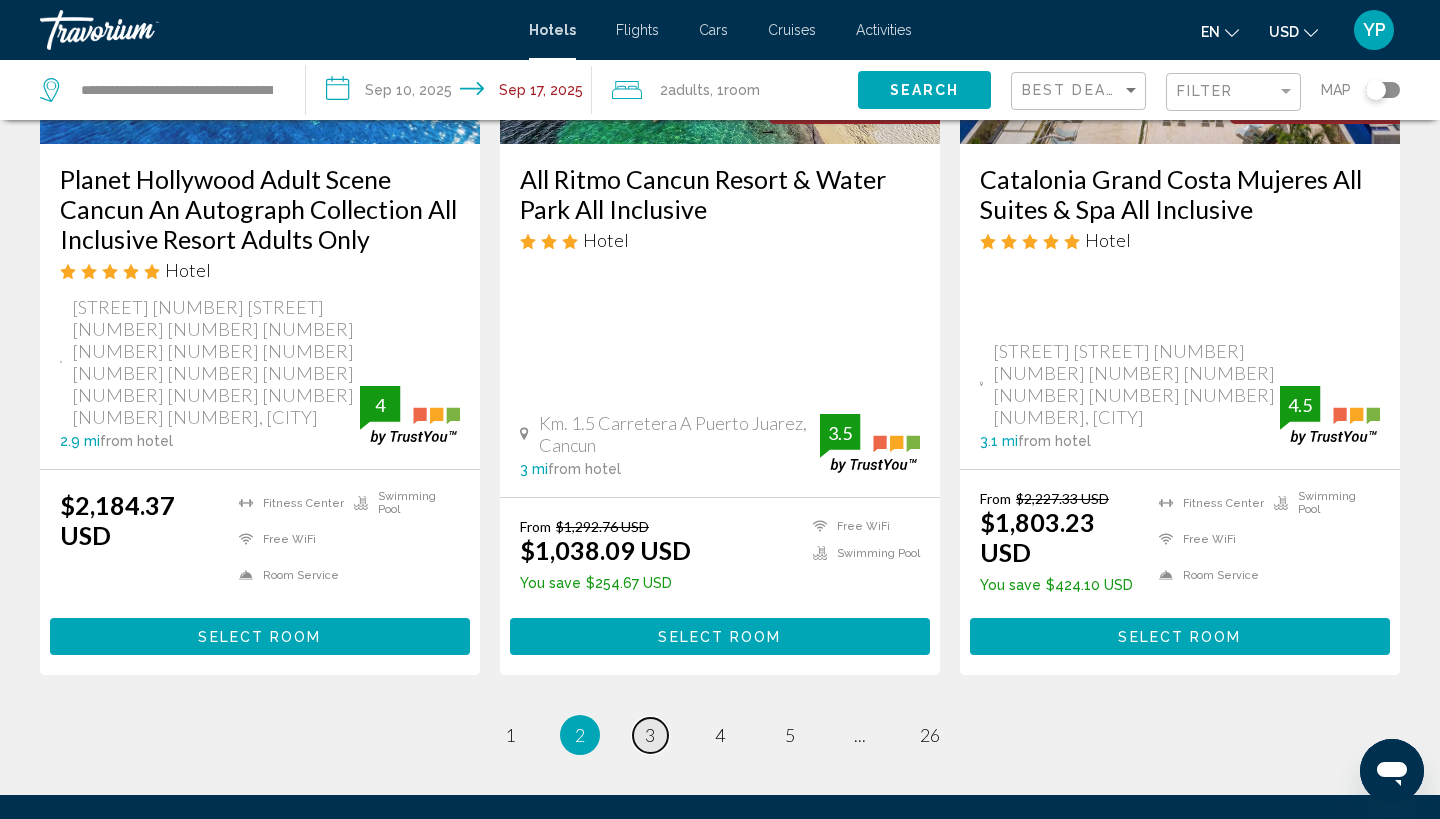 click on "page  3" at bounding box center (650, 735) 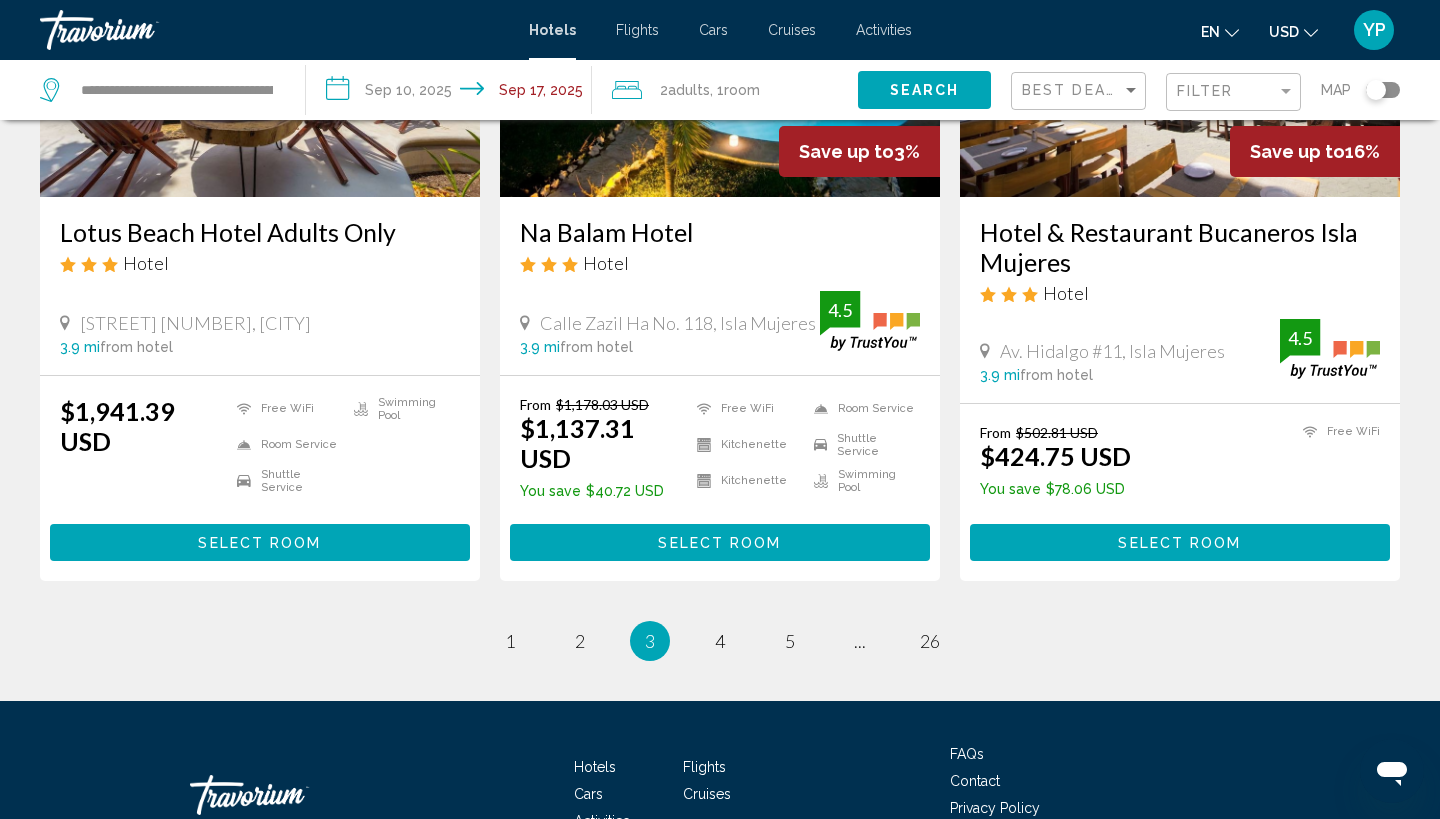 scroll, scrollTop: 2668, scrollLeft: 0, axis: vertical 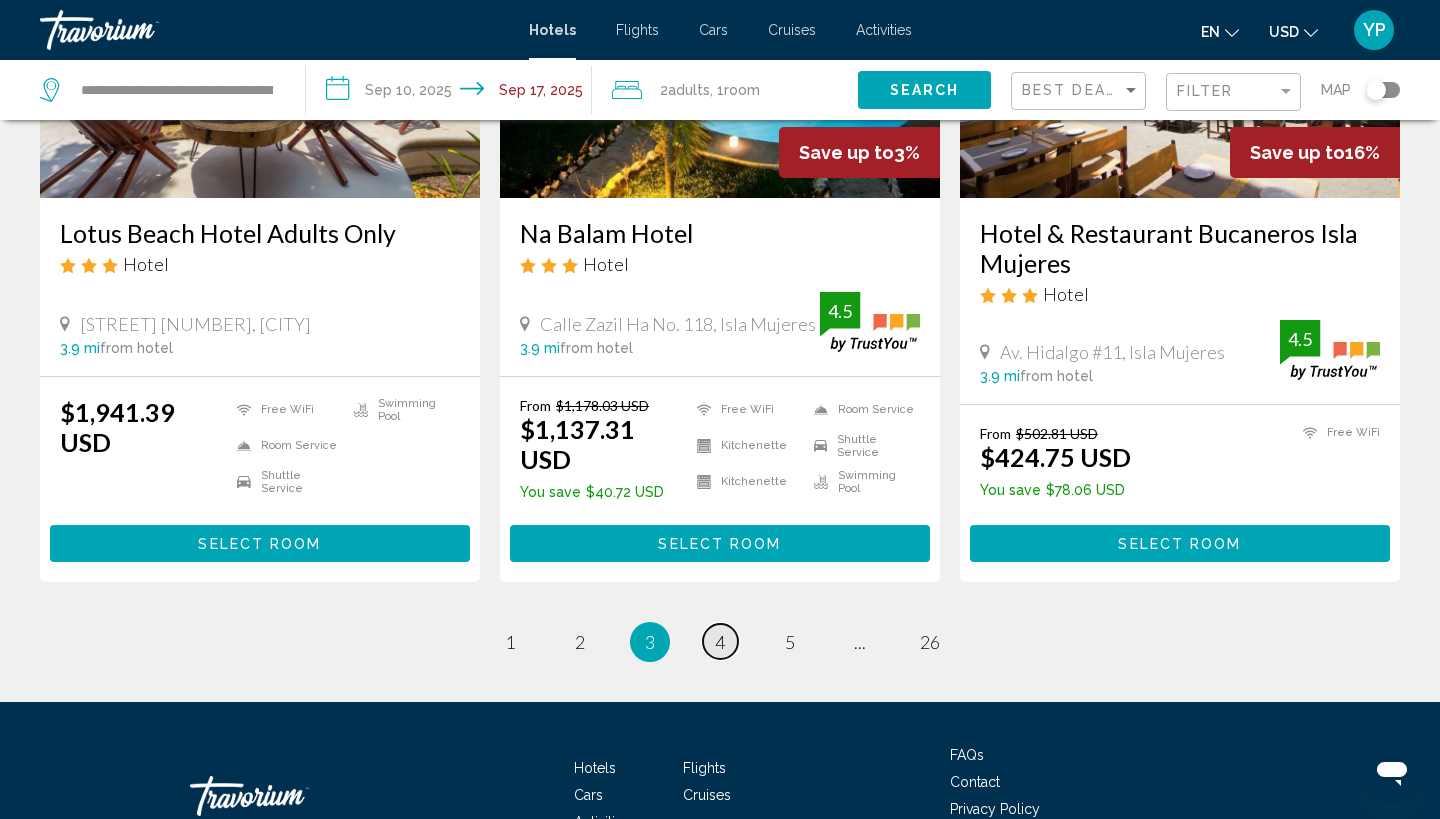 click on "page  4" at bounding box center [720, 641] 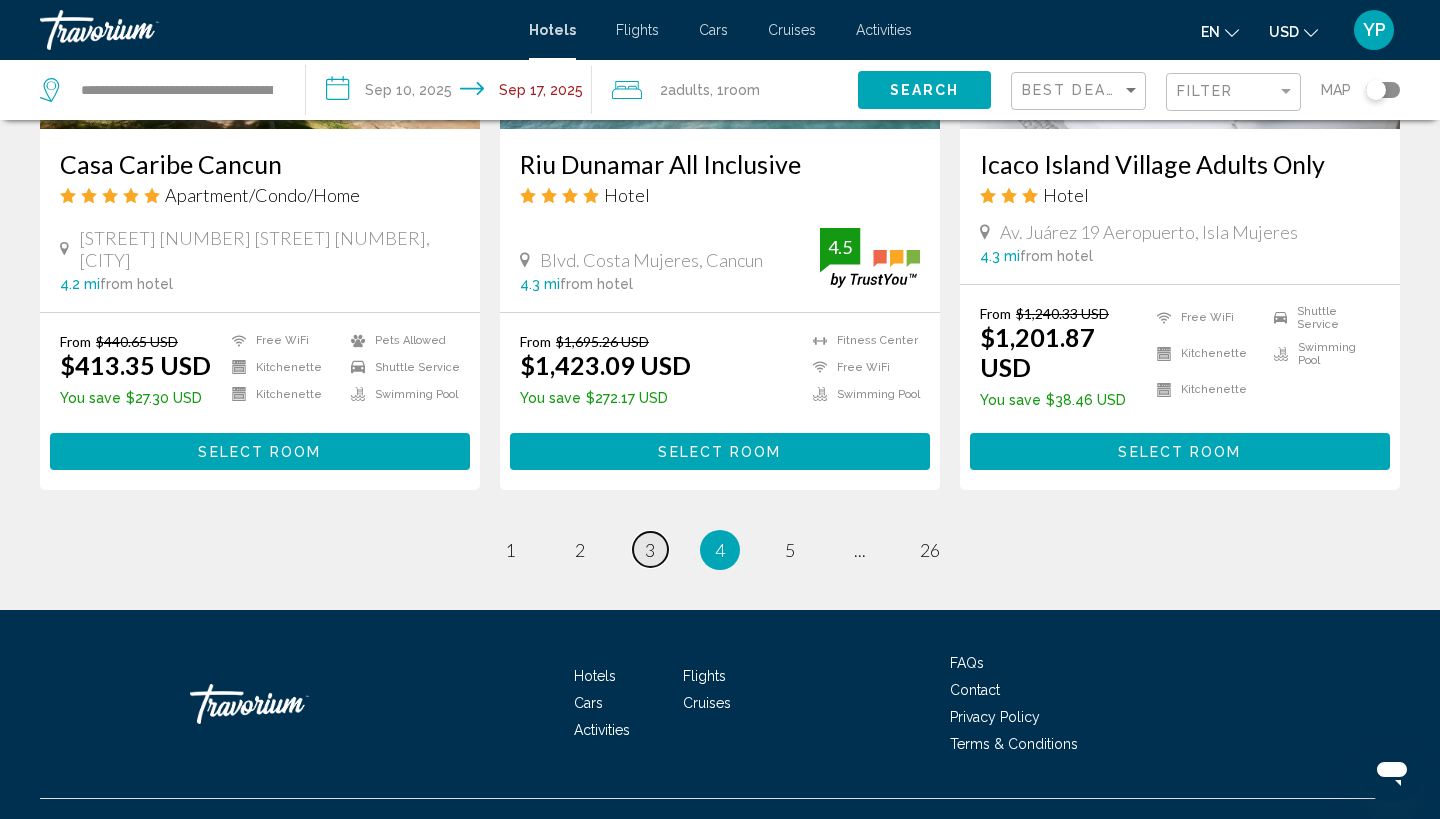 click on "3" at bounding box center (650, 550) 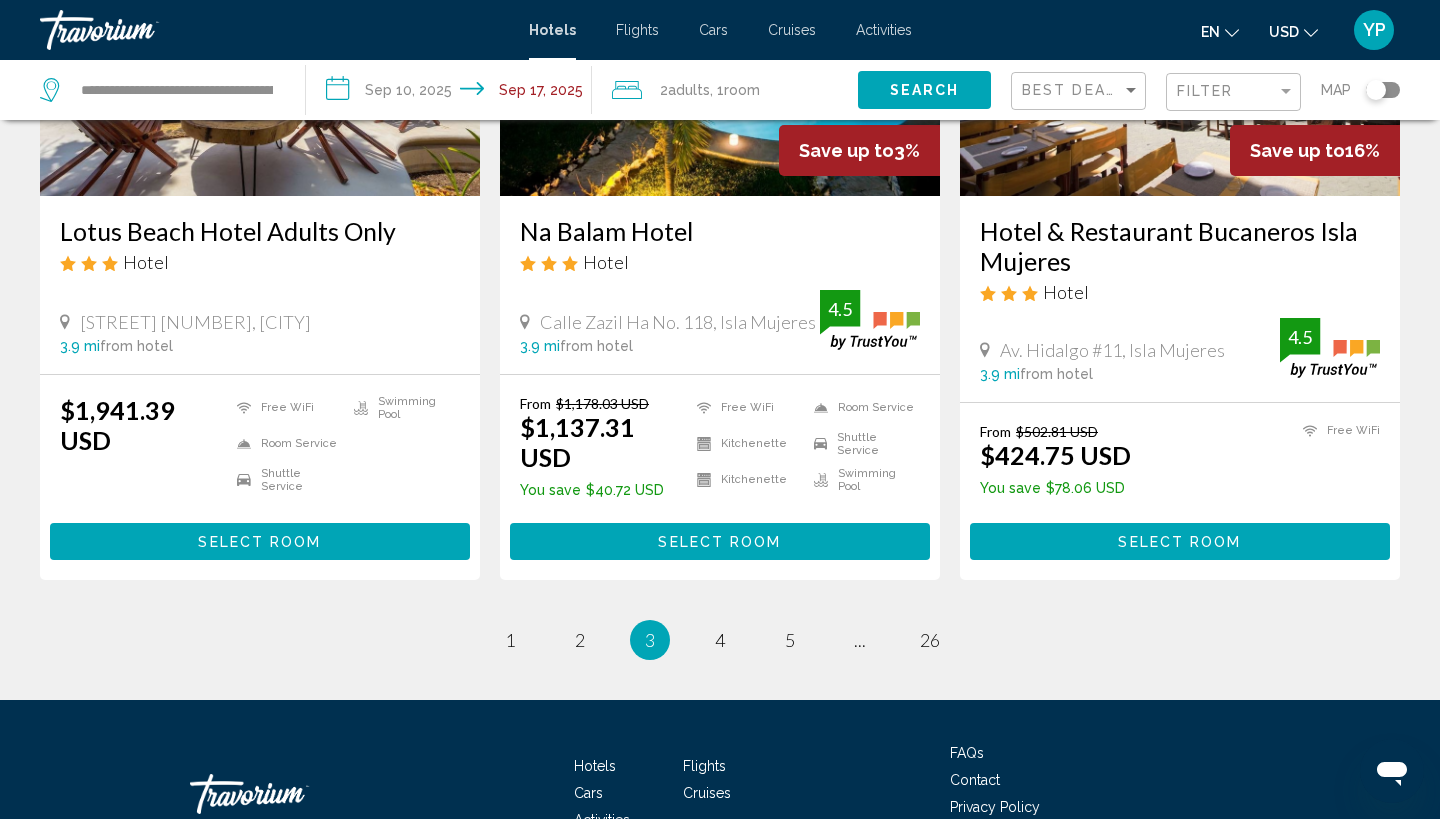 scroll, scrollTop: 2668, scrollLeft: 0, axis: vertical 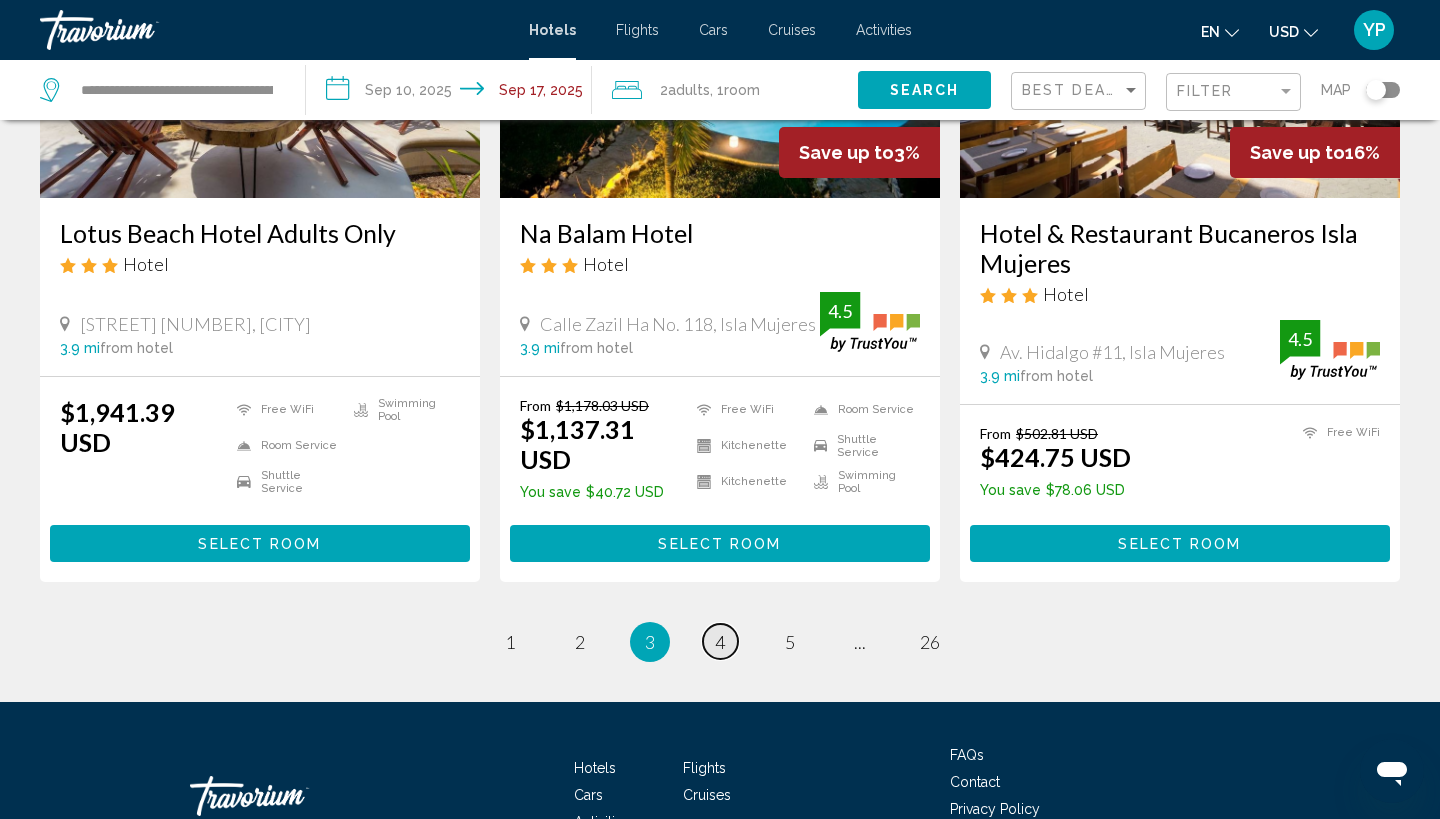 click on "4" at bounding box center (720, 642) 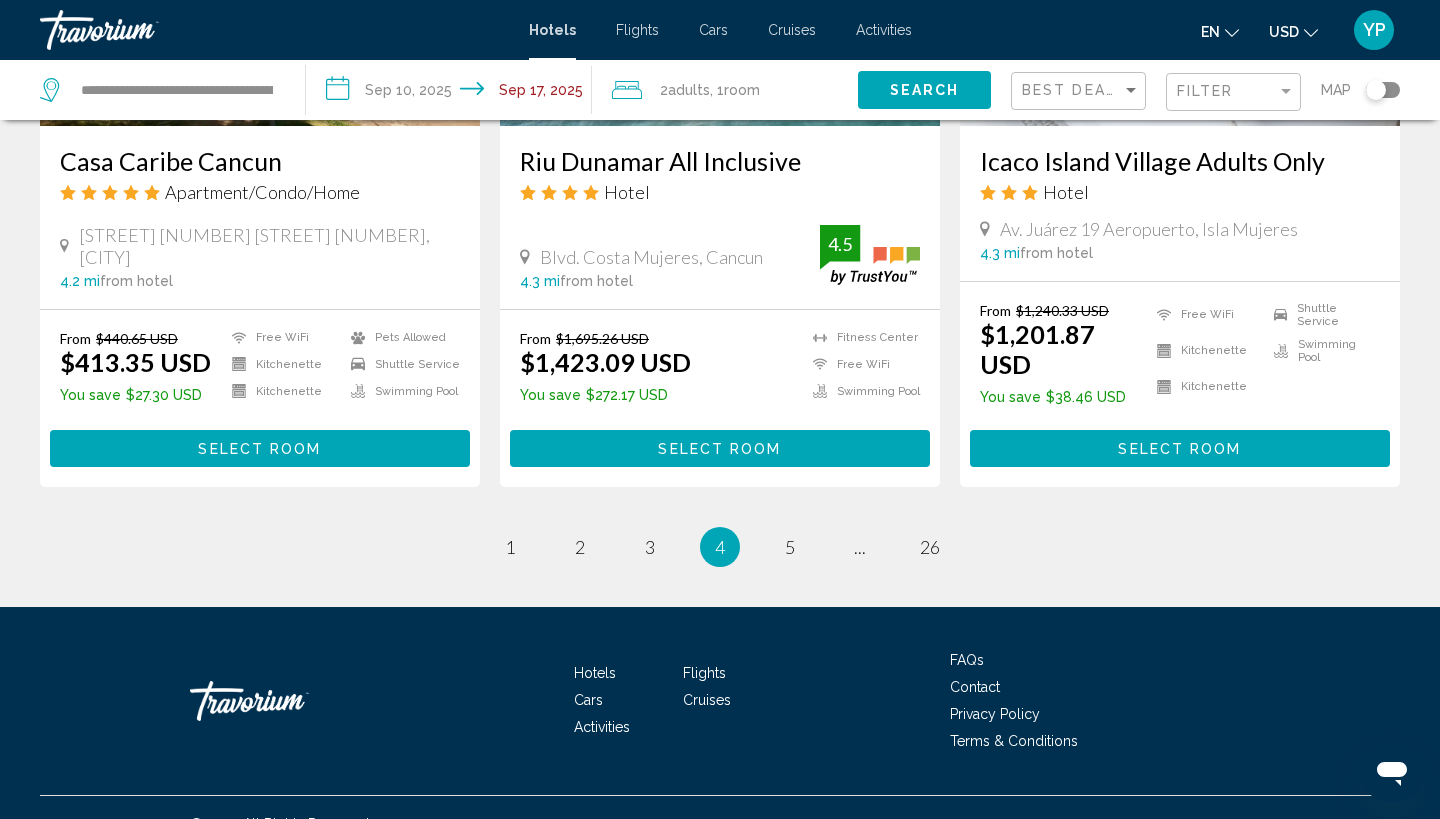 scroll, scrollTop: 2614, scrollLeft: 0, axis: vertical 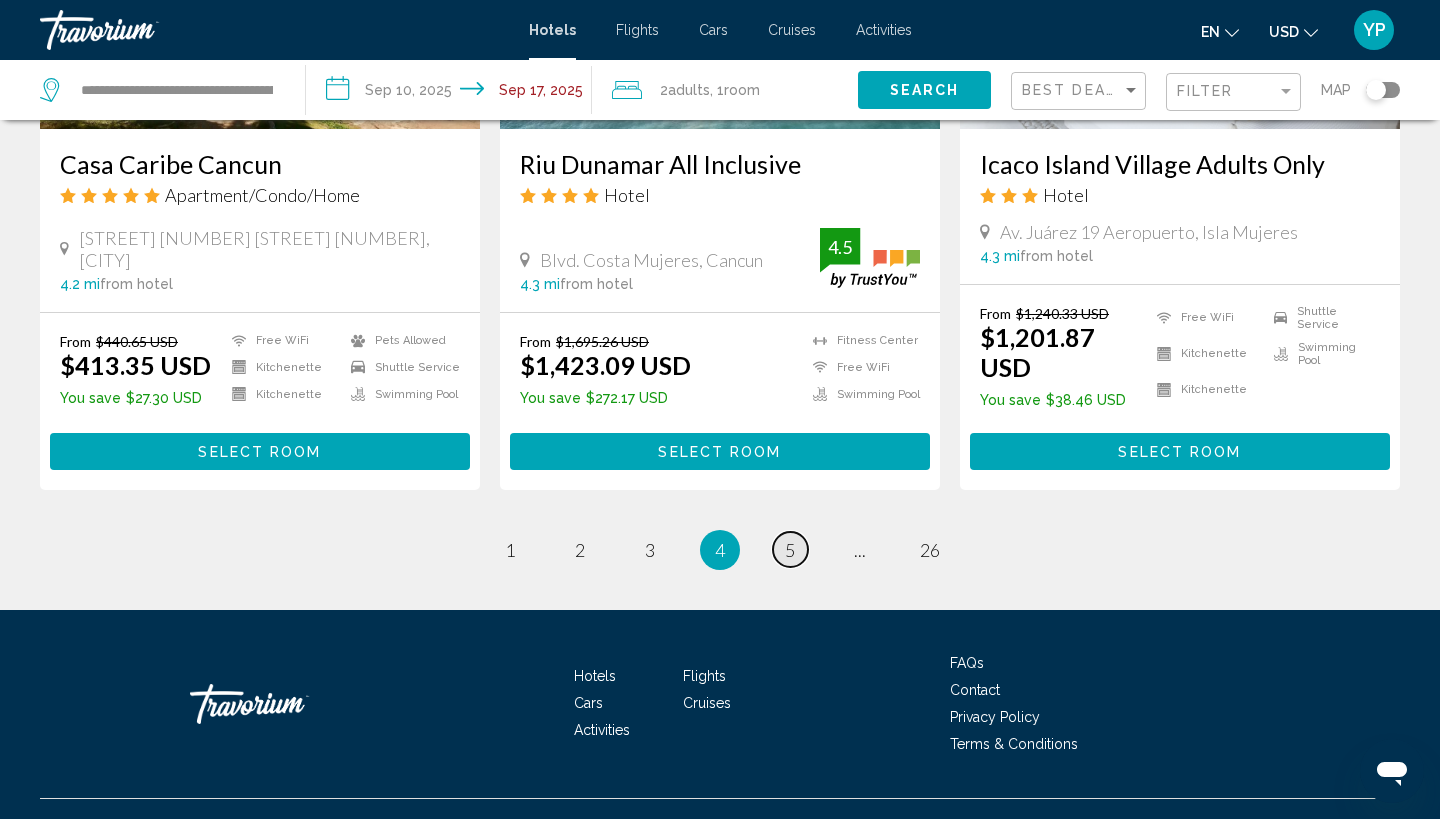 click on "5" at bounding box center [790, 550] 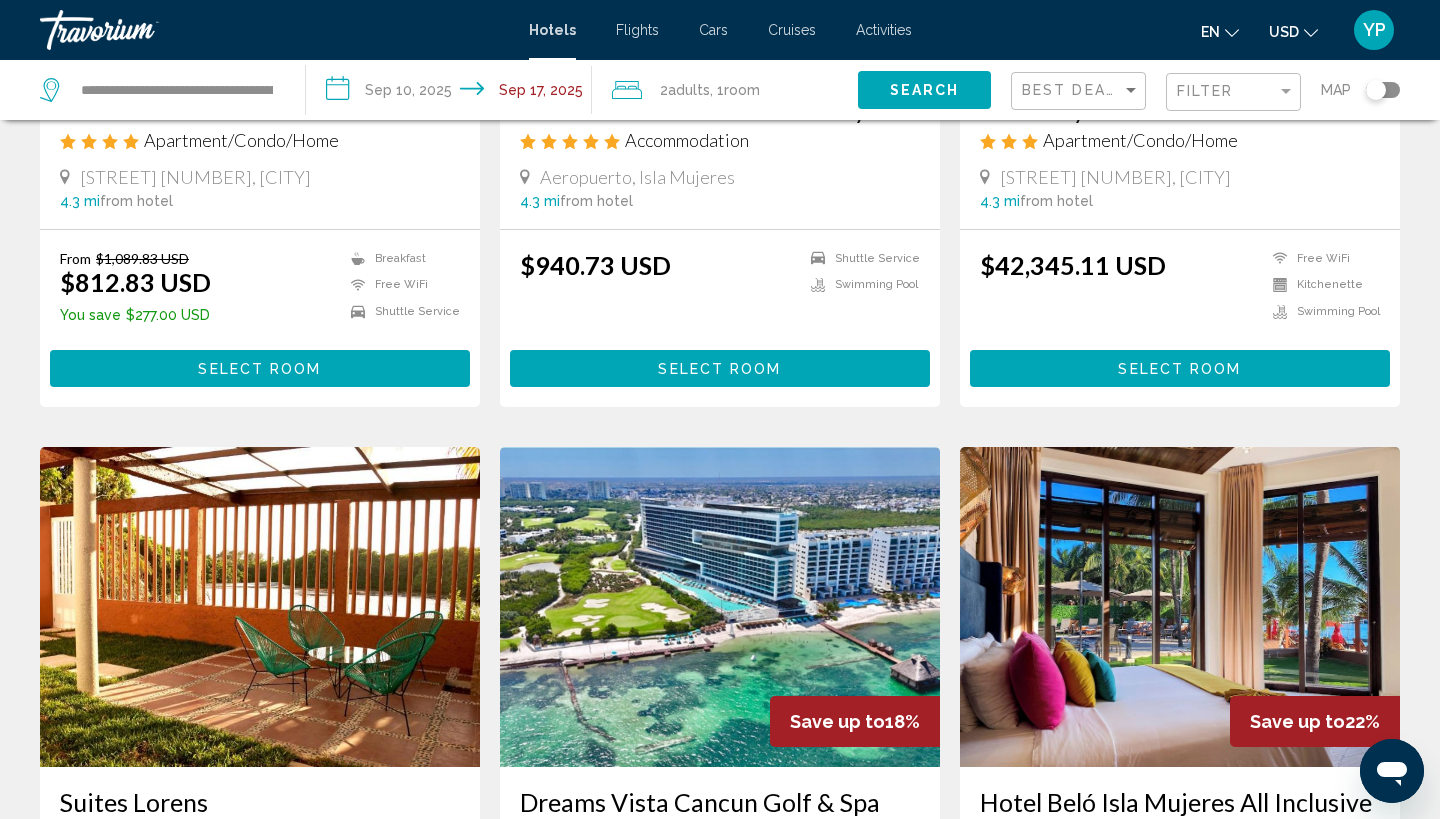 scroll, scrollTop: 0, scrollLeft: 0, axis: both 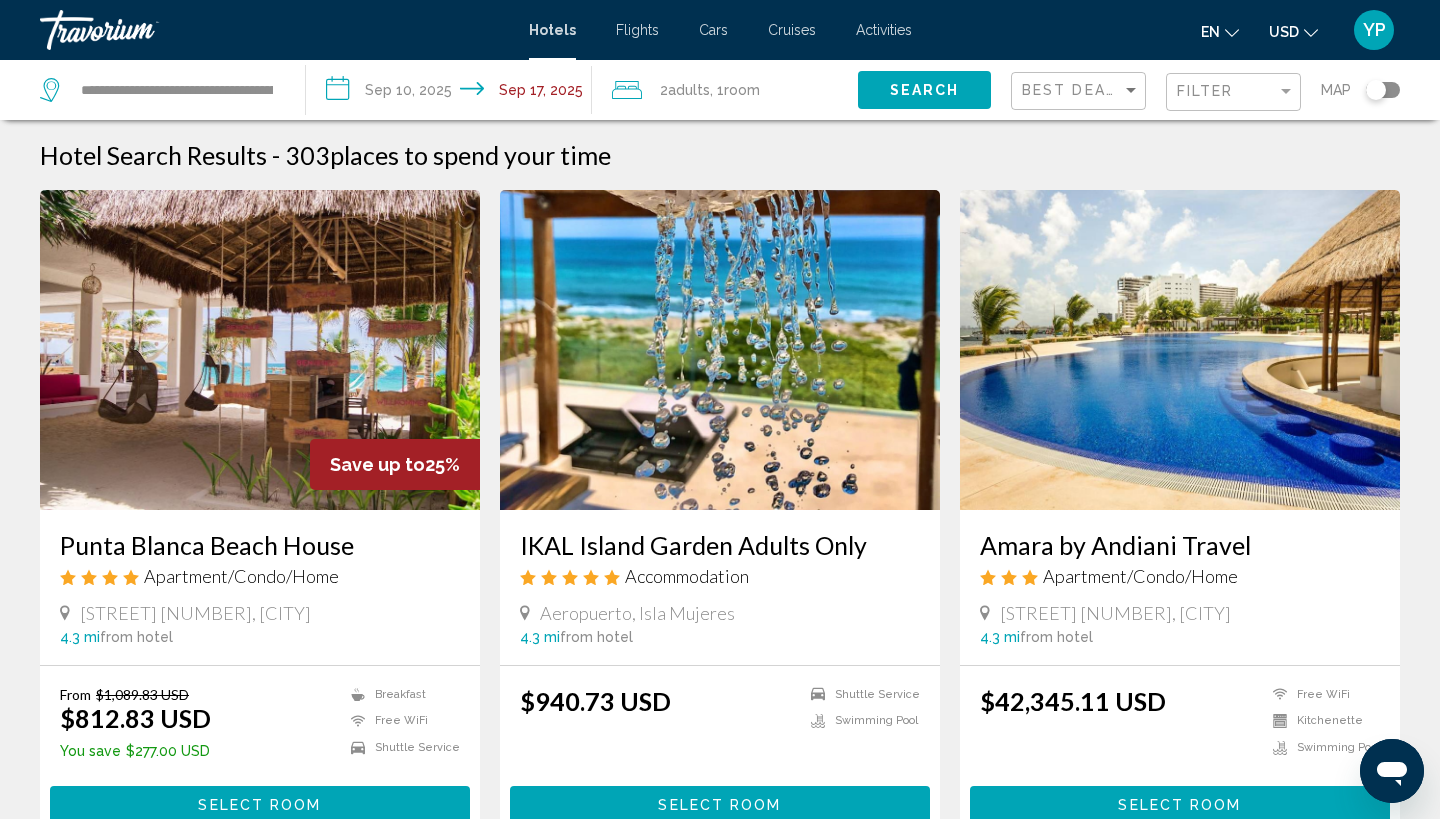 click at bounding box center (720, 350) 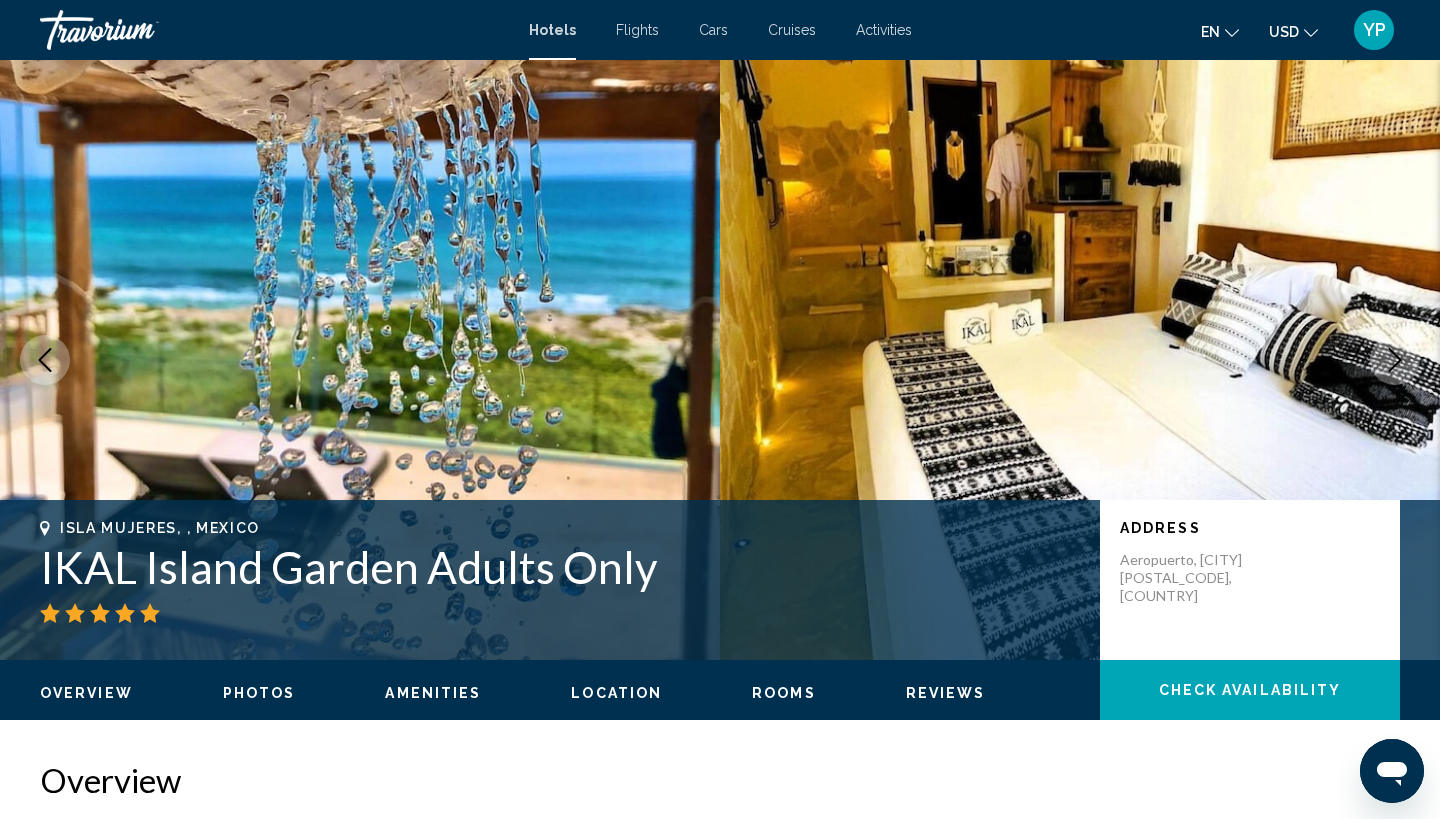 click on "Rooms" at bounding box center [784, 693] 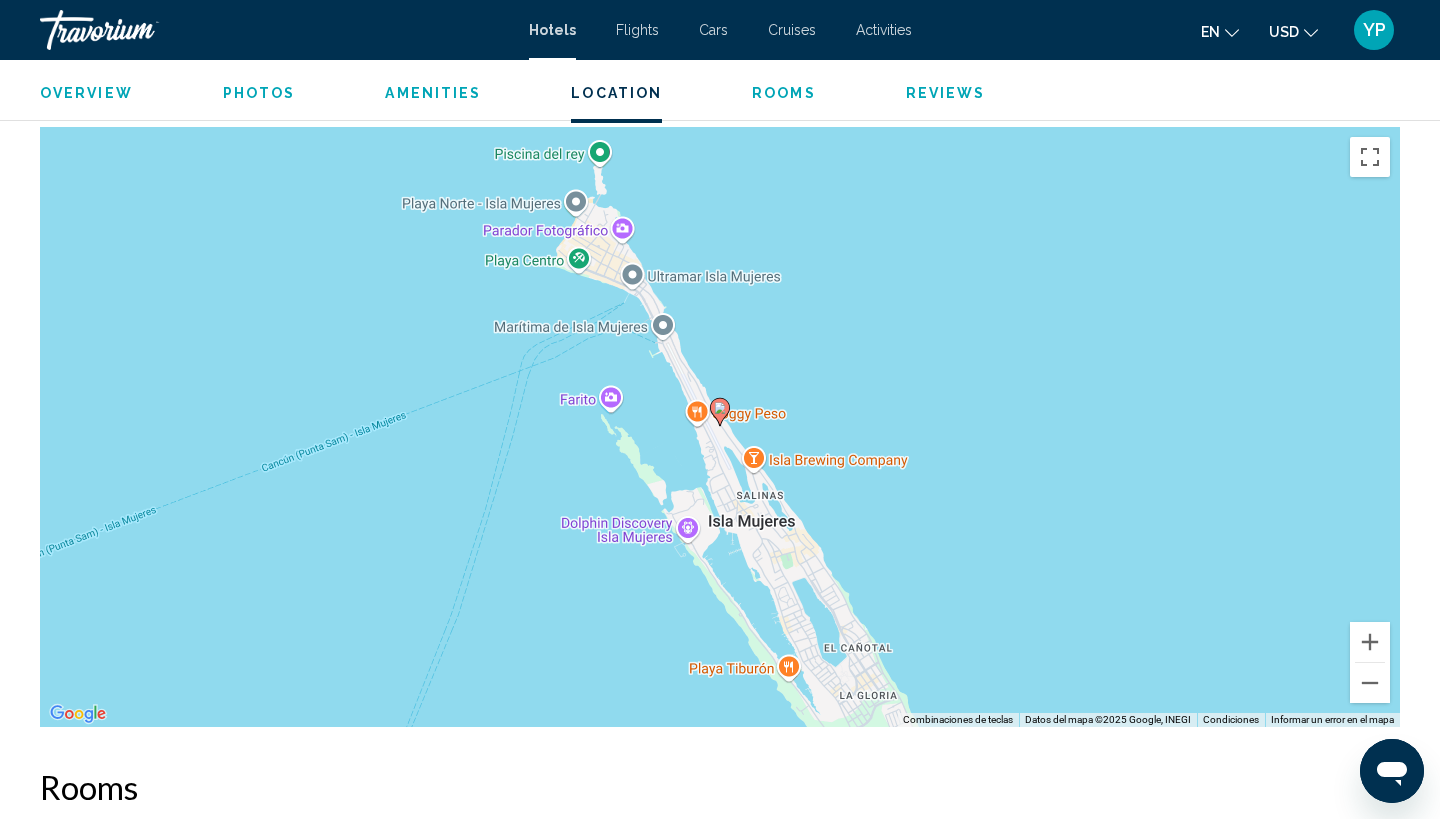 scroll, scrollTop: 1882, scrollLeft: 0, axis: vertical 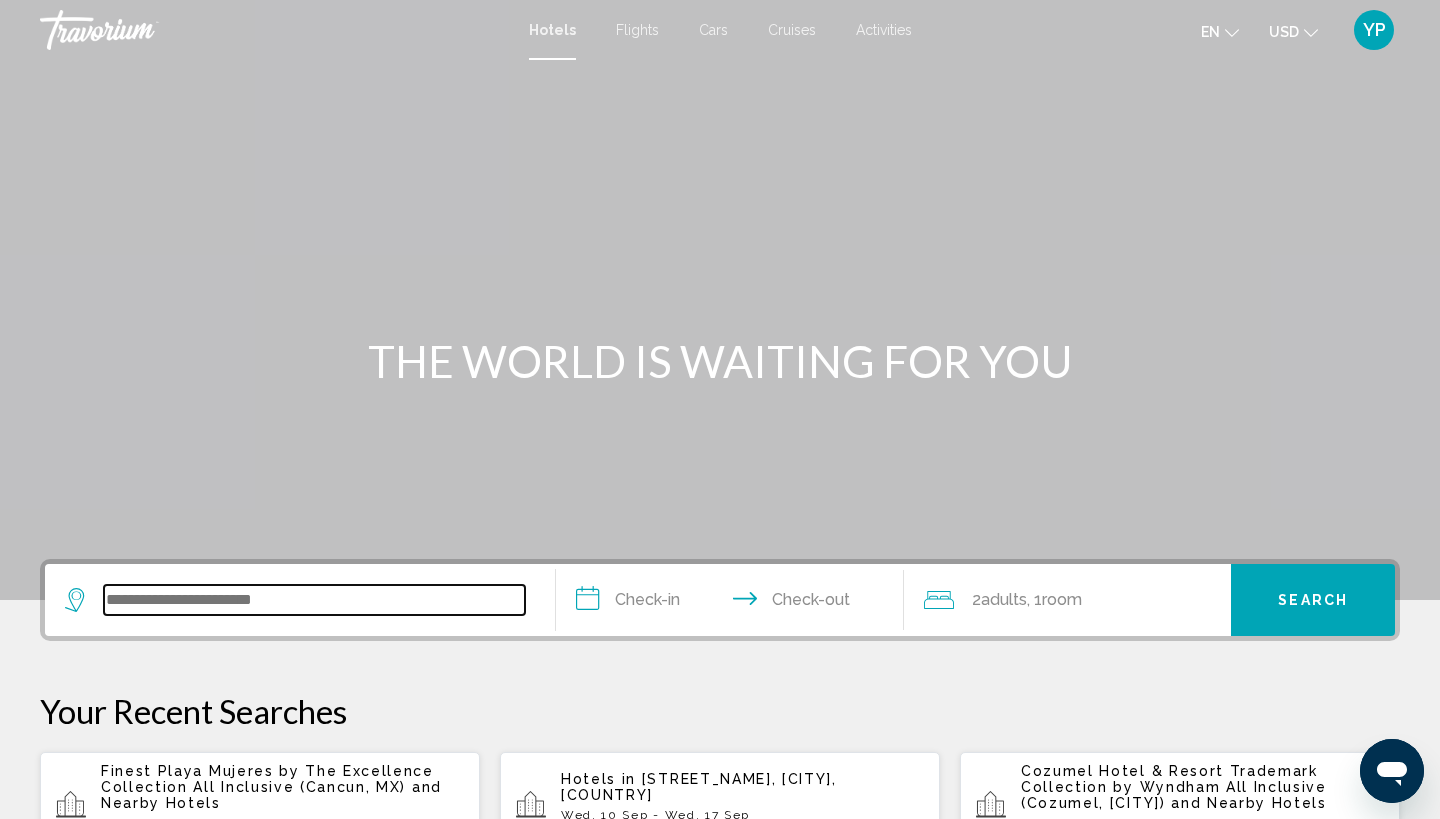 click at bounding box center (314, 600) 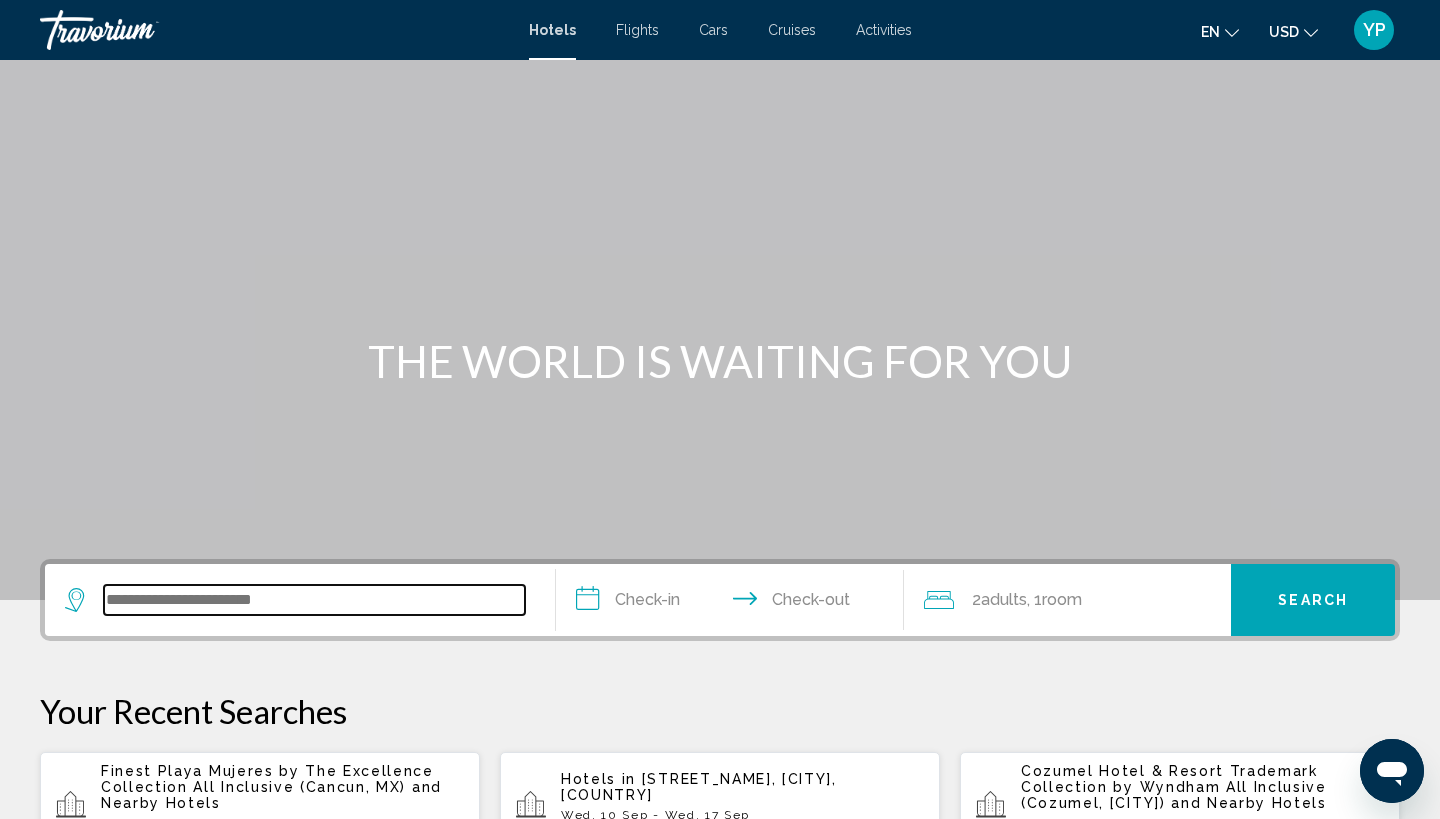 scroll, scrollTop: 494, scrollLeft: 0, axis: vertical 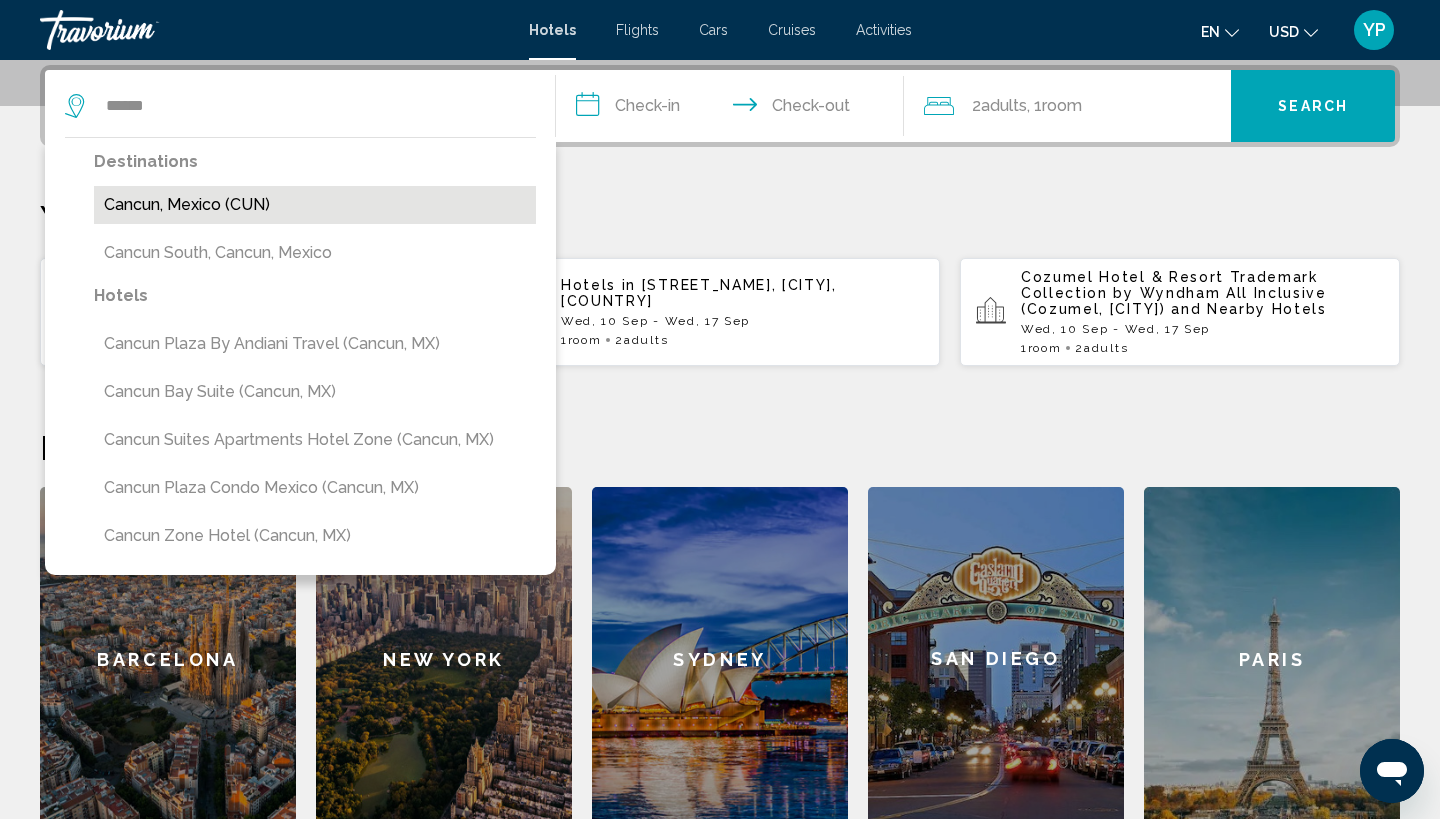 click on "Cancun, Mexico (CUN)" at bounding box center (315, 205) 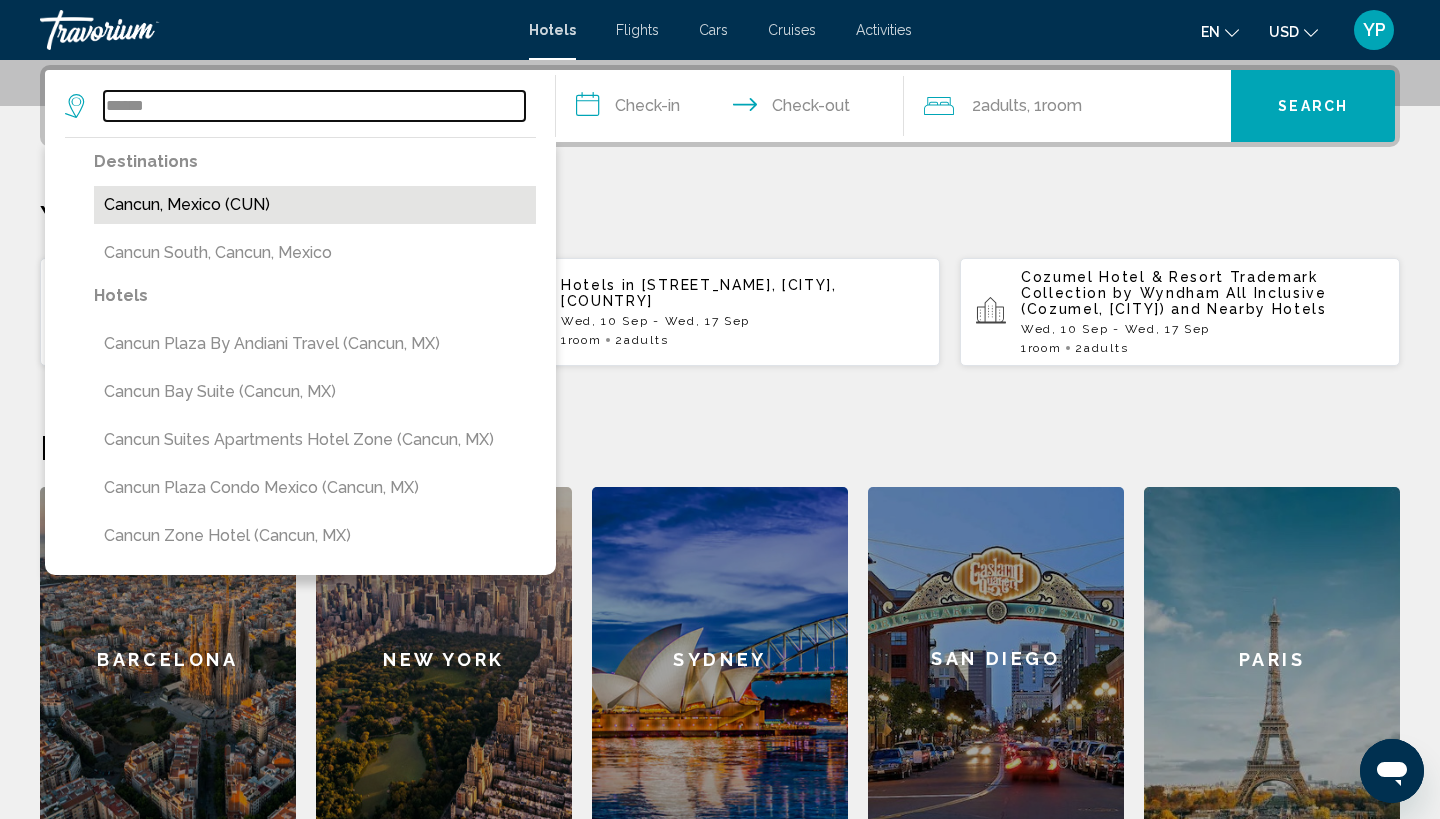 type on "**********" 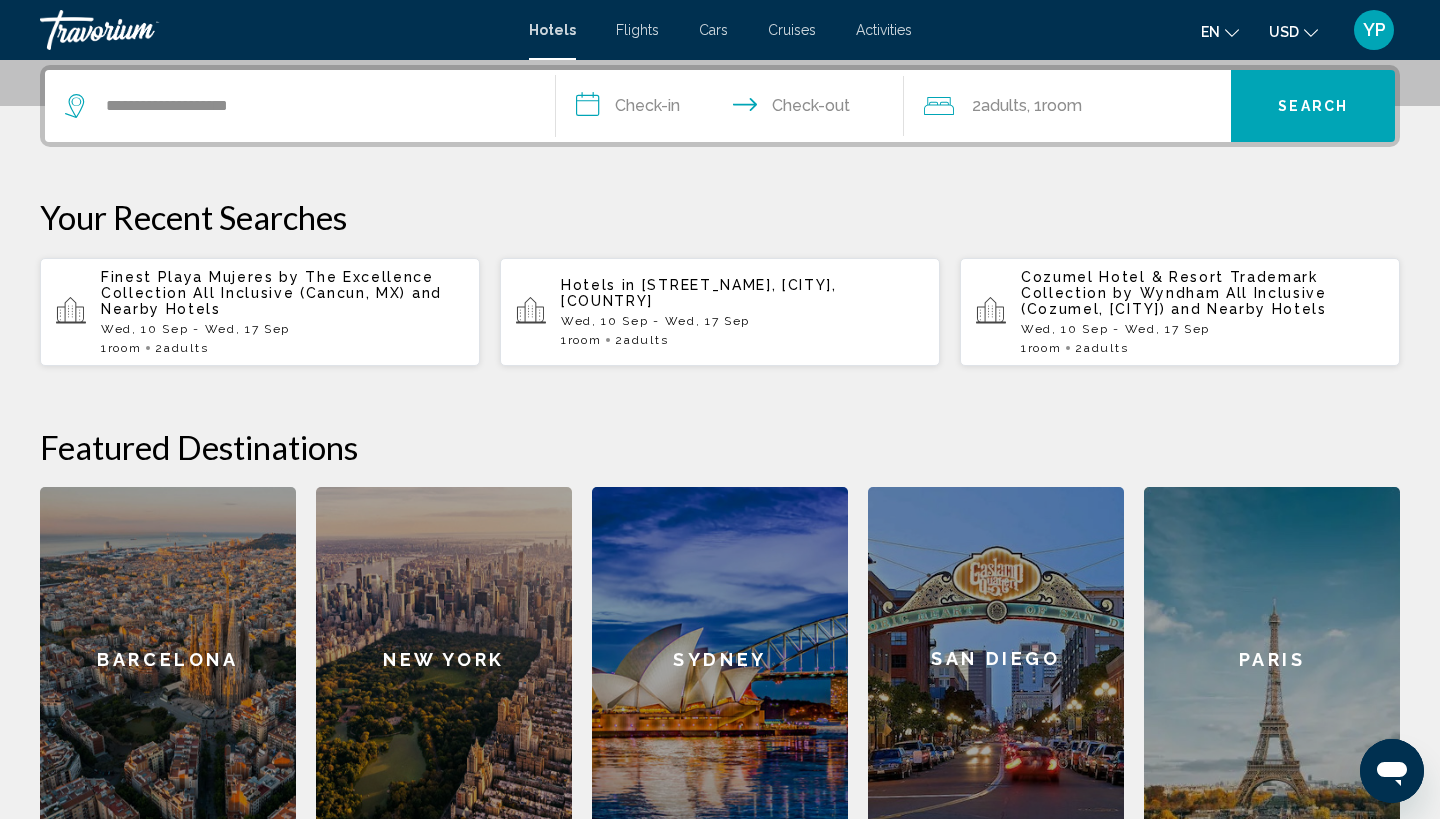 click on "**********" at bounding box center (734, 109) 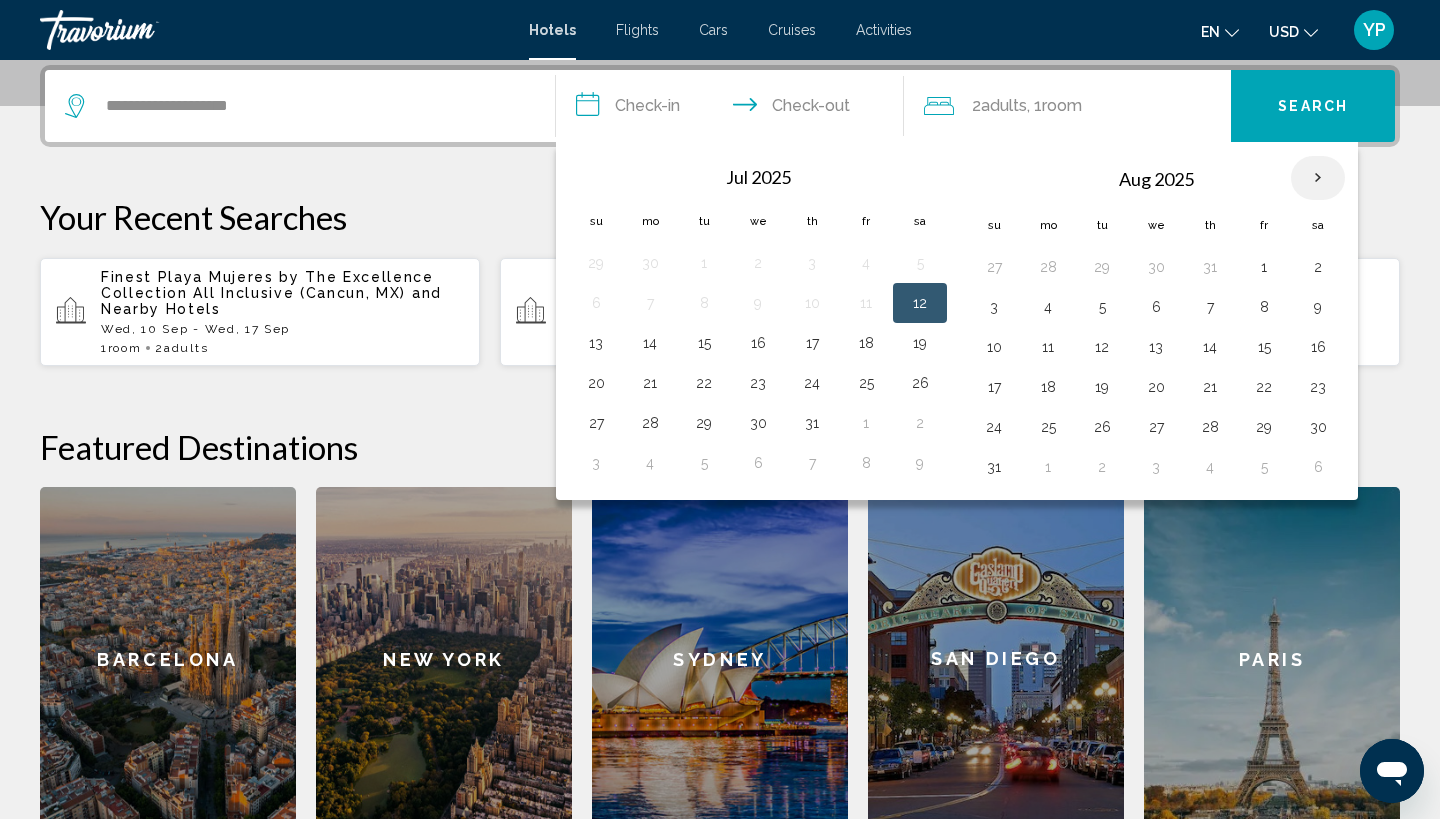 click at bounding box center [1318, 178] 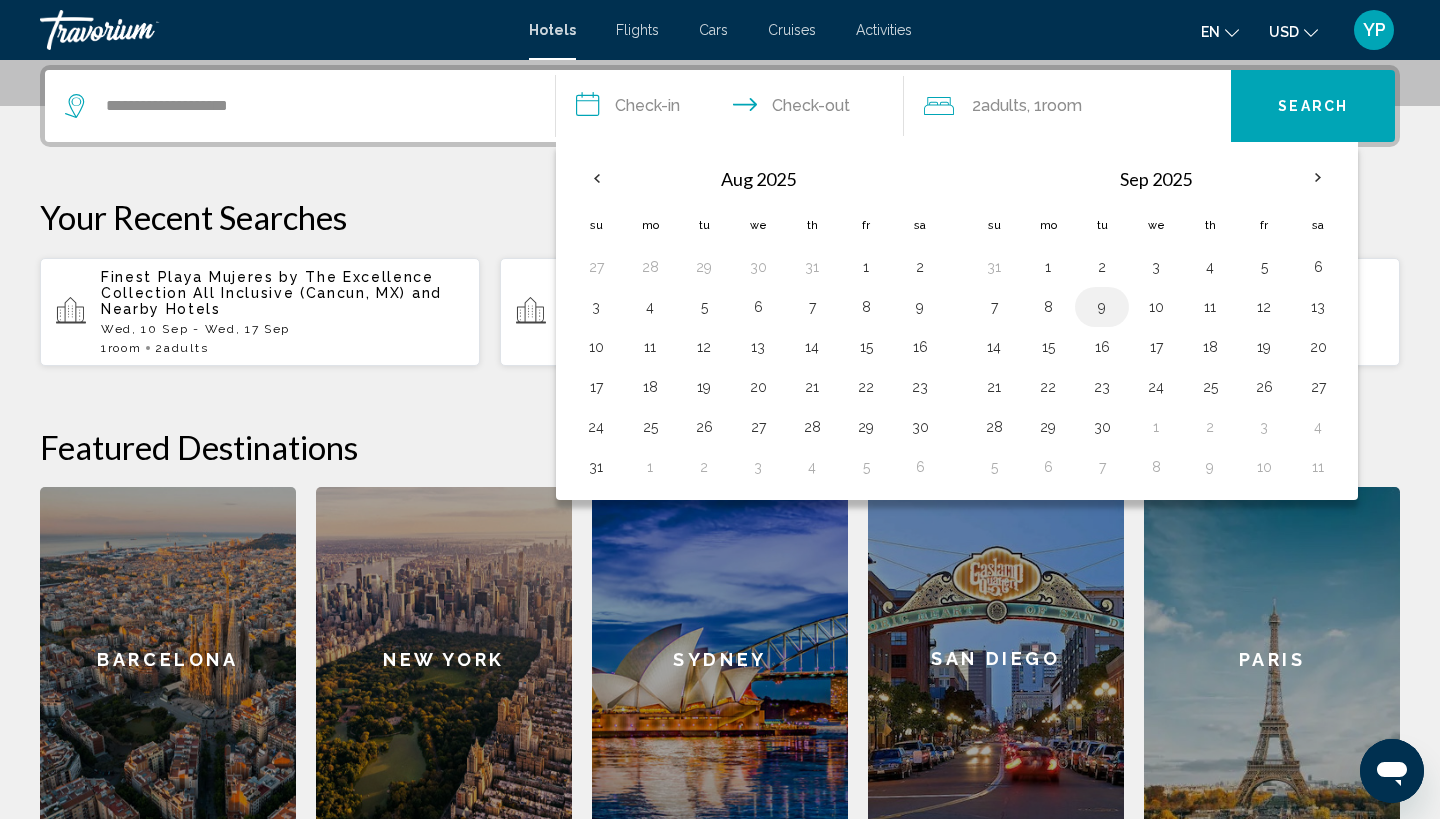 click on "9" at bounding box center (1102, 307) 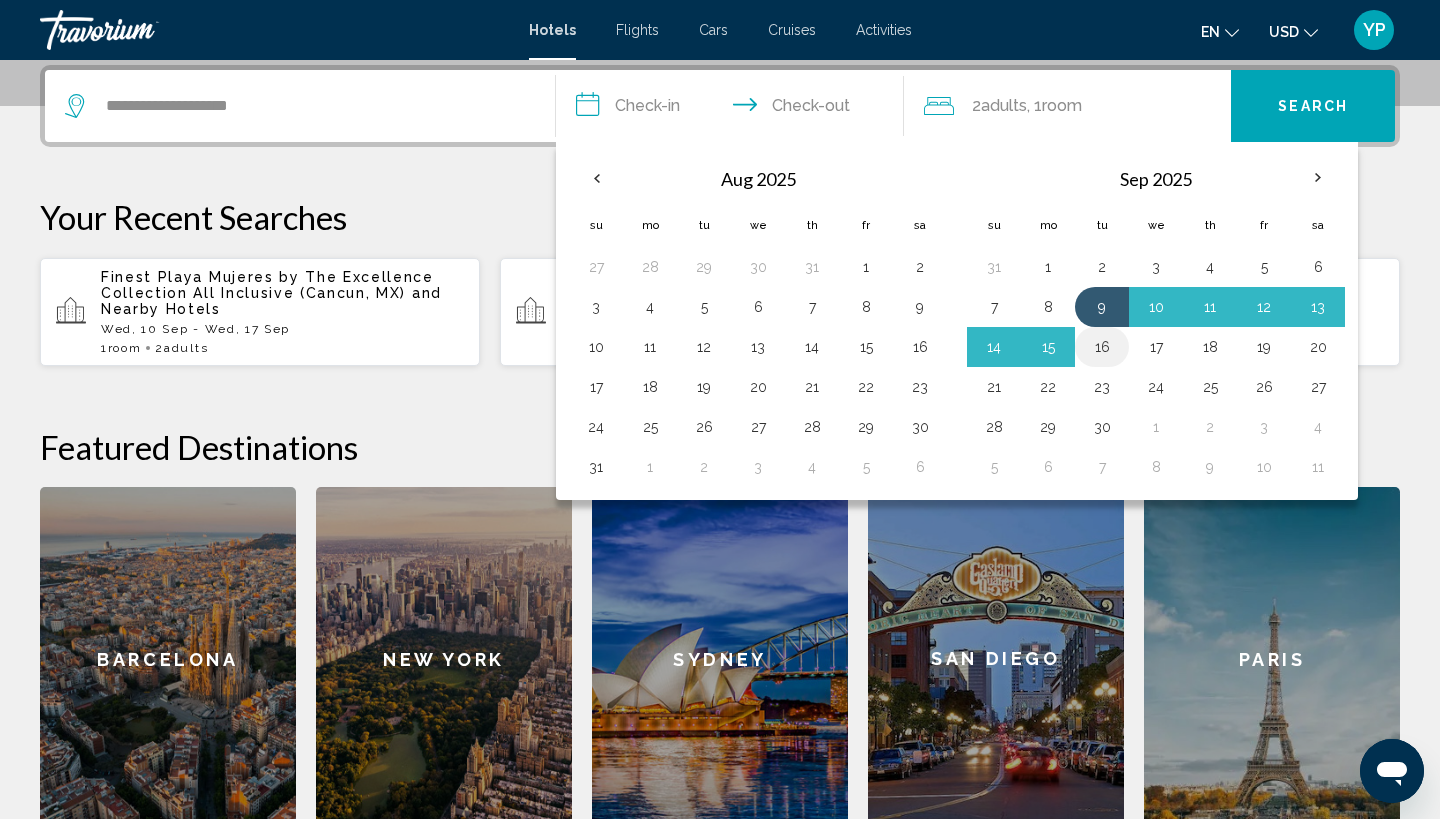 click on "16" at bounding box center (1102, 347) 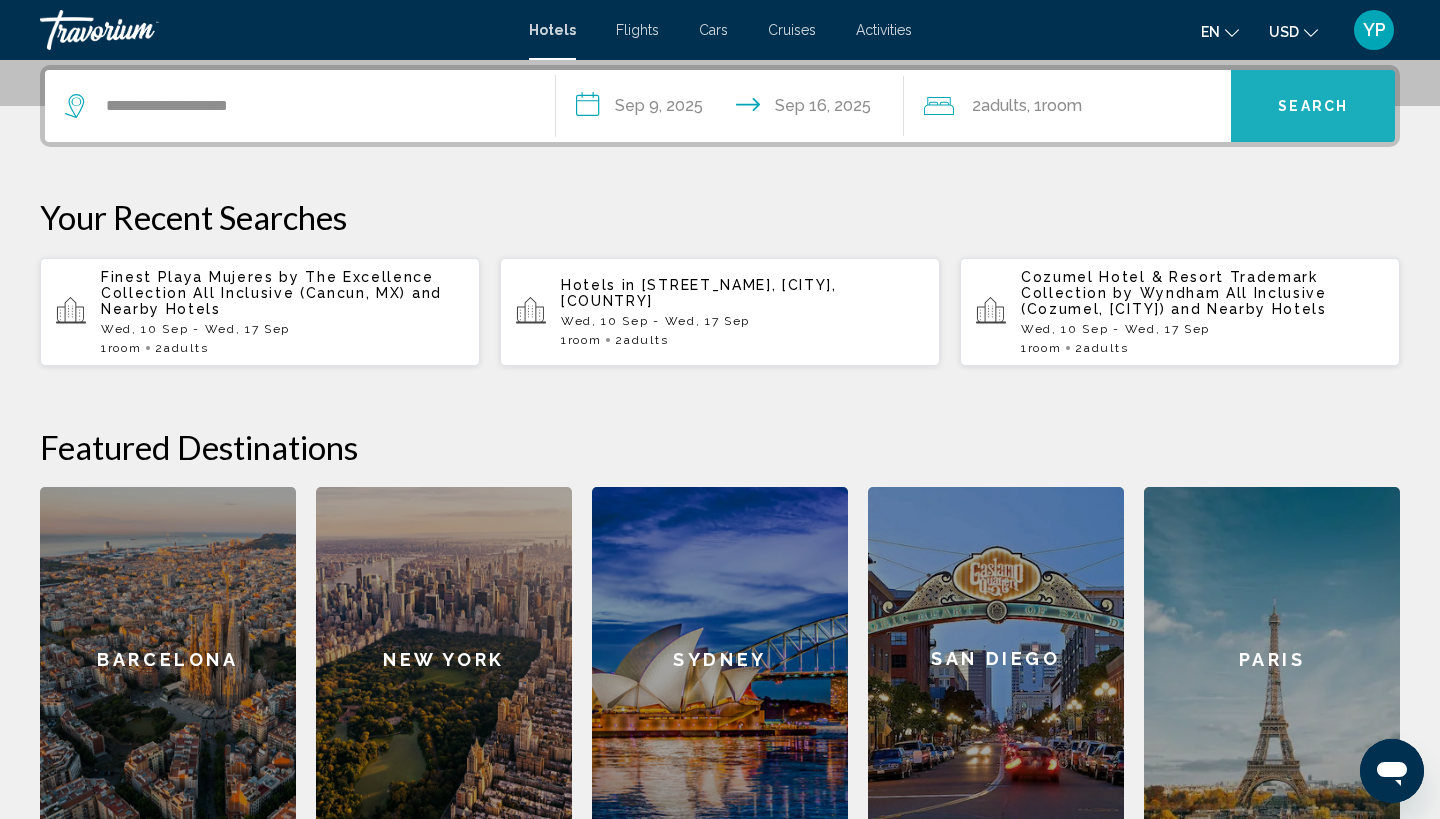 click on "Search" at bounding box center (1313, 107) 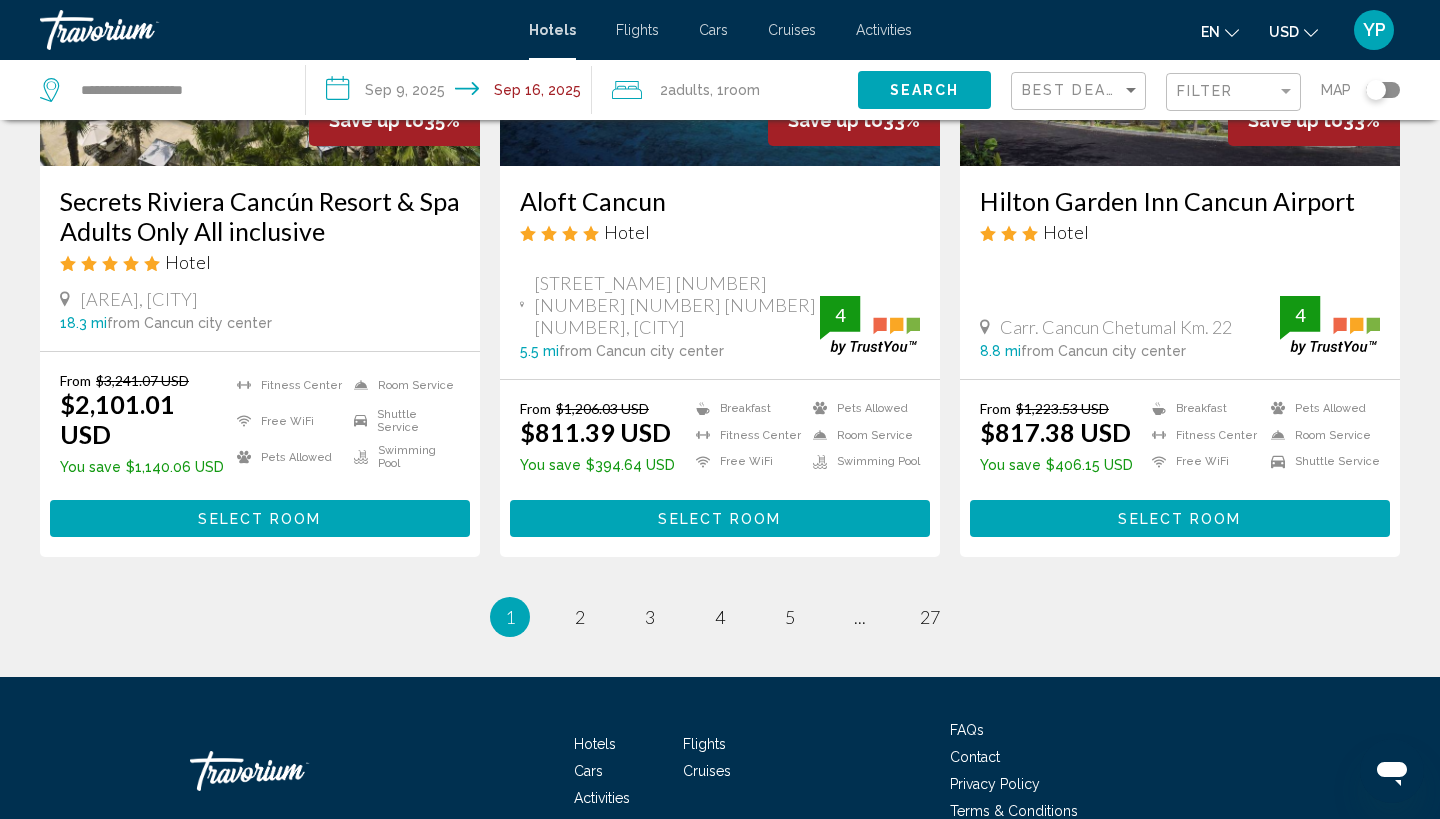 scroll, scrollTop: 2626, scrollLeft: 0, axis: vertical 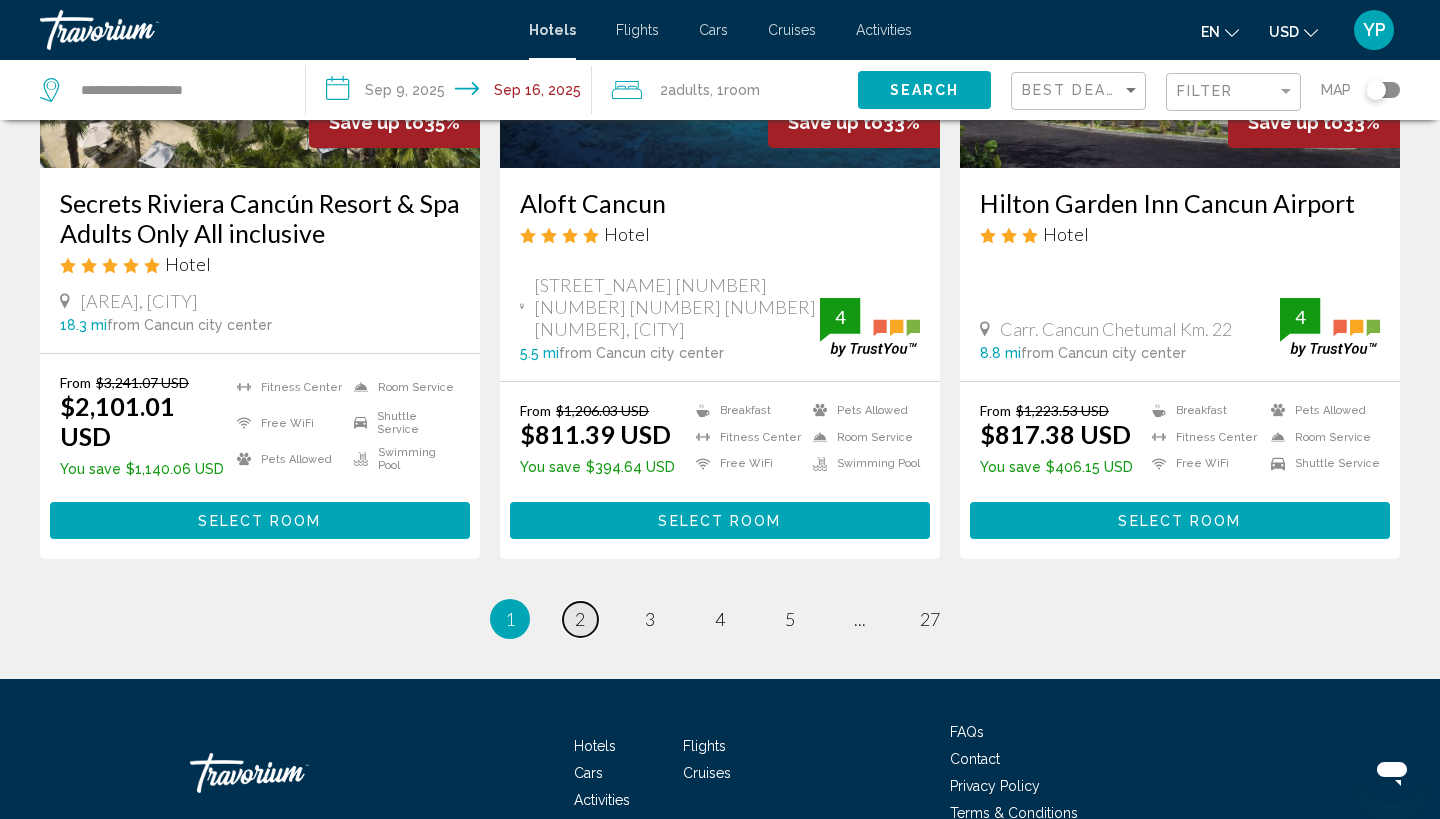 click on "2" at bounding box center [580, 619] 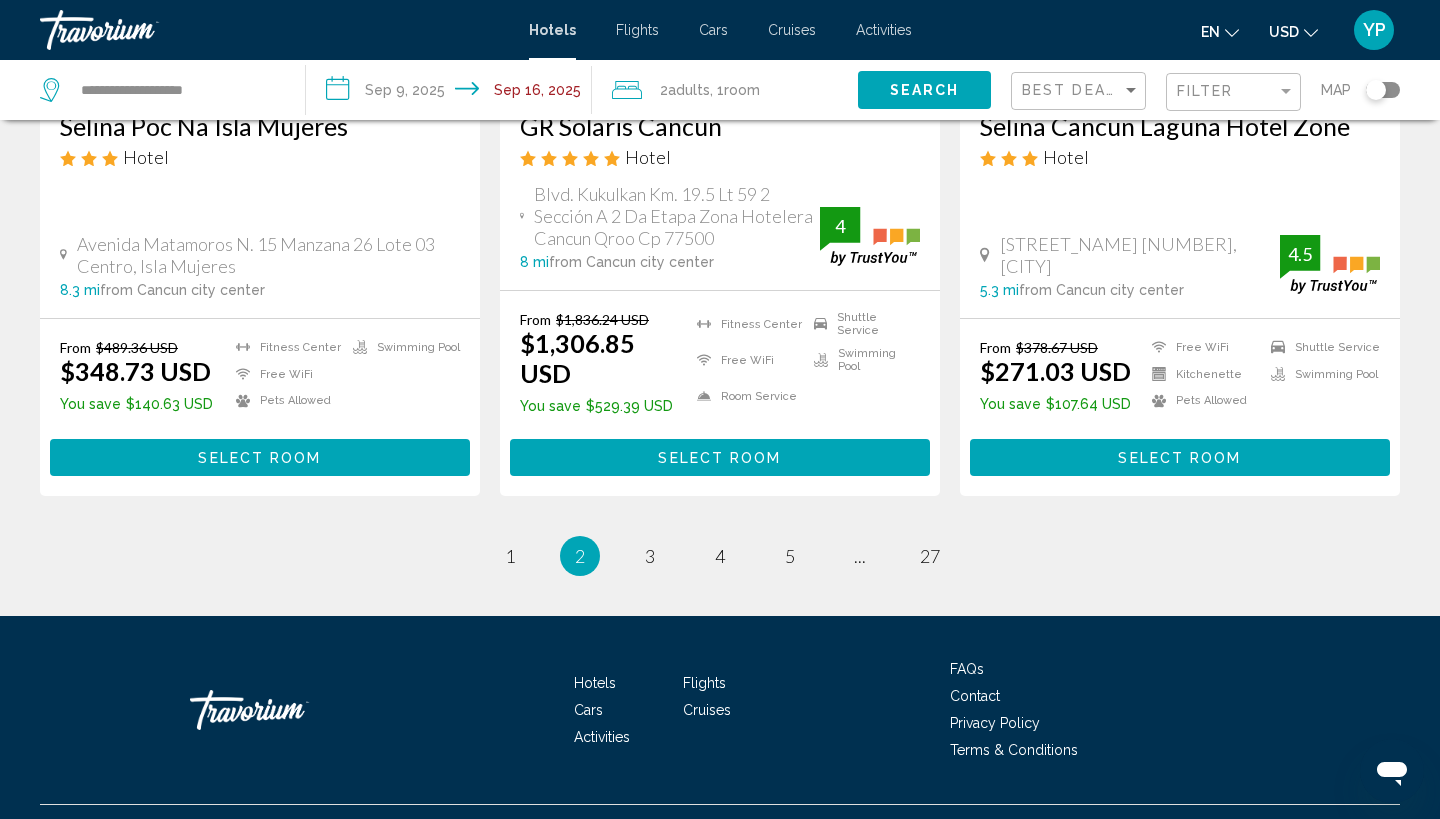 scroll, scrollTop: 2692, scrollLeft: 0, axis: vertical 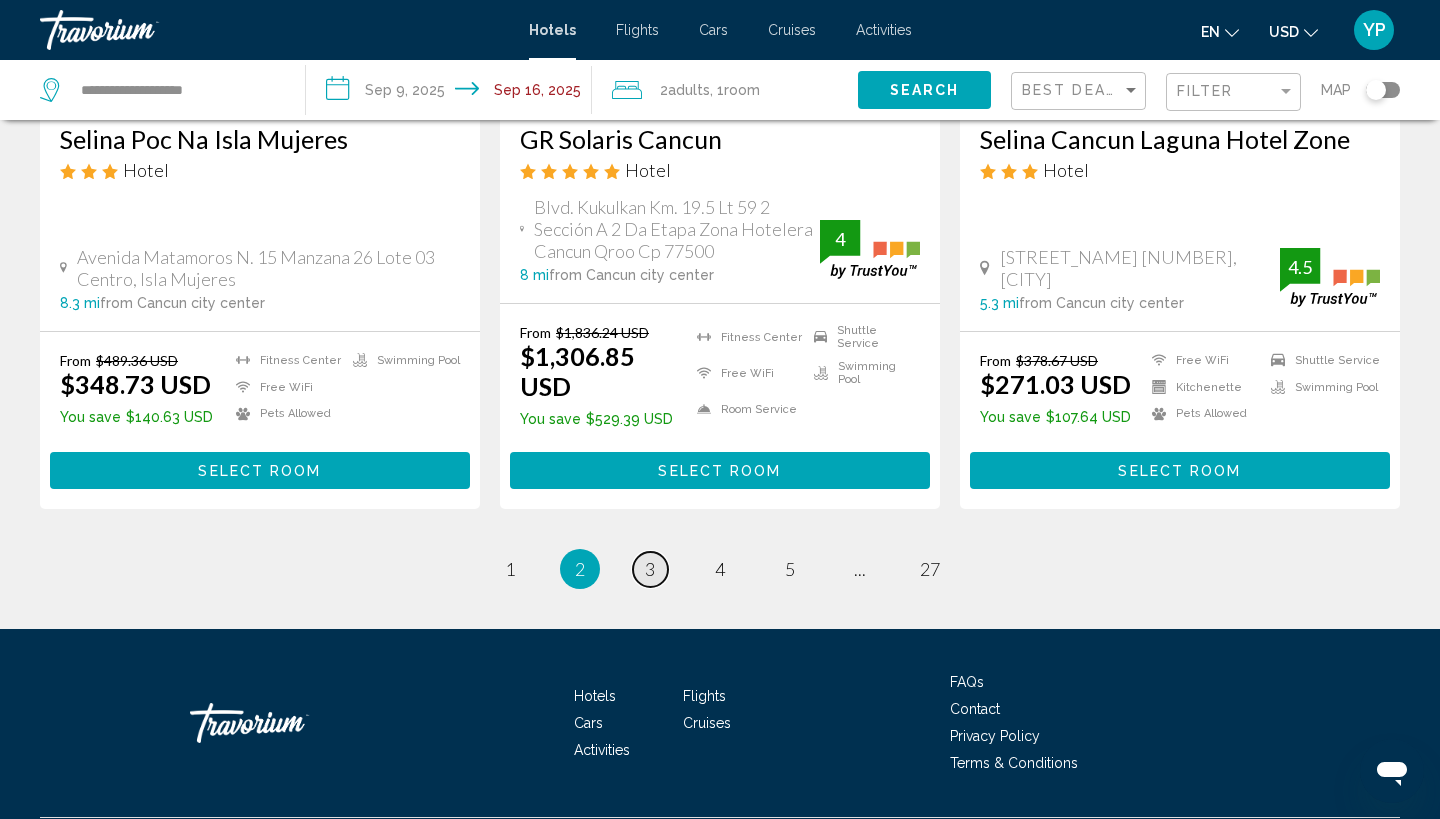 click on "page  3" at bounding box center (650, 569) 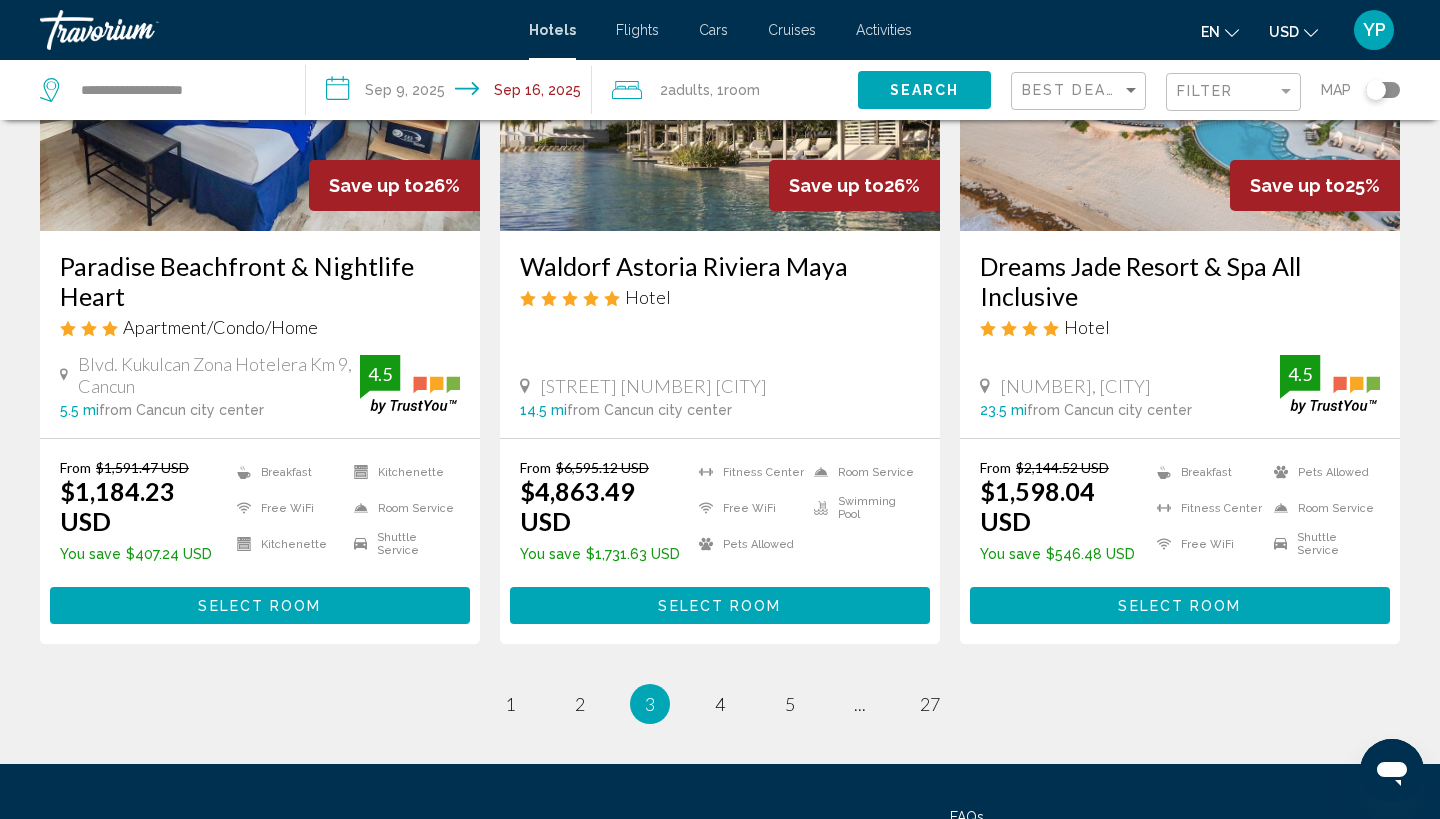 scroll, scrollTop: 2695, scrollLeft: 0, axis: vertical 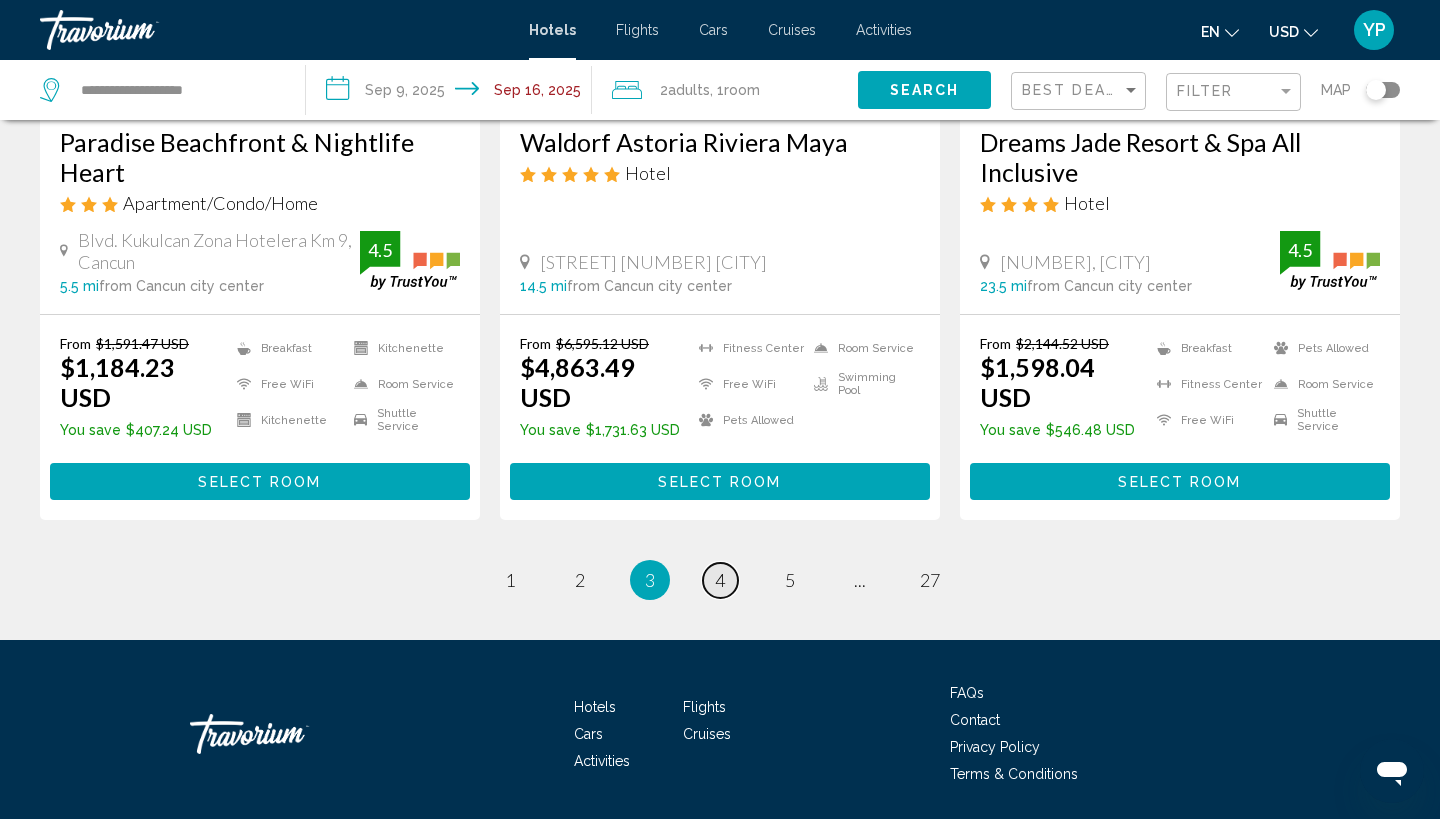 click on "4" at bounding box center (720, 580) 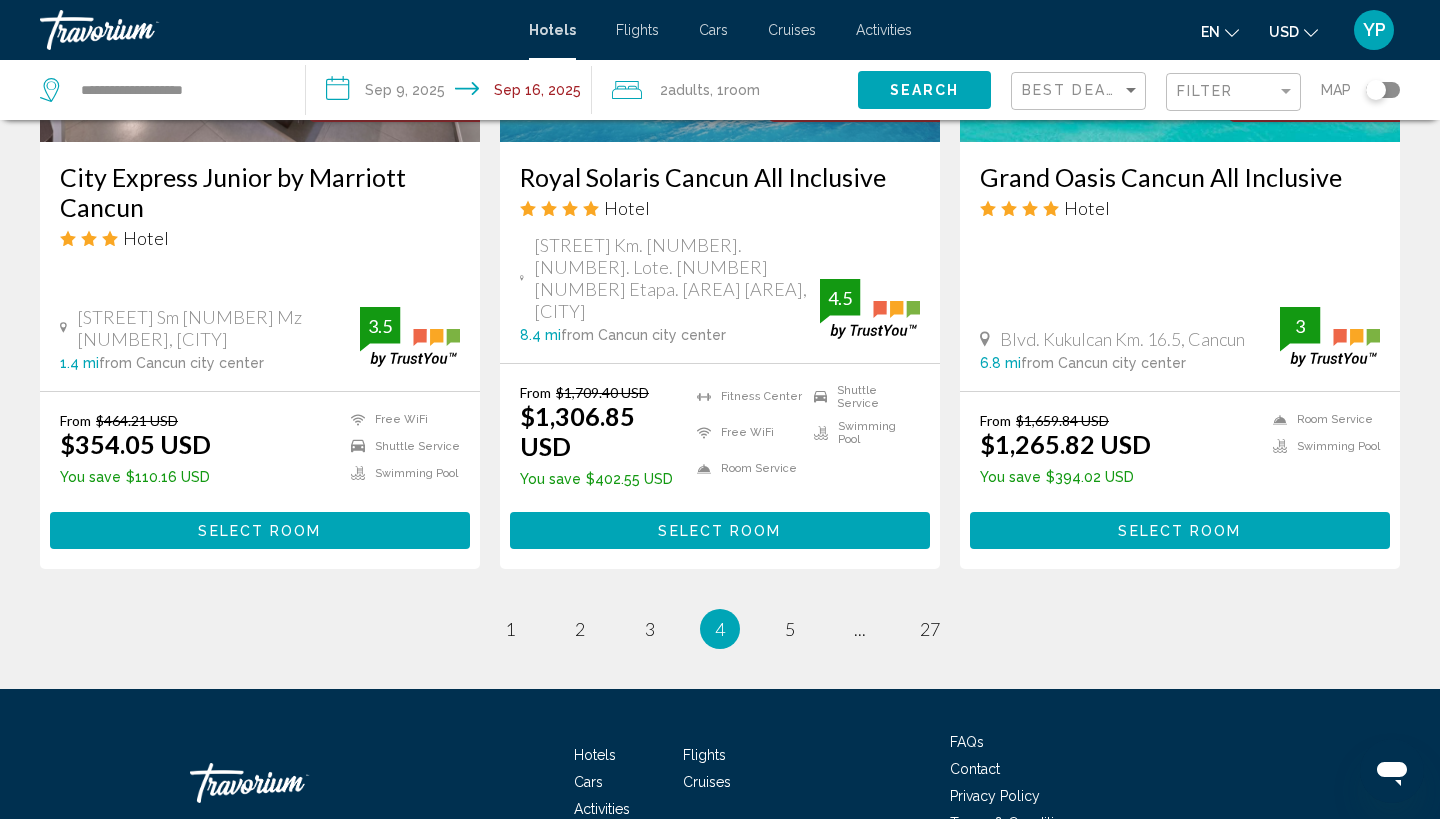 scroll, scrollTop: 2730, scrollLeft: 0, axis: vertical 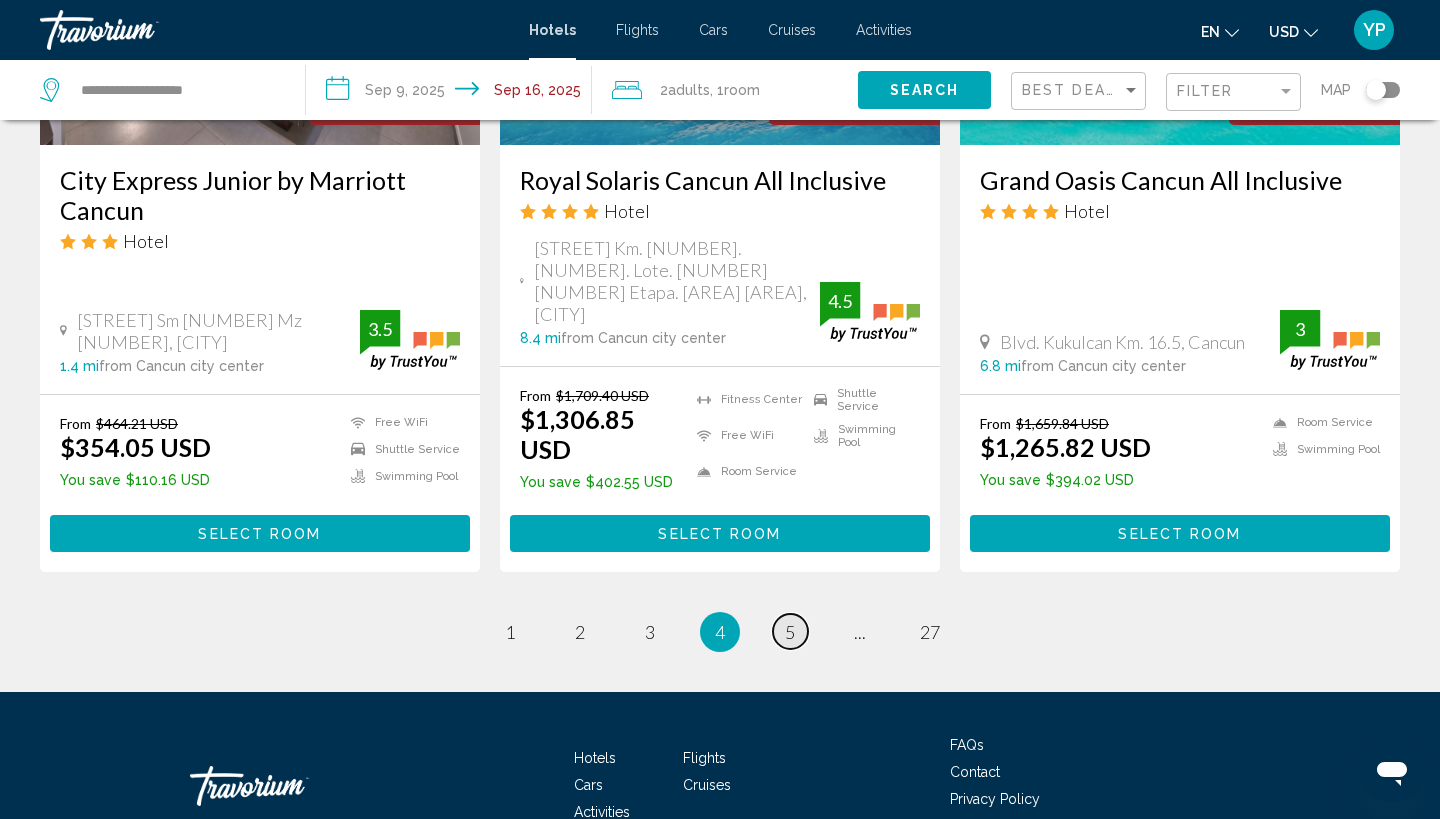 click on "5" at bounding box center (790, 632) 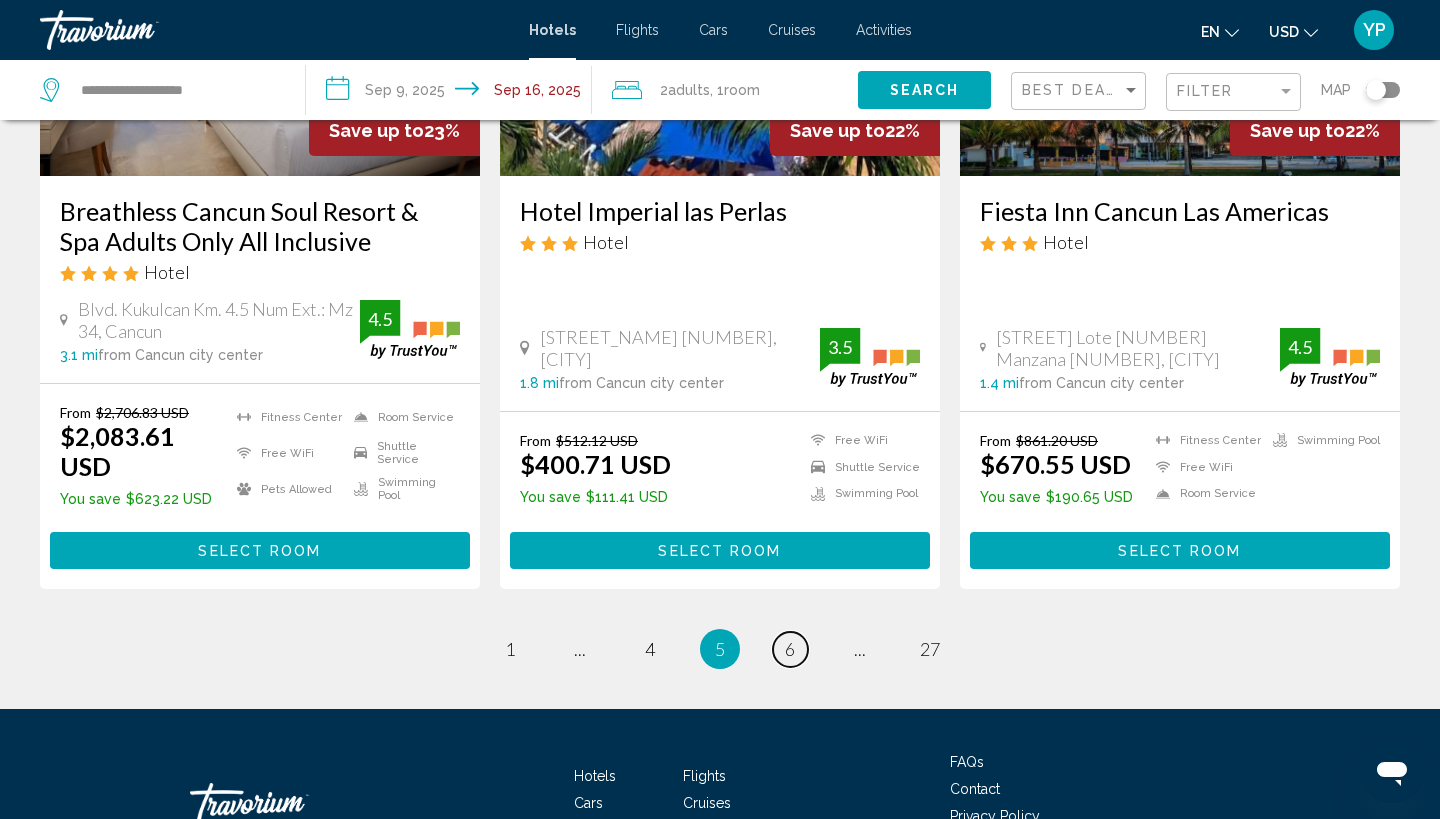 scroll, scrollTop: 2608, scrollLeft: 0, axis: vertical 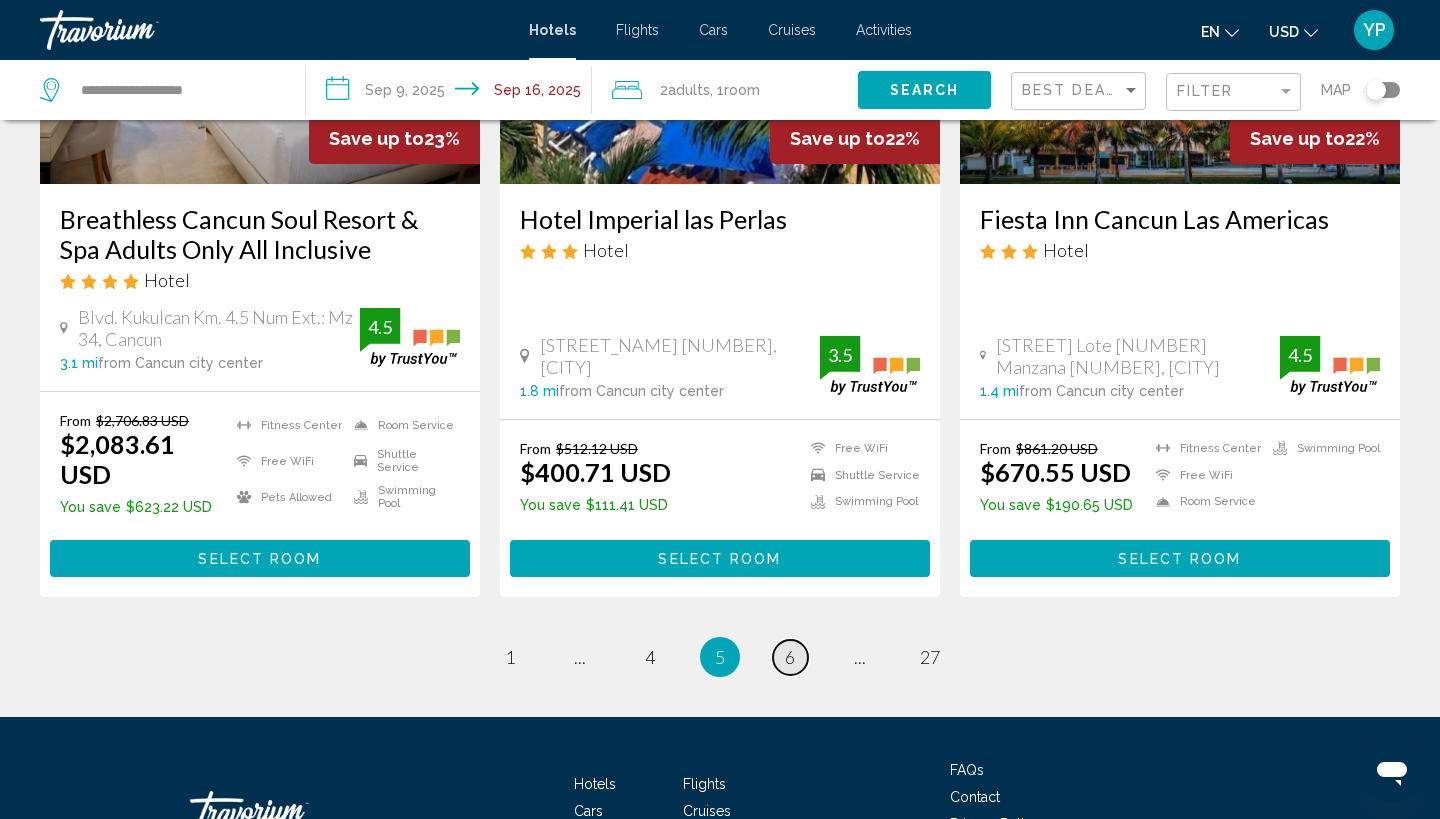 click on "6" at bounding box center (790, 657) 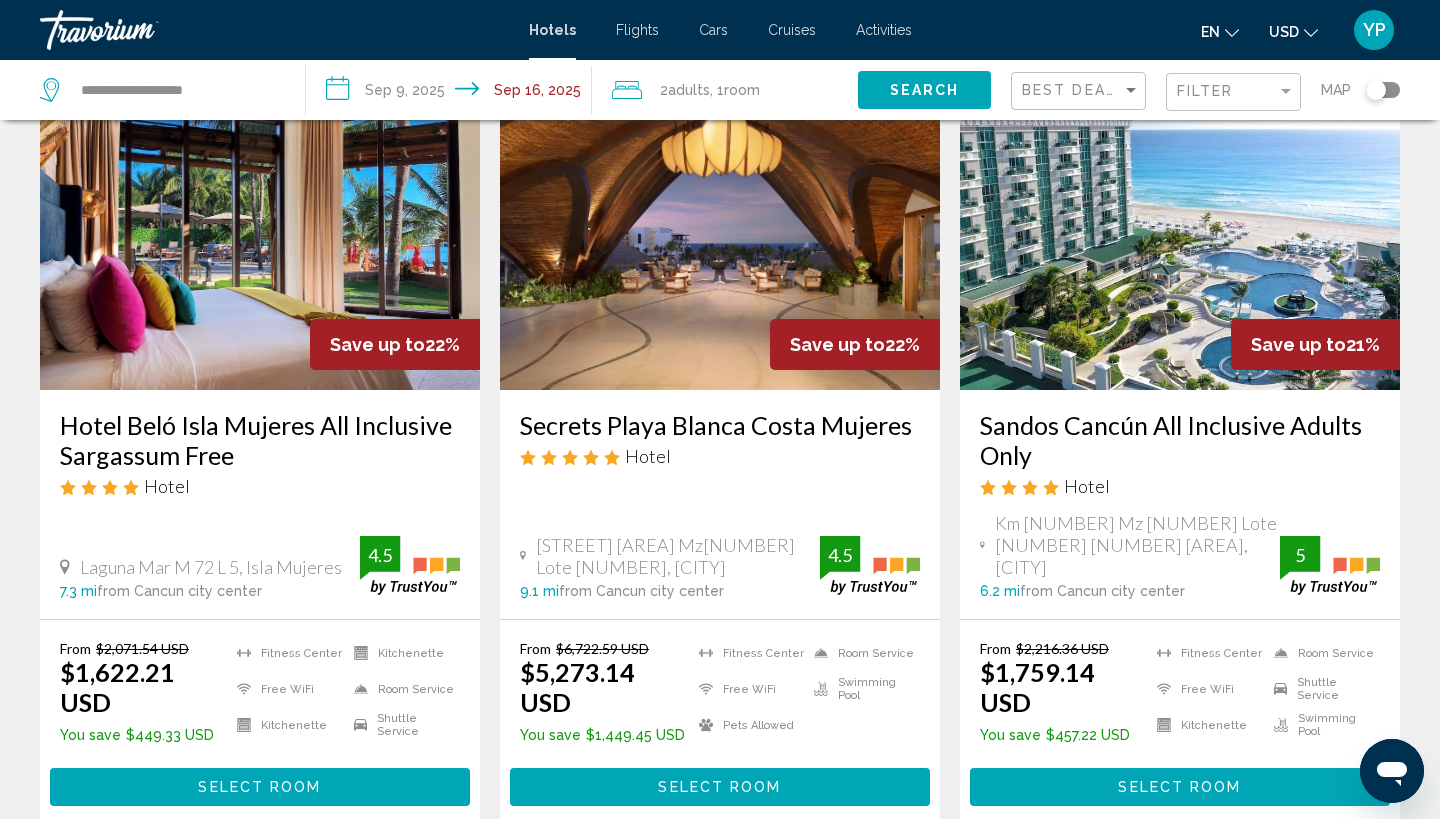 scroll, scrollTop: 900, scrollLeft: 0, axis: vertical 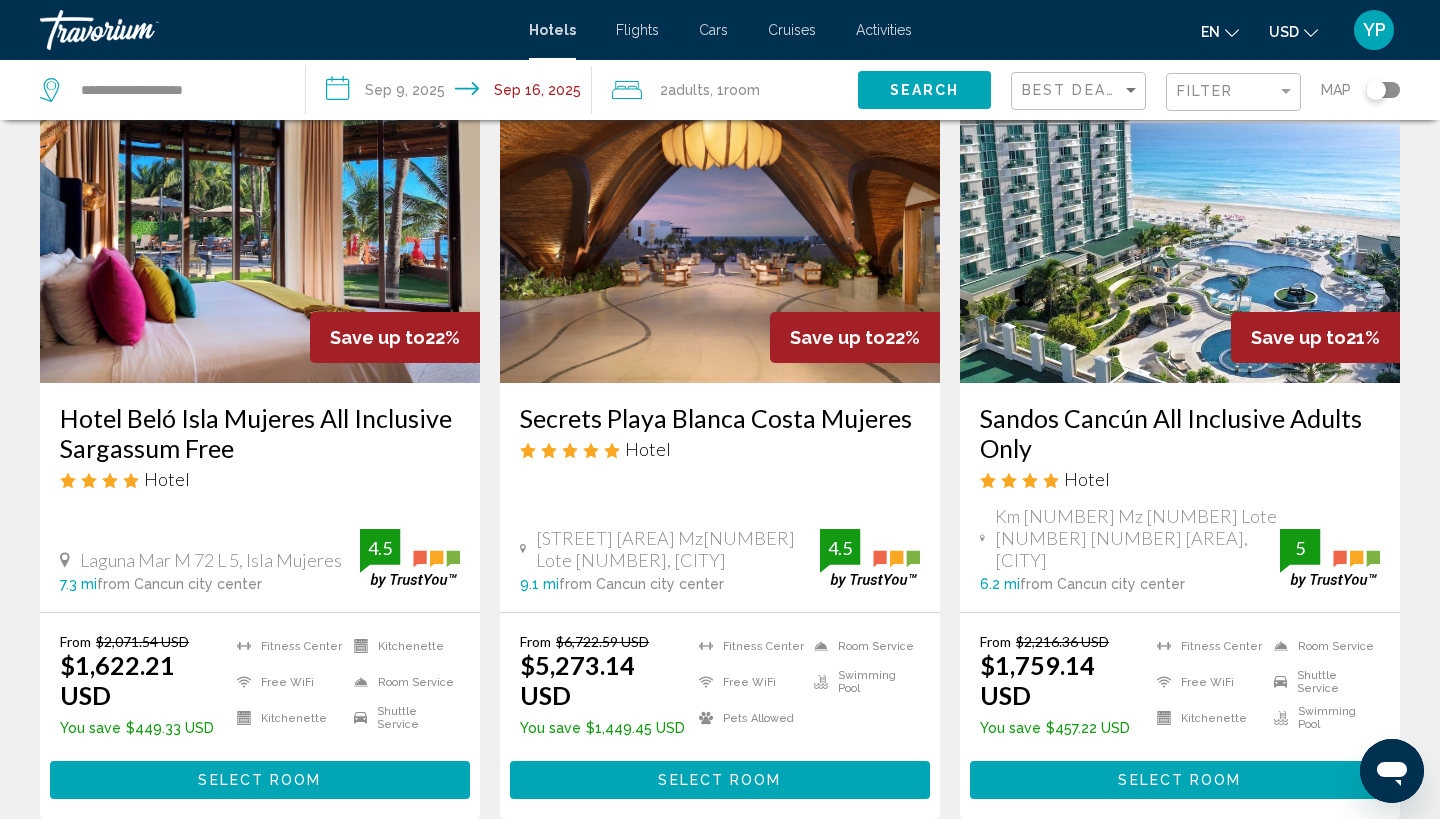 click 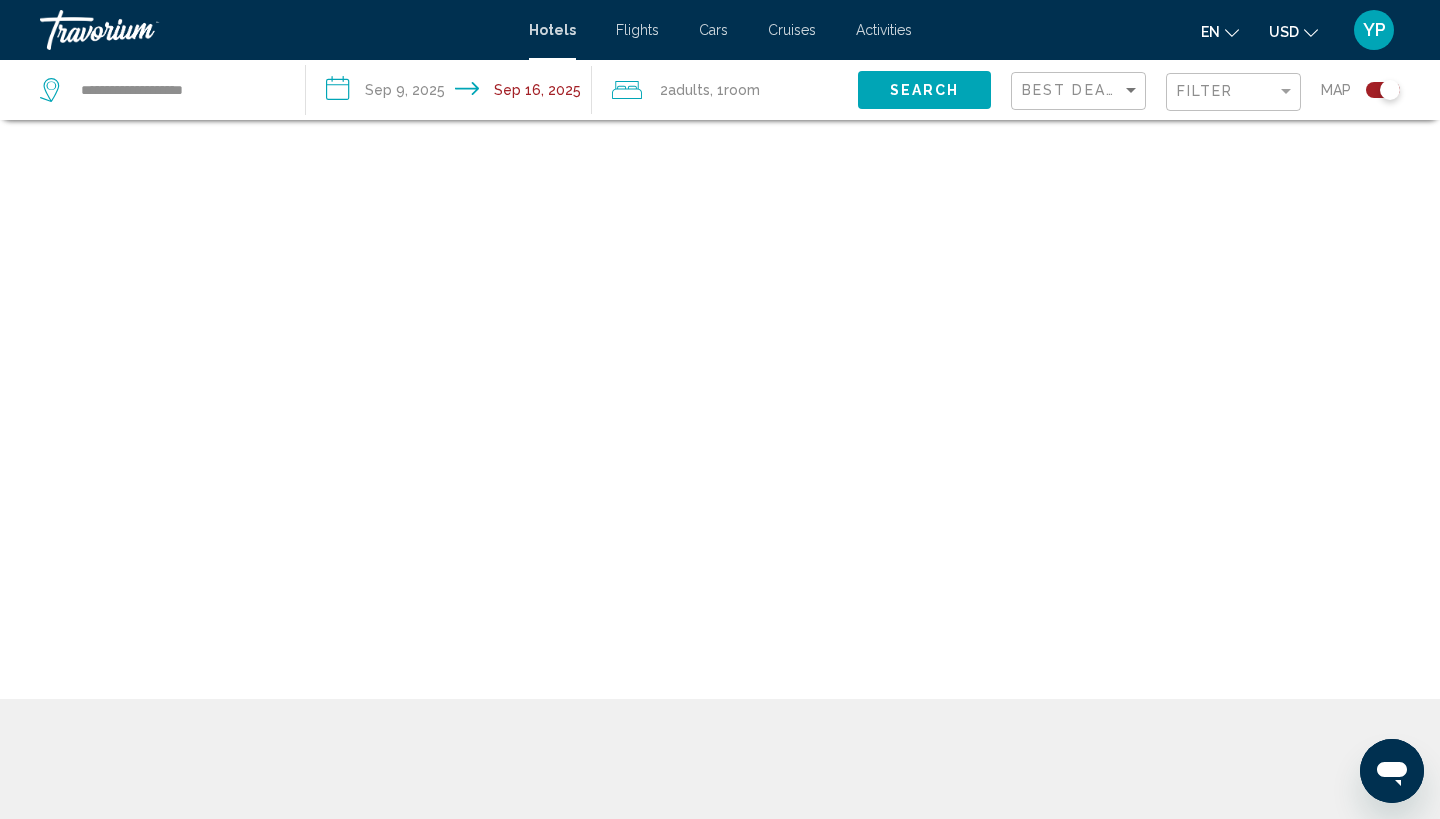 scroll, scrollTop: 120, scrollLeft: 0, axis: vertical 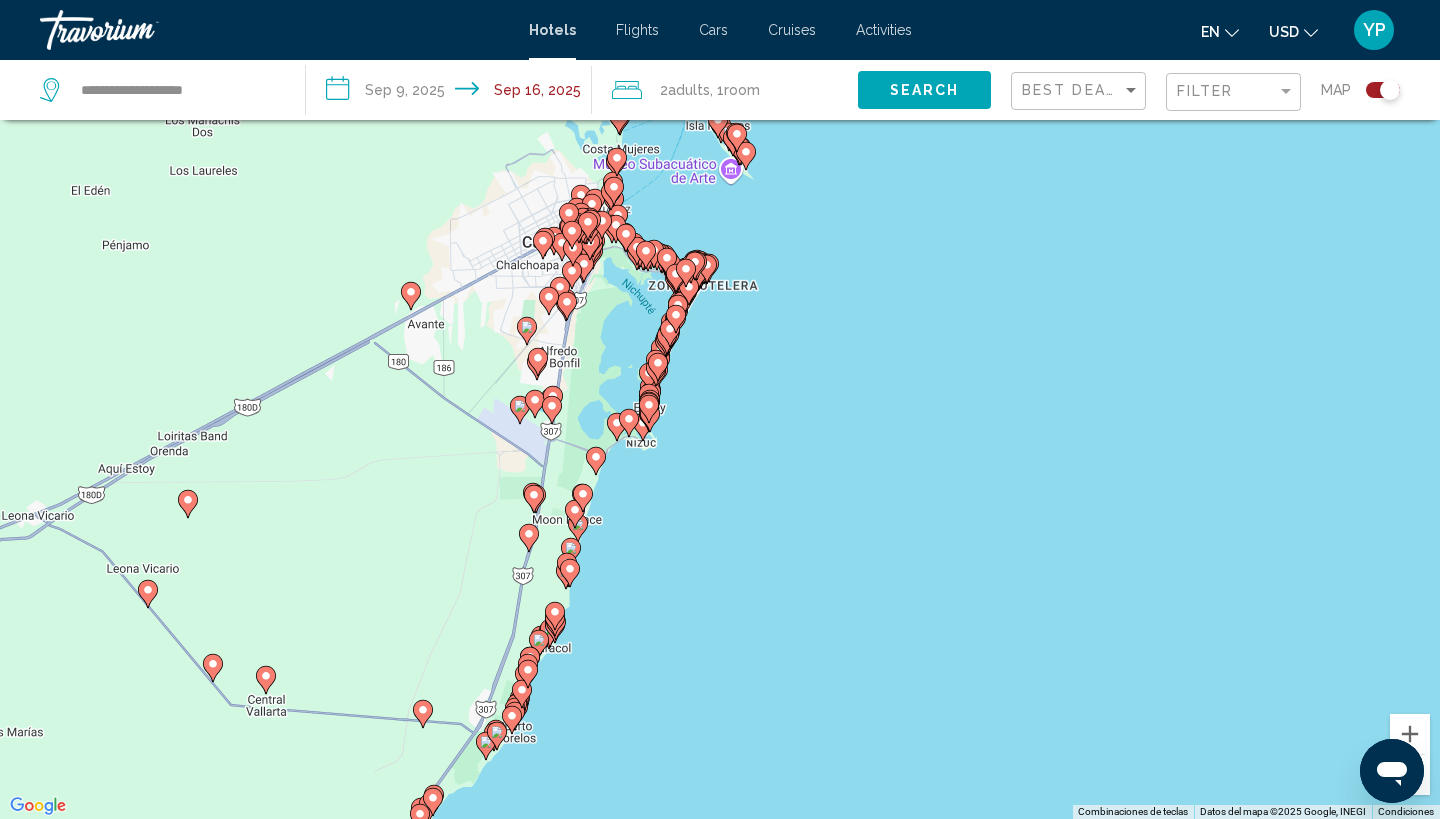 click 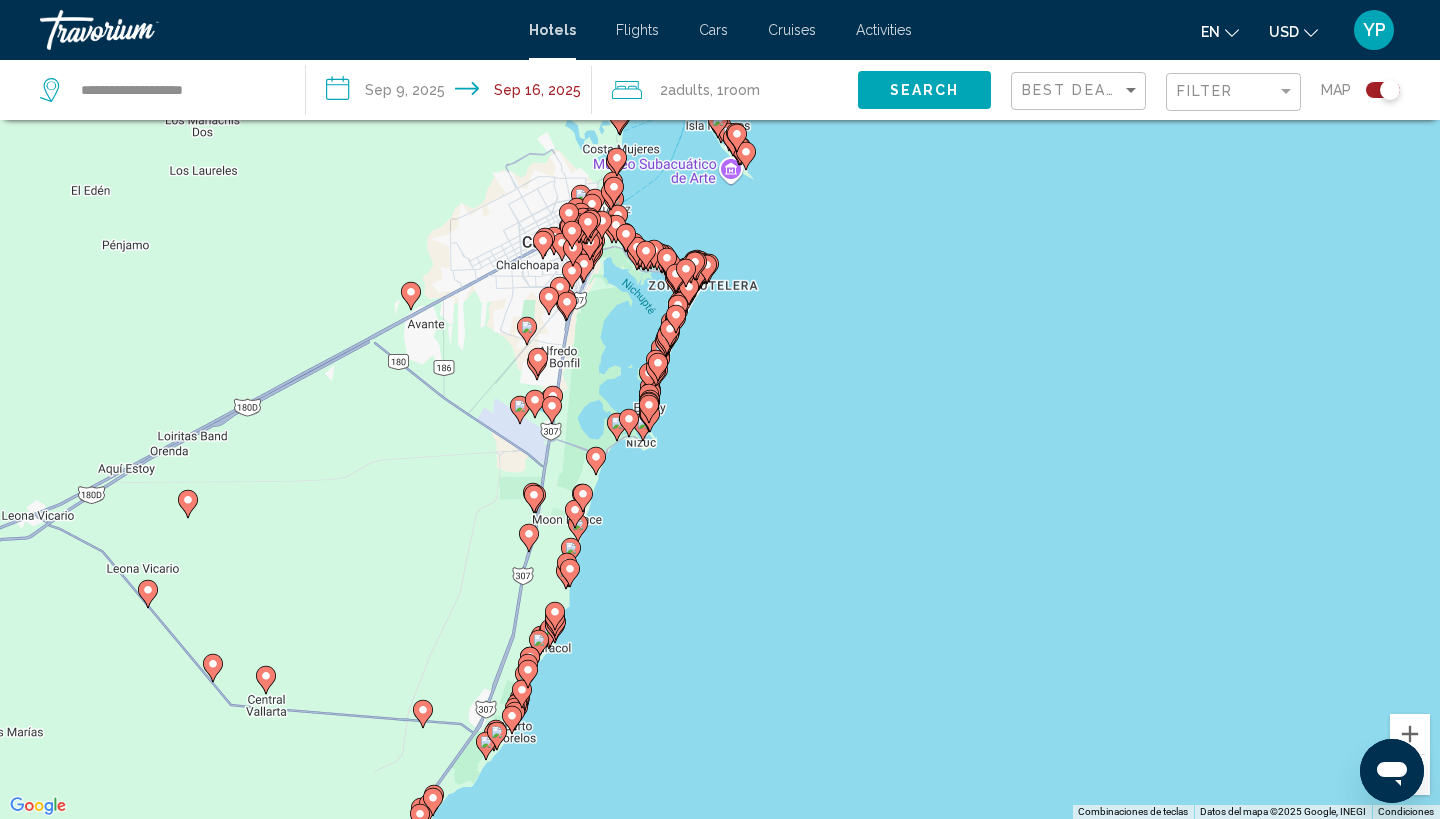 scroll, scrollTop: 0, scrollLeft: 0, axis: both 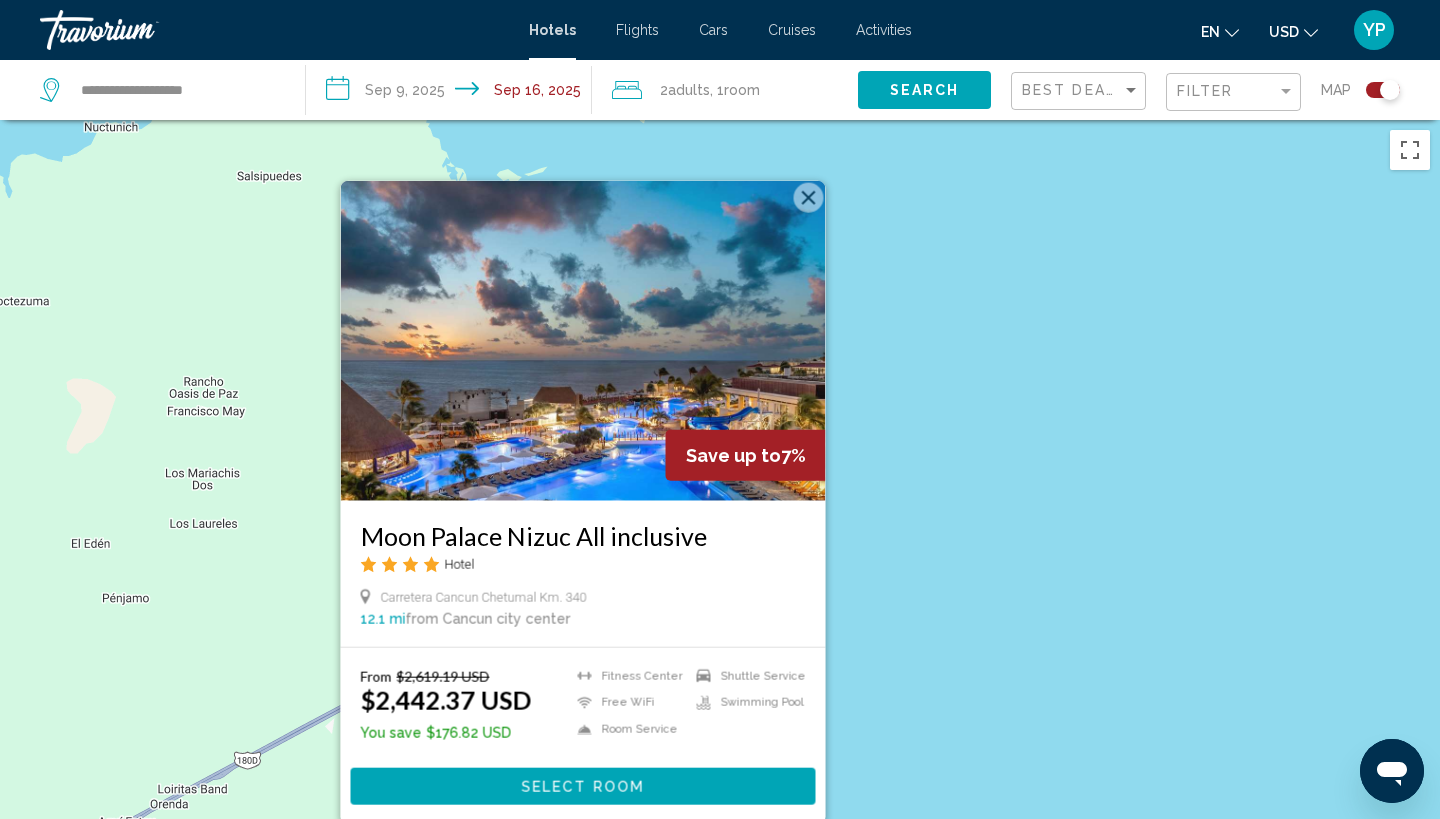 click on "Save up to [PERCENTAGE] [BRAND] [ALL_INCLUSIVE] Hotel [STREET] [CITY] [NUMBER] mi from [CITY] city center from hotel From $[PRICE] USD $[PRICE] USD You save $[PRICE] USD" at bounding box center [720, 529] 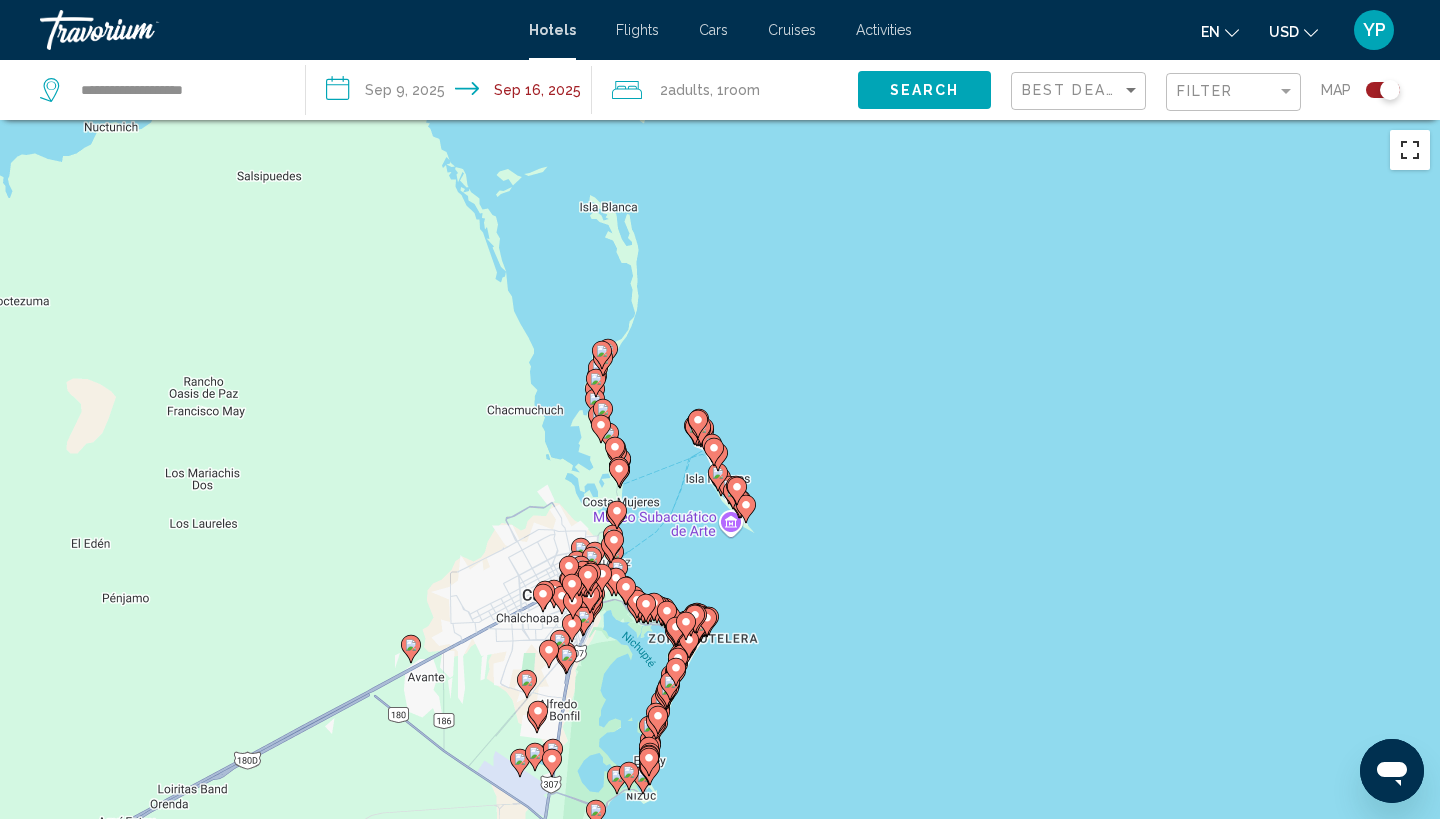 click at bounding box center (1410, 150) 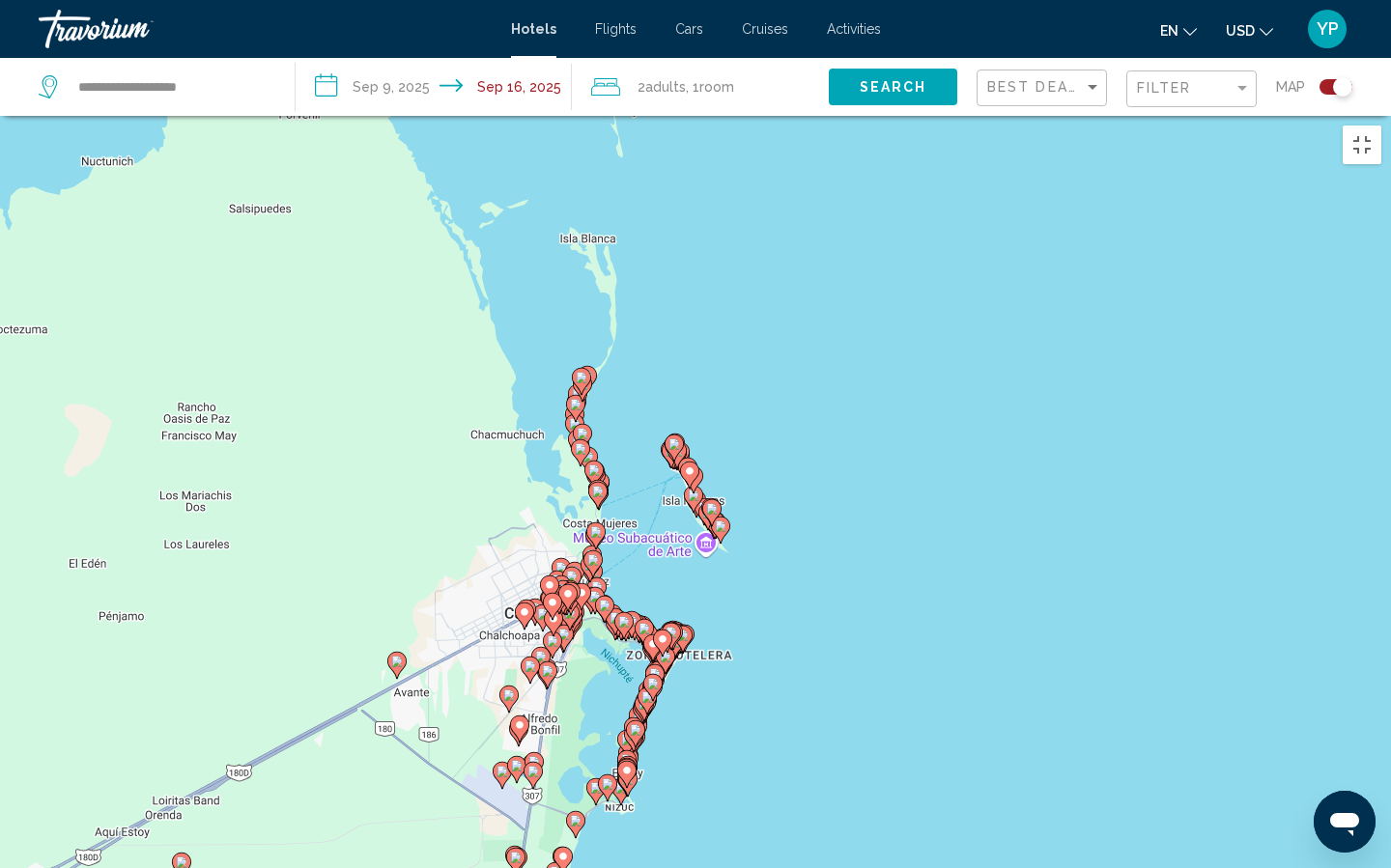 click on "Para activar la función de arrastrar con el teclado, presiona Alt + Intro. Una vez que estés en el estado de arrastrar con el teclado, usa las teclas de flecha para mover el marcador. Para completar la acción, presiona la tecla Intro. Para cancelar, presiona Escape." at bounding box center (696, 549) 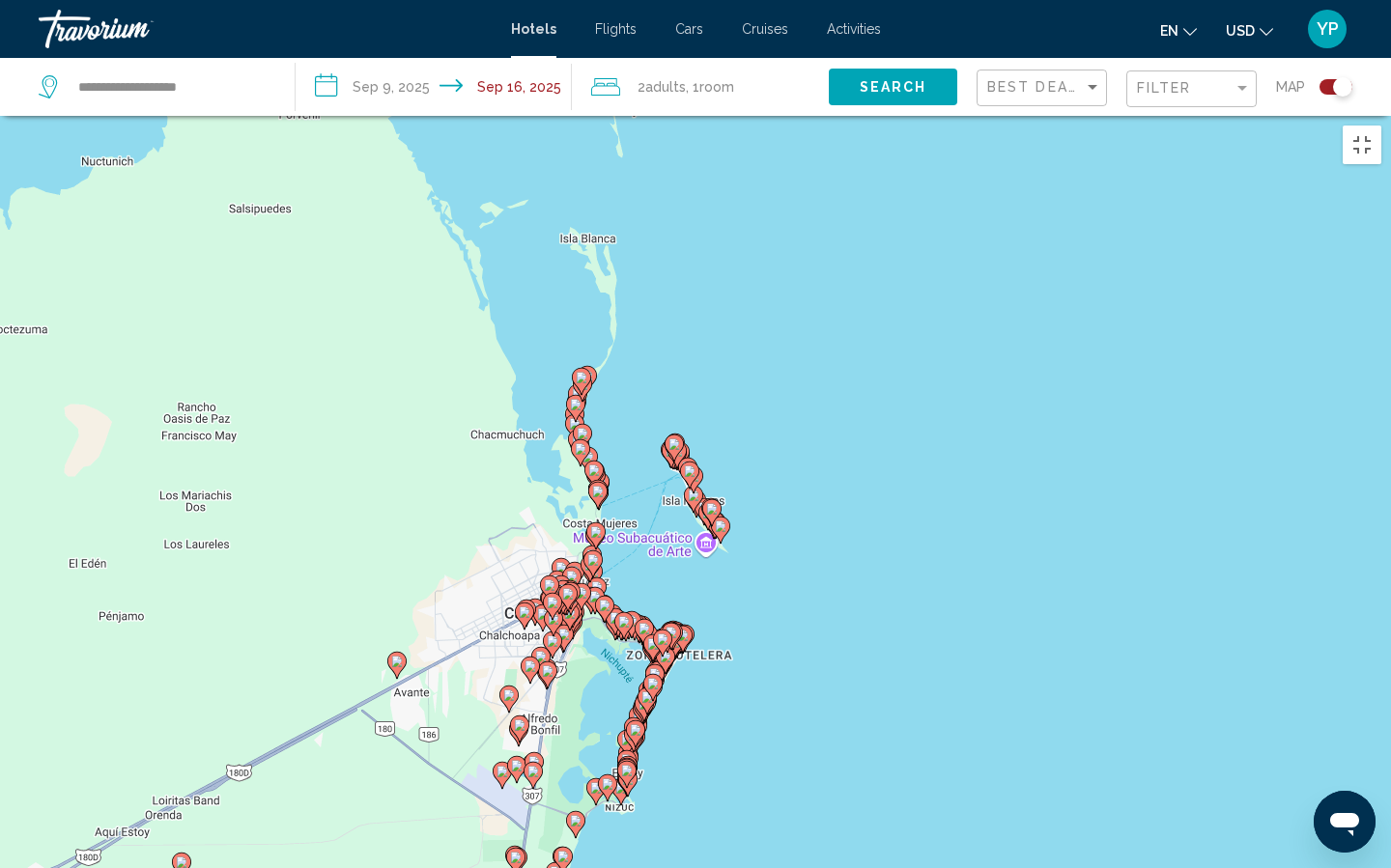 click on "Para activar la función de arrastrar con el teclado, presiona Alt + Intro. Una vez que estés en el estado de arrastrar con el teclado, usa las teclas de flecha para mover el marcador. Para completar la acción, presiona la tecla Intro. Para cancelar, presiona Escape." at bounding box center [696, 549] 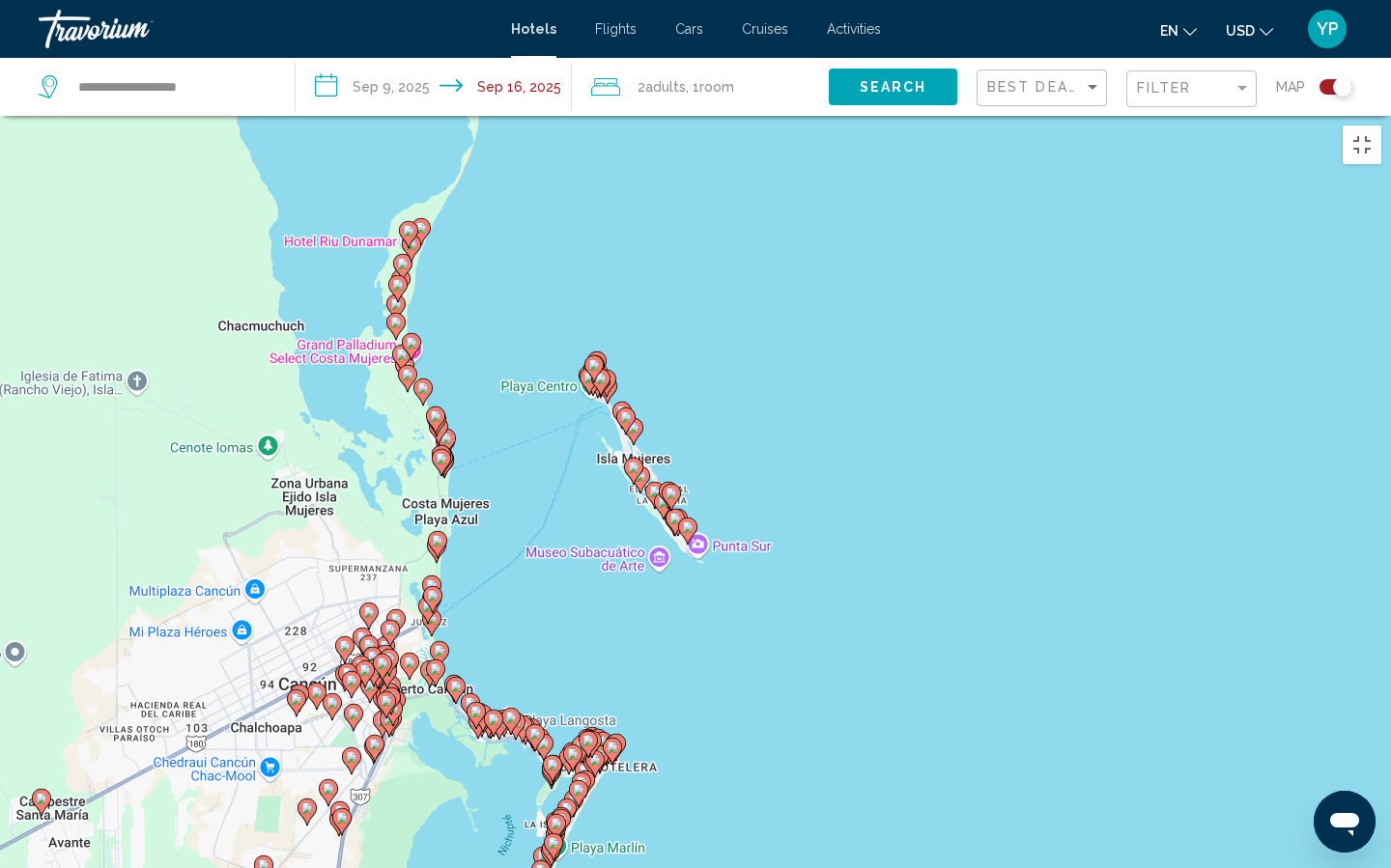 drag, startPoint x: 457, startPoint y: 556, endPoint x: 923, endPoint y: 509, distance: 468.36417 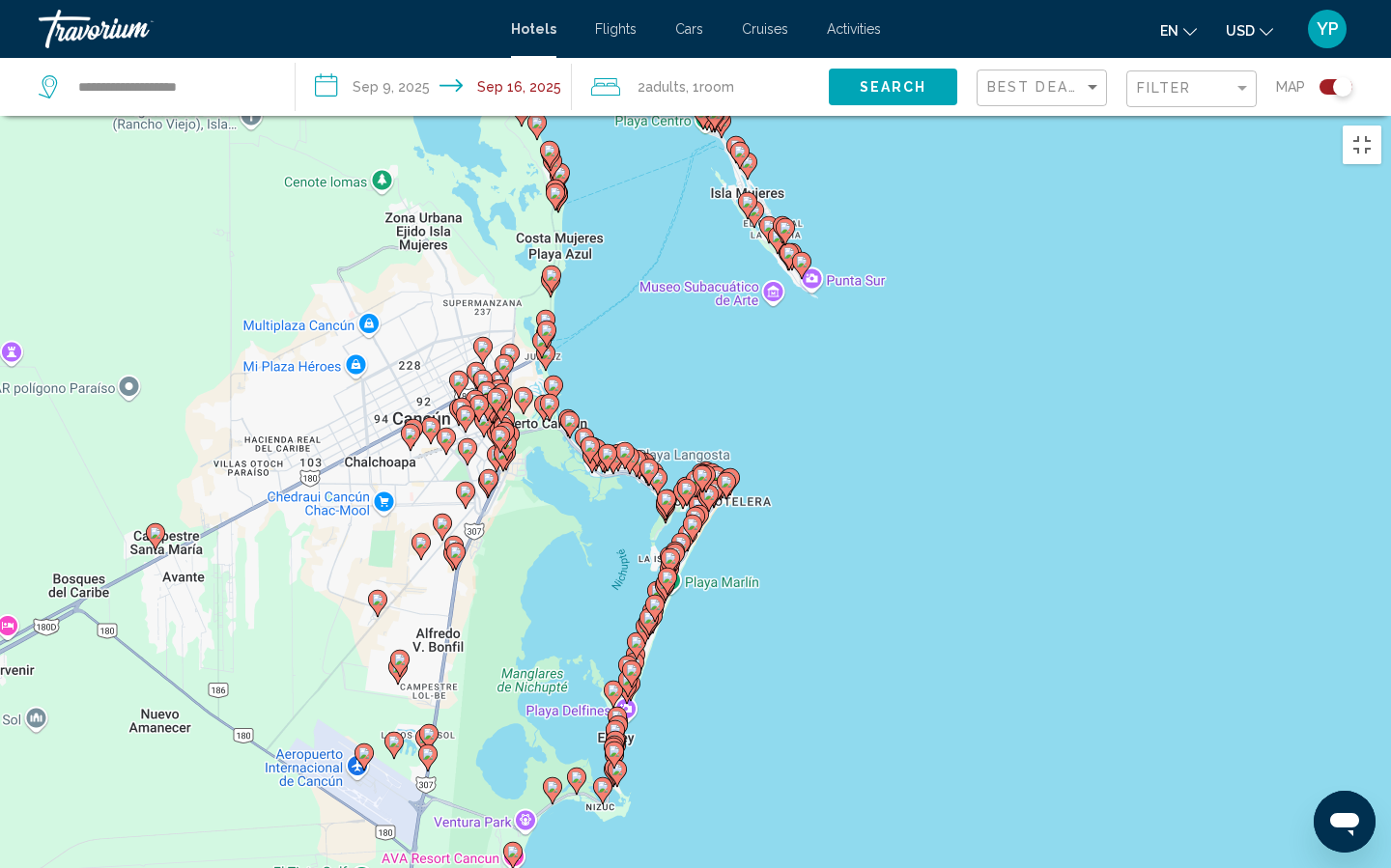 drag, startPoint x: 580, startPoint y: 577, endPoint x: 693, endPoint y: 309, distance: 290.8488 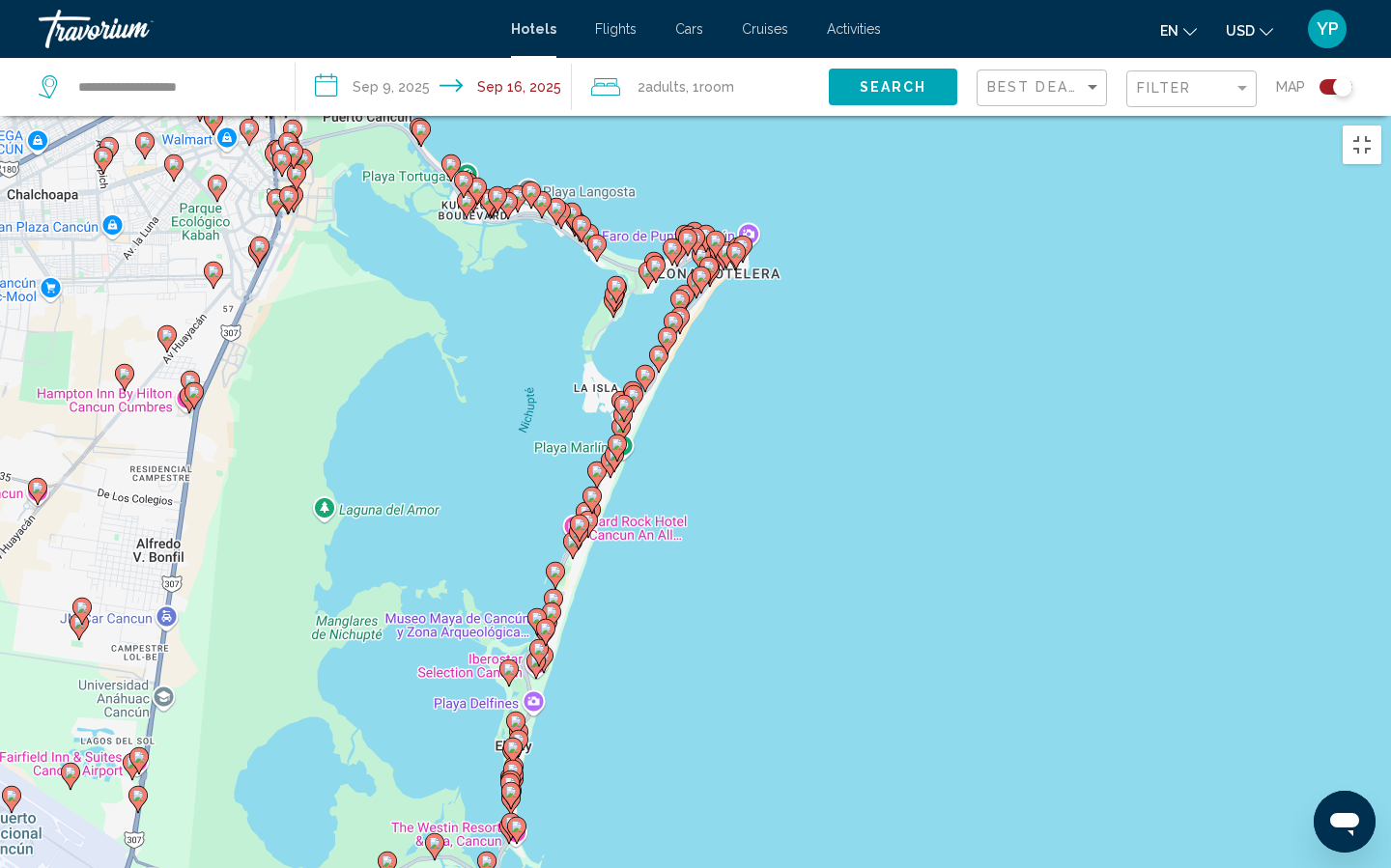 click on "Para activar la función de arrastrar con el teclado, presiona Alt + Intro. Una vez que estés en el estado de arrastrar con el teclado, usa las teclas de flecha para mover el marcador. Para completar la acción, presiona la tecla Intro. Para cancelar, presiona Escape." at bounding box center (696, 549) 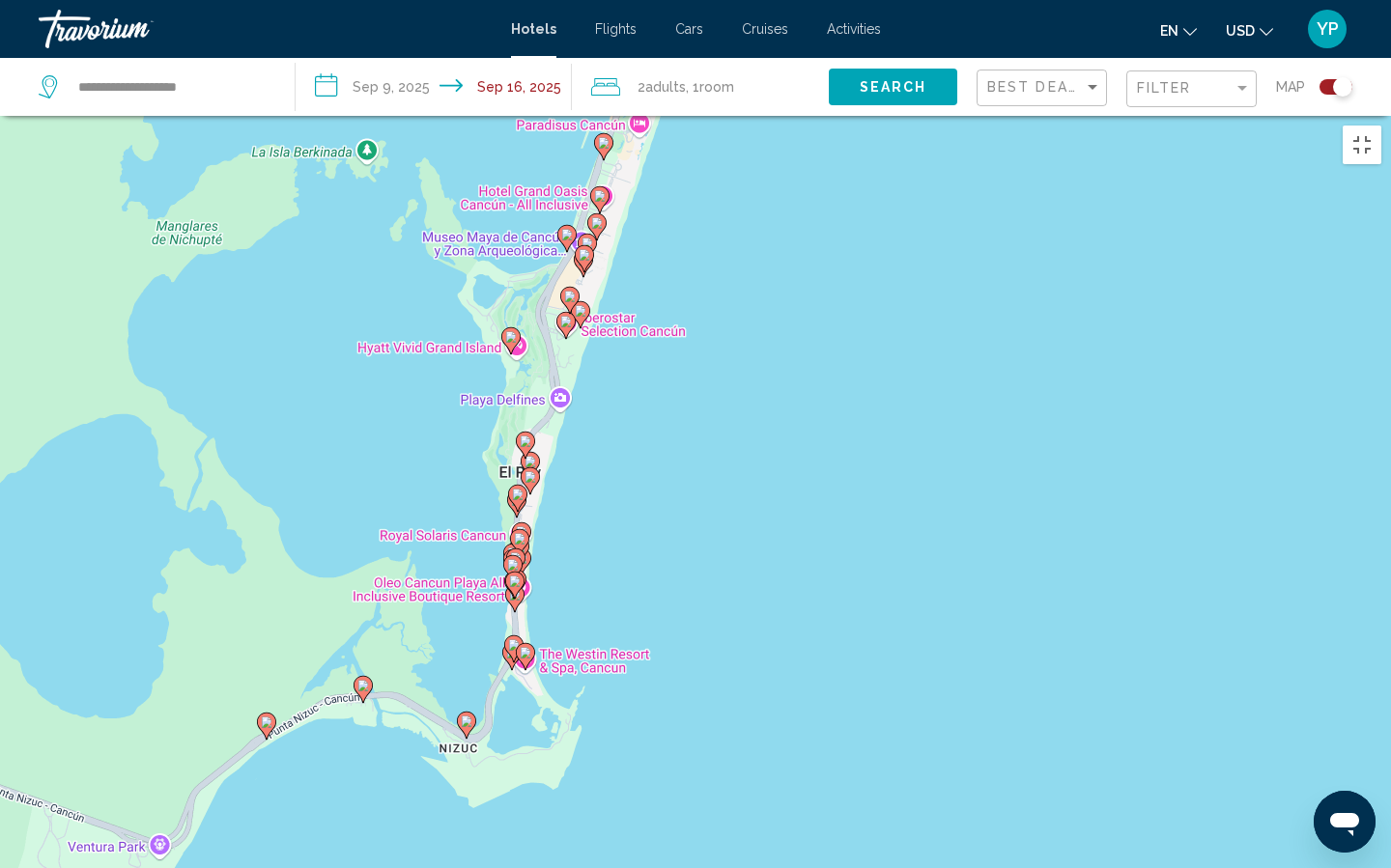 drag, startPoint x: 488, startPoint y: 738, endPoint x: 698, endPoint y: 445, distance: 360.4844 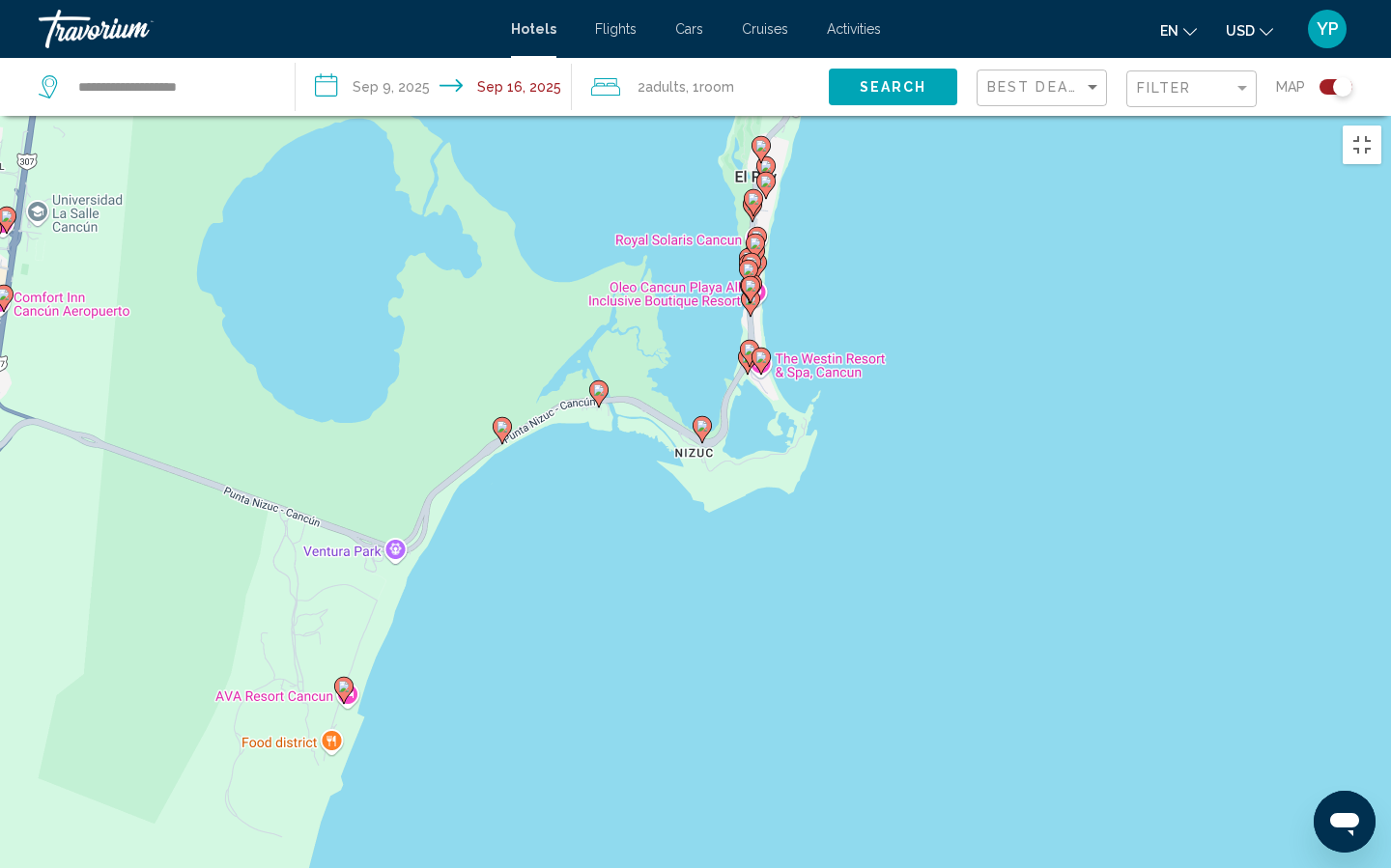 drag, startPoint x: 572, startPoint y: 567, endPoint x: 808, endPoint y: 269, distance: 380.13156 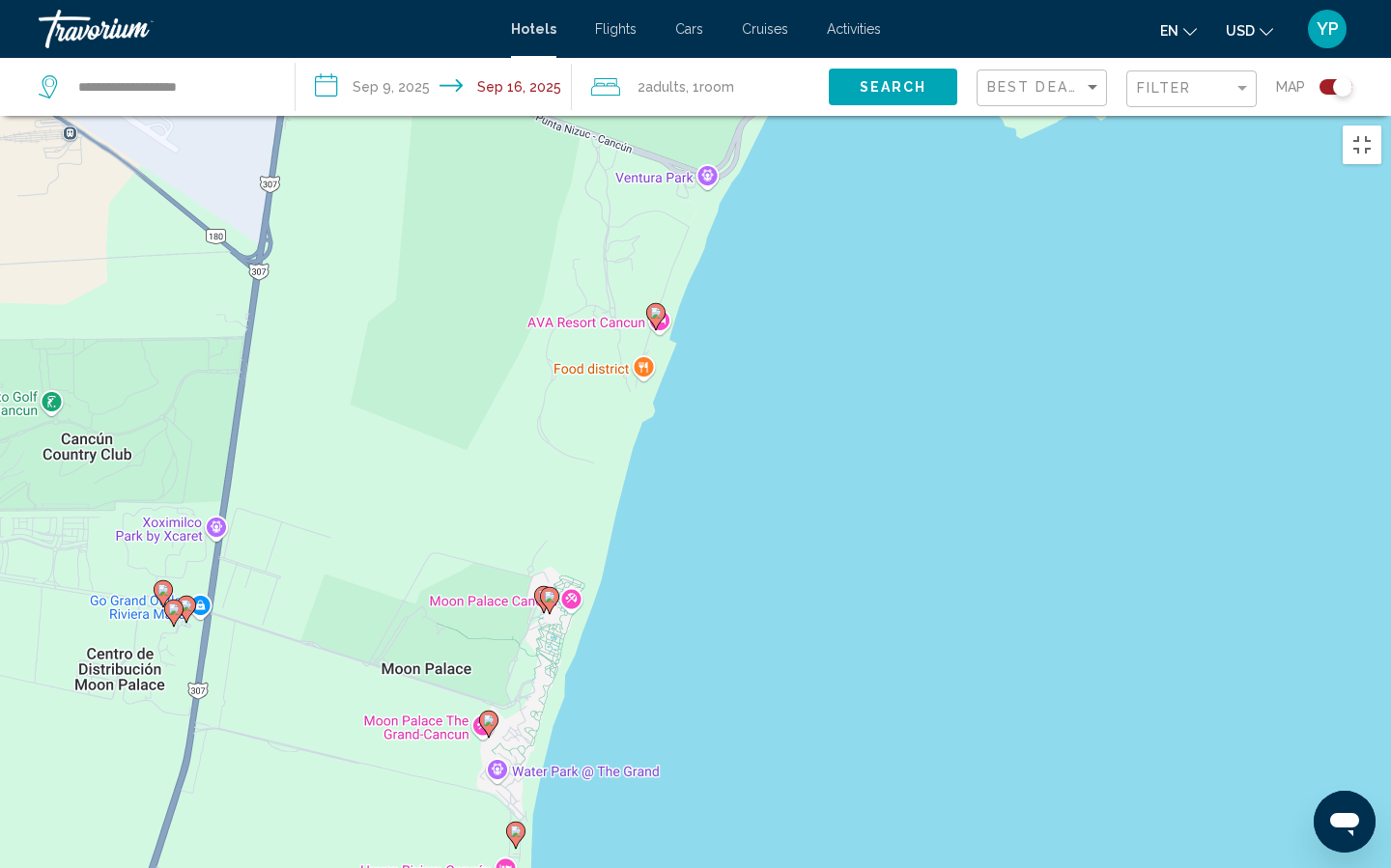 drag, startPoint x: 427, startPoint y: 715, endPoint x: 740, endPoint y: 338, distance: 489.99796 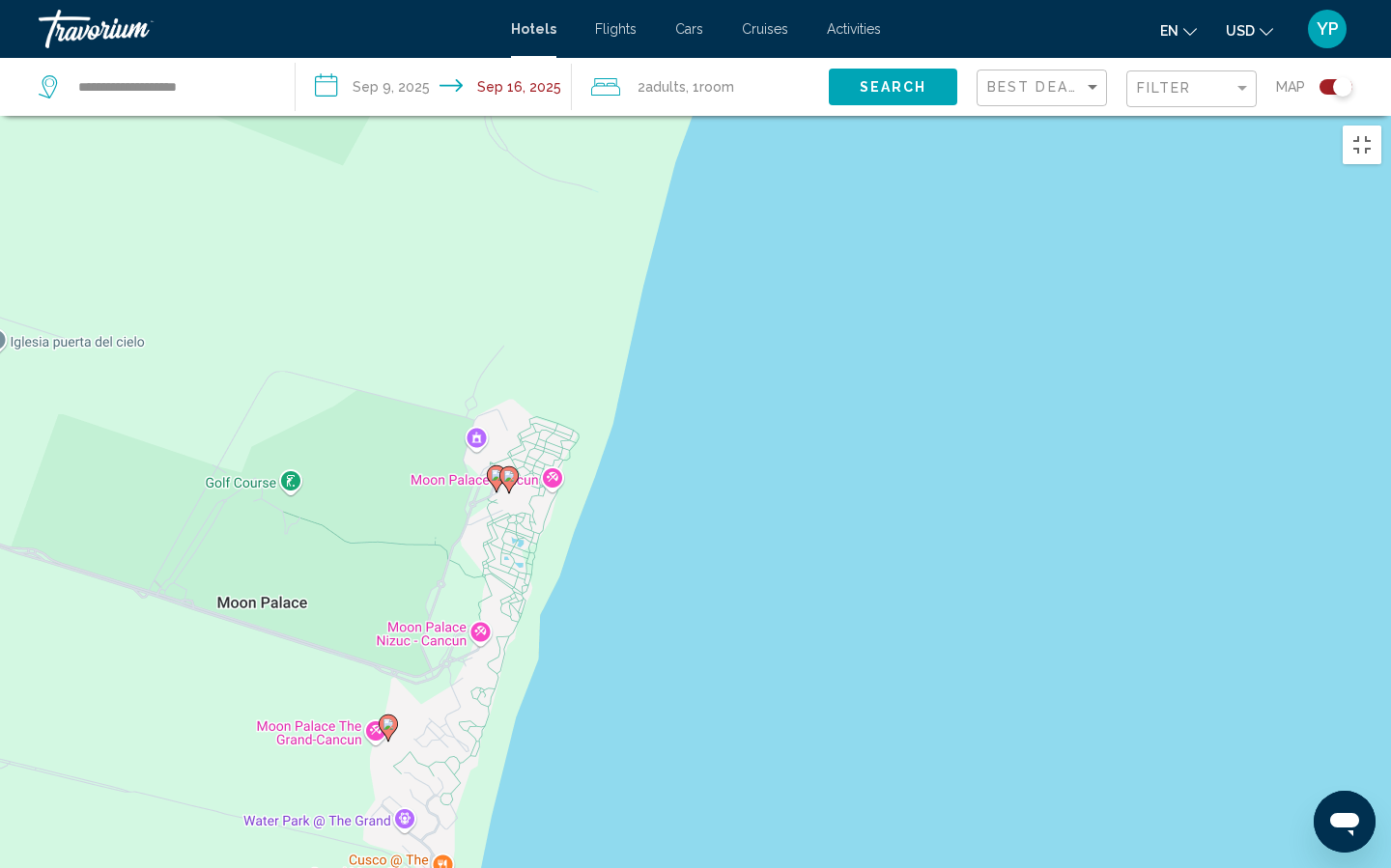 click on "Para activar la función de arrastrar con el teclado, presiona Alt + Intro. Una vez que estés en el estado de arrastrar con el teclado, usa las teclas de flecha para mover el marcador. Para completar la acción, presiona la tecla Intro. Para cancelar, presiona Escape." at bounding box center (696, 549) 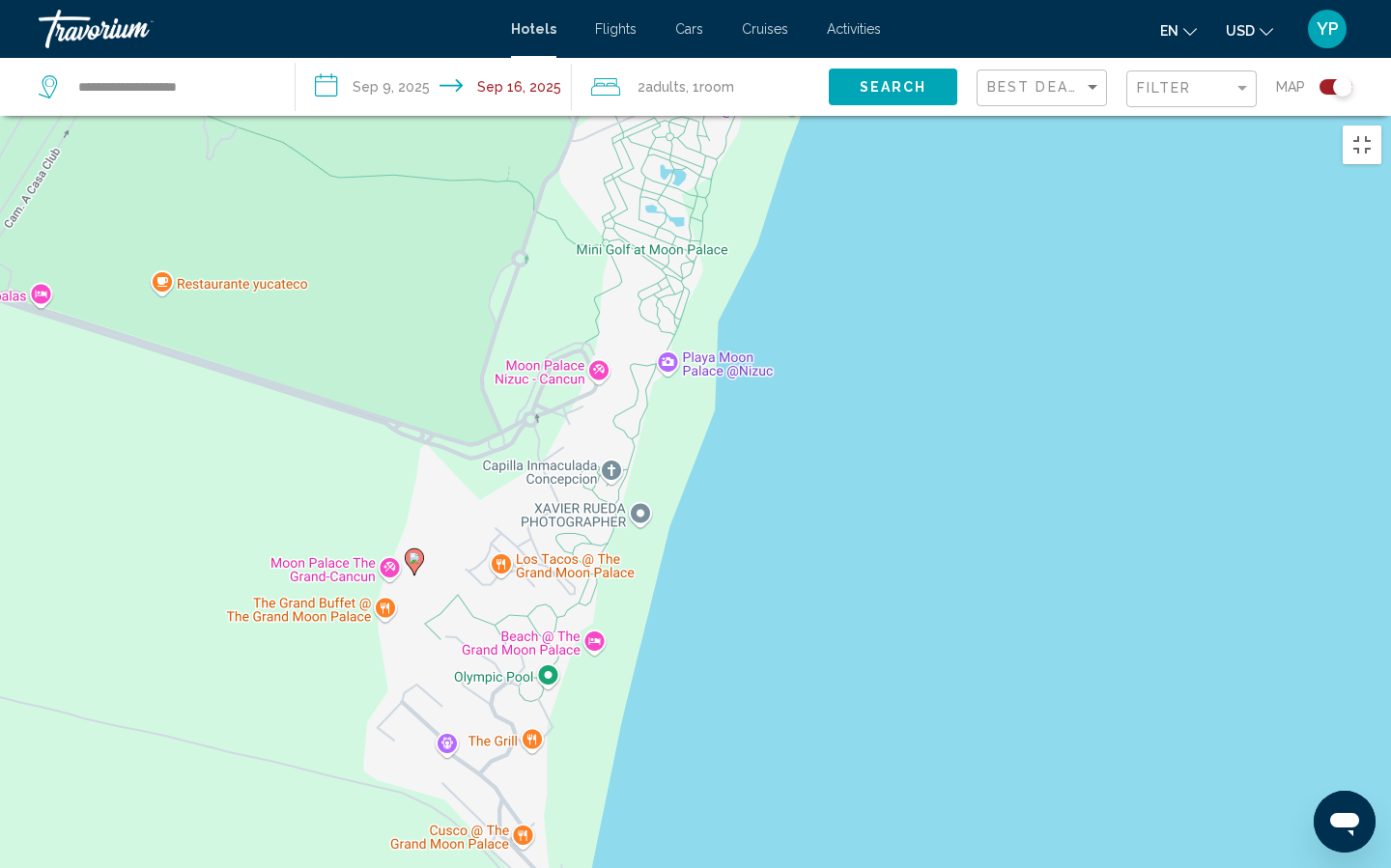 drag, startPoint x: 450, startPoint y: 684, endPoint x: 679, endPoint y: 507, distance: 289.43048 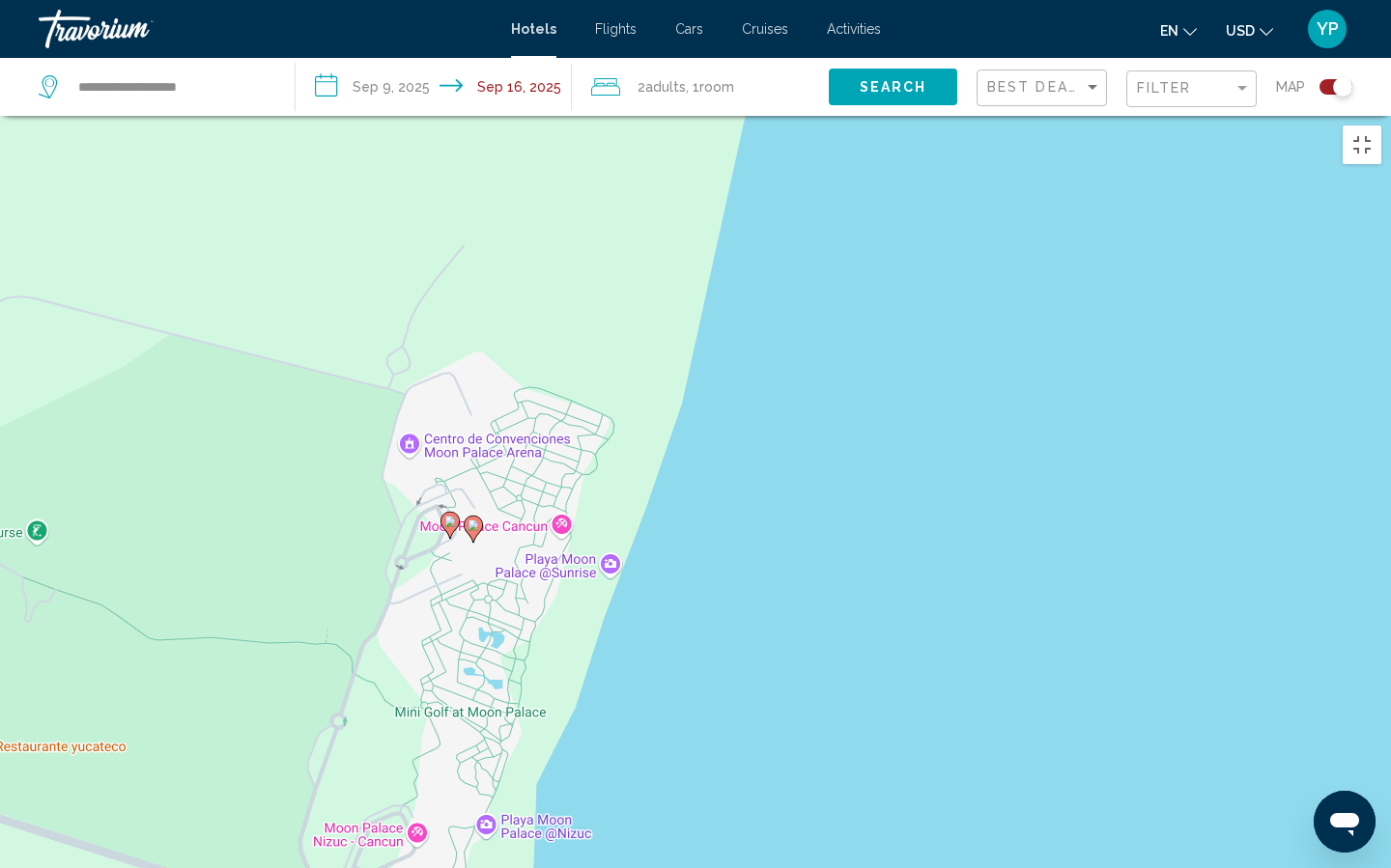 drag, startPoint x: 902, startPoint y: 187, endPoint x: 720, endPoint y: 652, distance: 499.34858 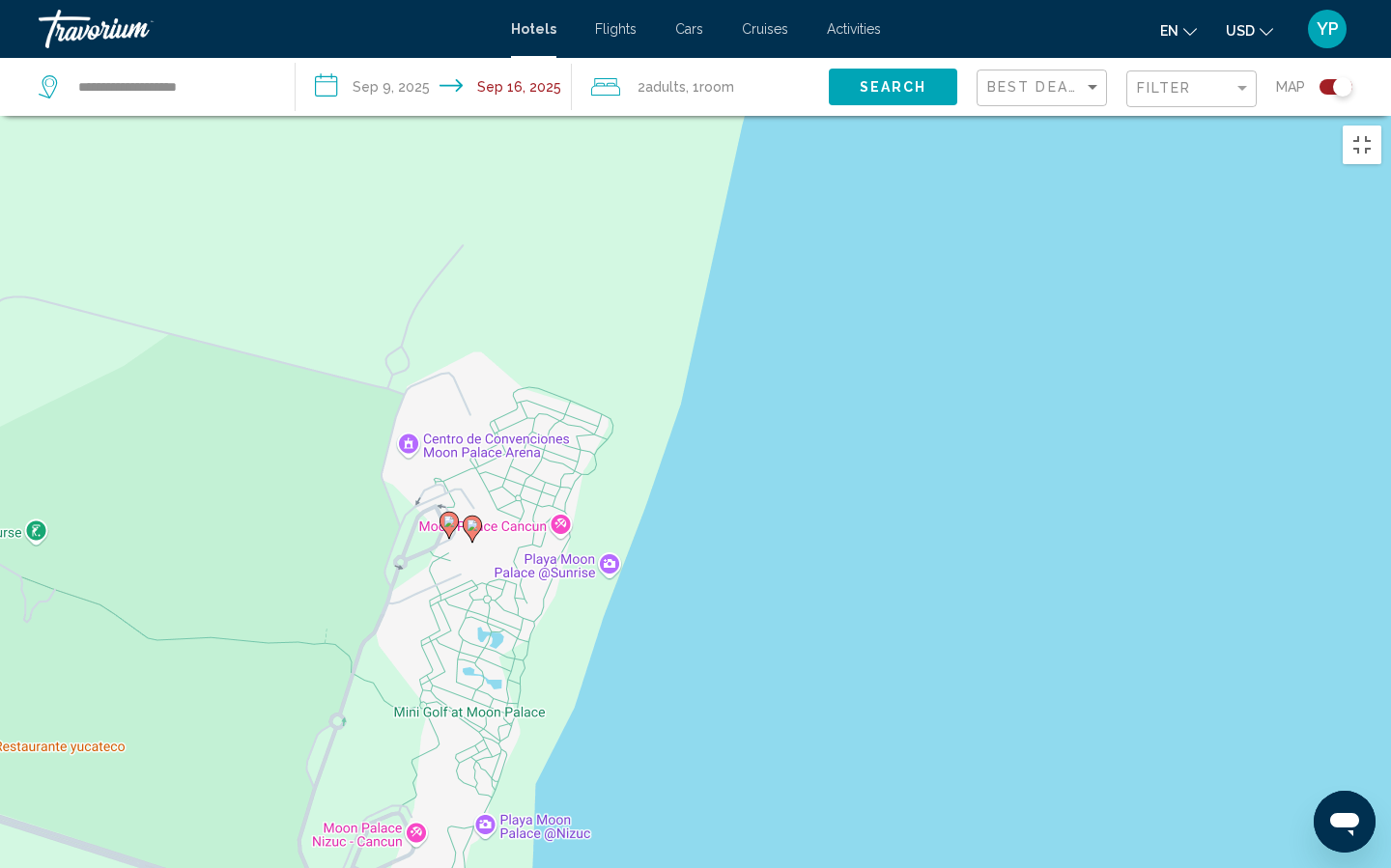 click on "Para activar la función de arrastrar con el teclado, presiona Alt + Intro. Una vez que estés en el estado de arrastrar con el teclado, usa las teclas de flecha para mover el marcador. Para completar la acción, presiona la tecla Intro. Para cancelar, presiona Escape." at bounding box center [696, 549] 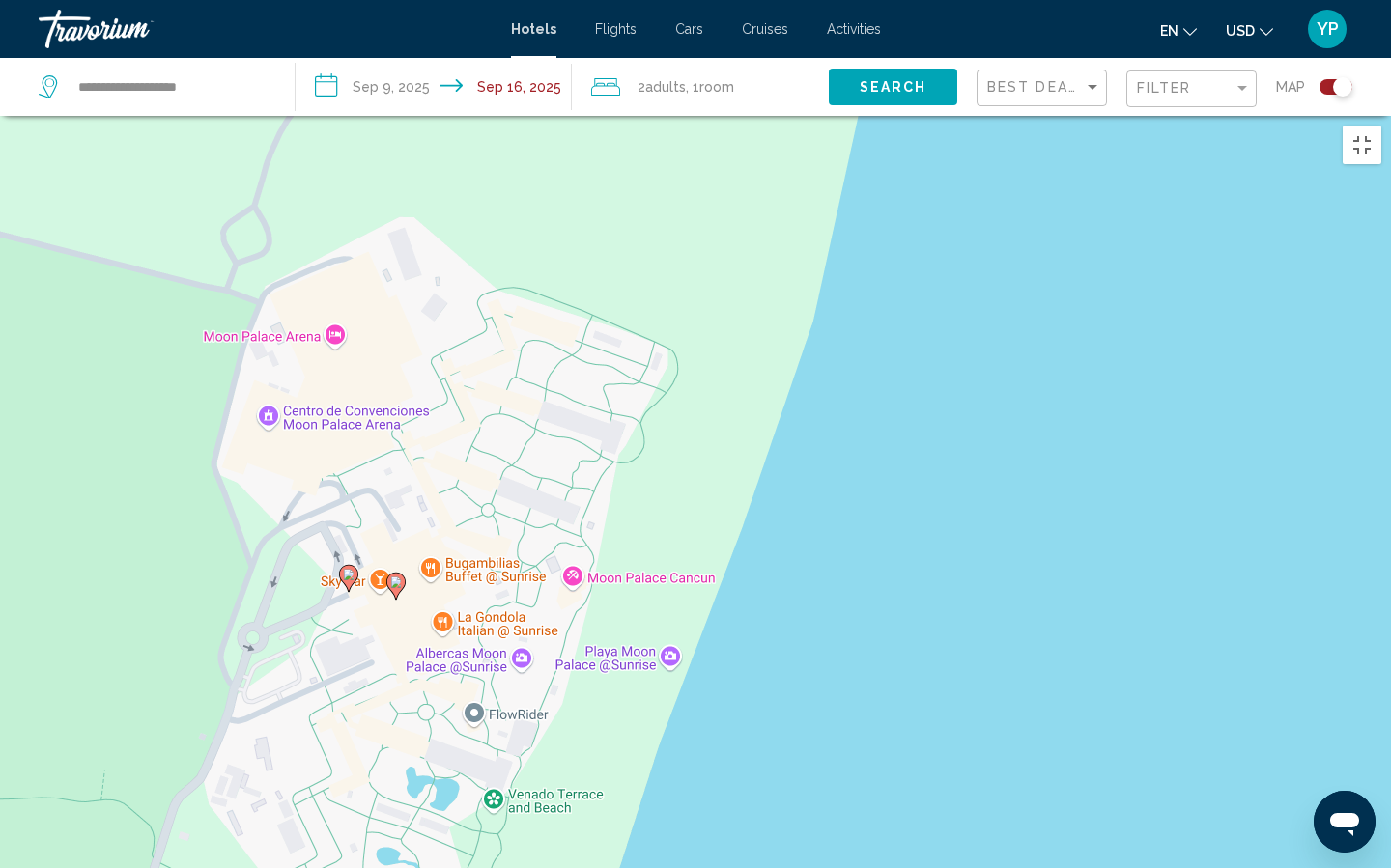 drag, startPoint x: 359, startPoint y: 455, endPoint x: 488, endPoint y: 494, distance: 134.76646 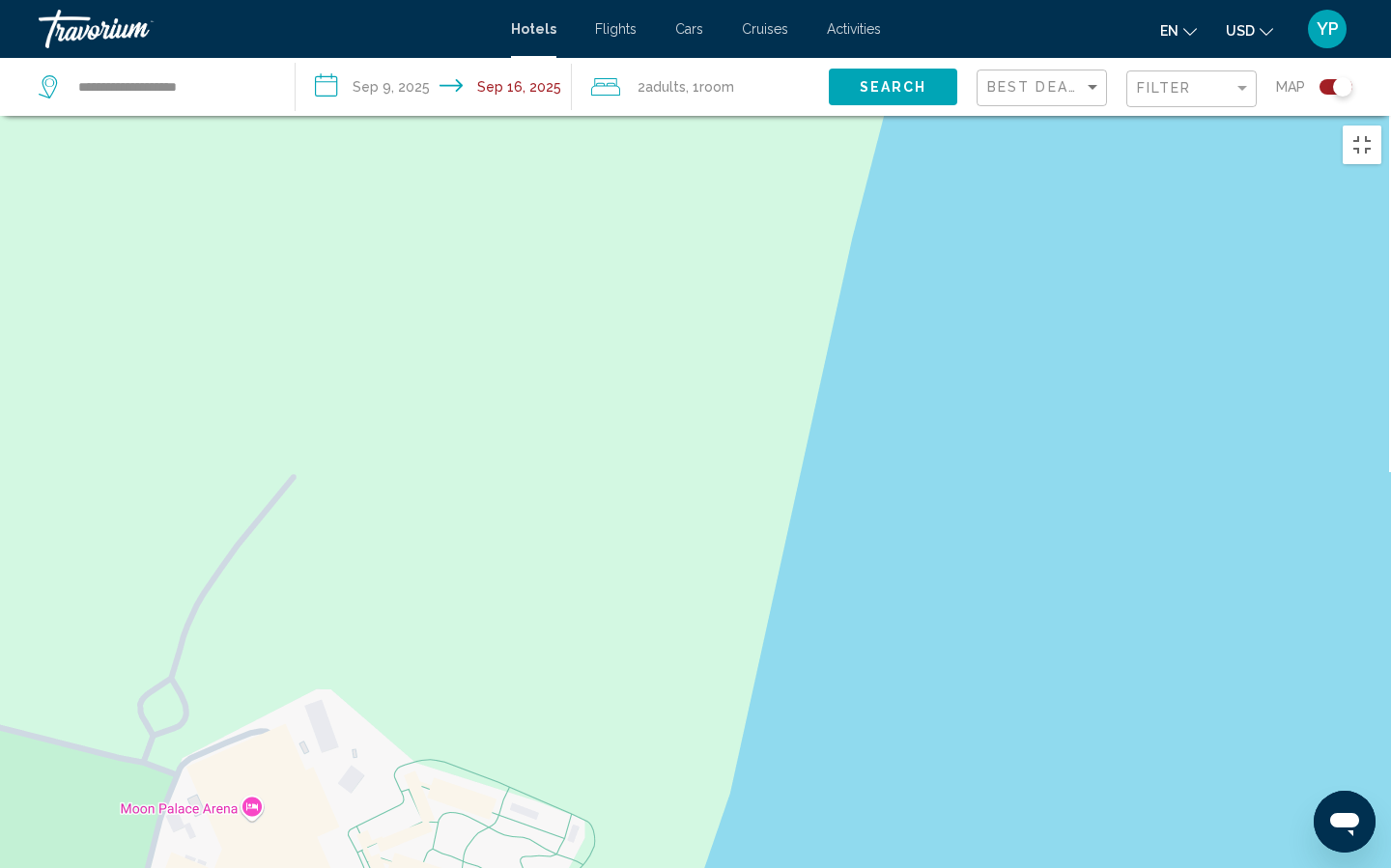 drag, startPoint x: 746, startPoint y: 273, endPoint x: 658, endPoint y: 787, distance: 521.4787 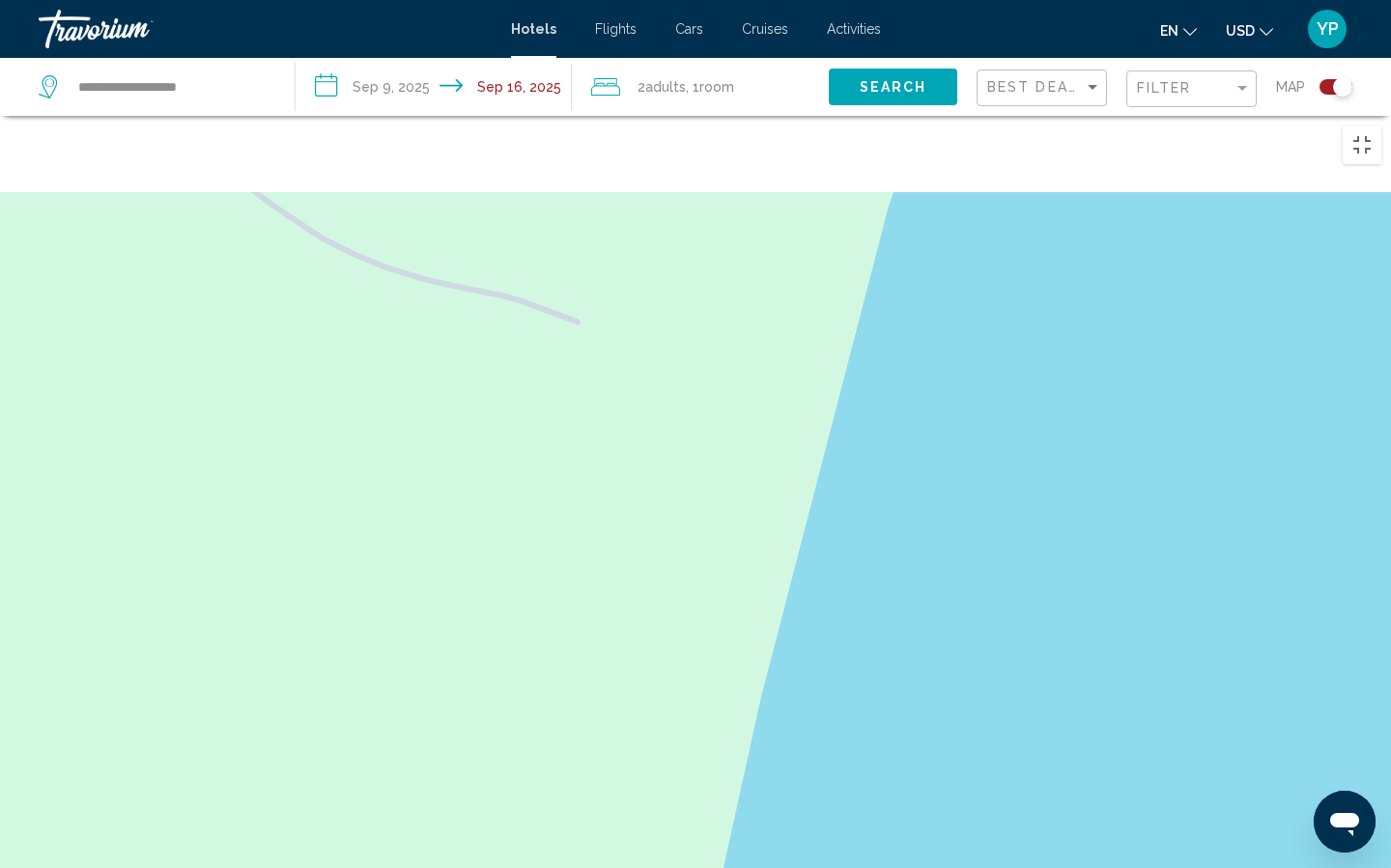 drag, startPoint x: 740, startPoint y: 208, endPoint x: 623, endPoint y: 859, distance: 661.43027 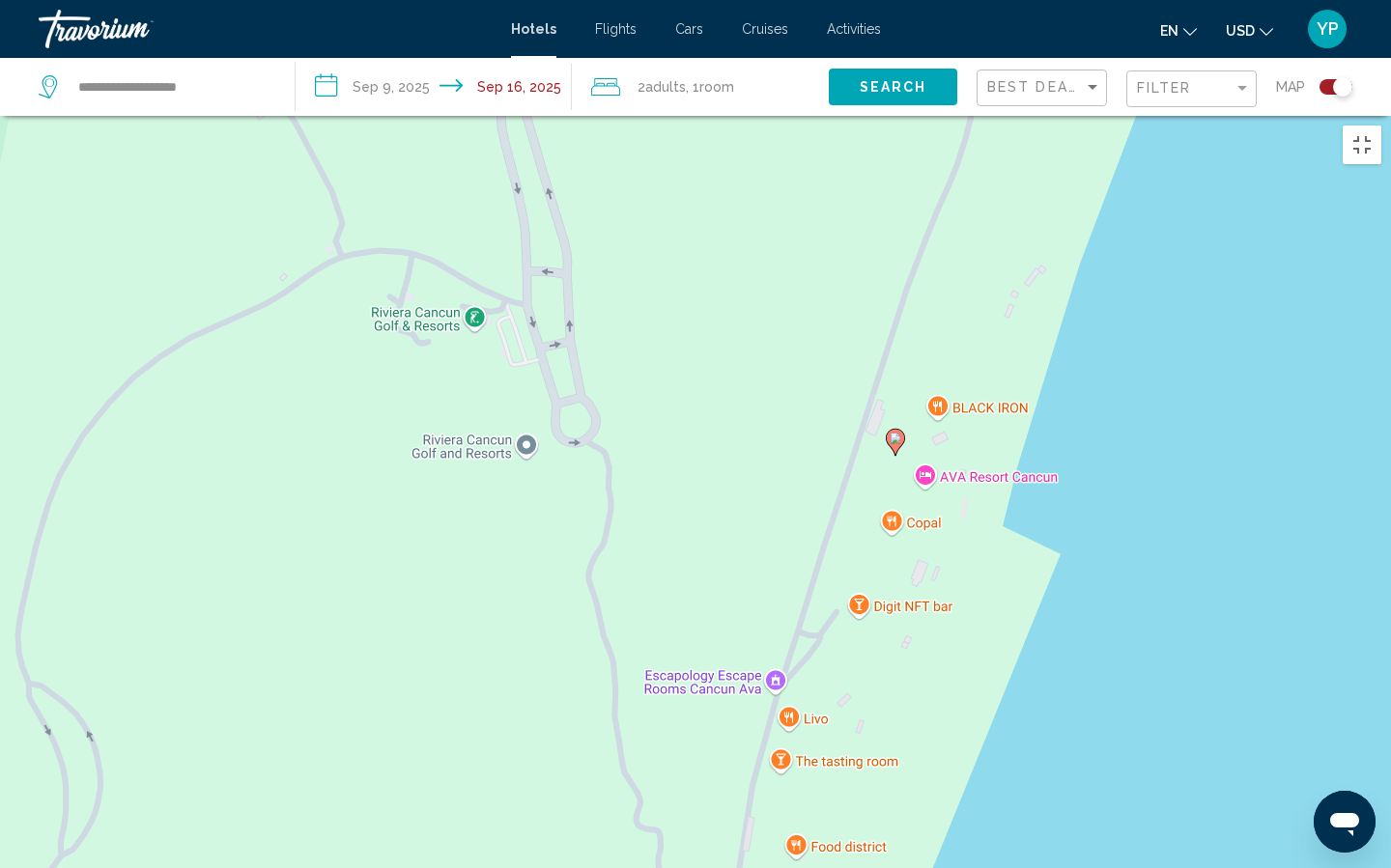 drag, startPoint x: 898, startPoint y: 466, endPoint x: 732, endPoint y: 765, distance: 341.9898 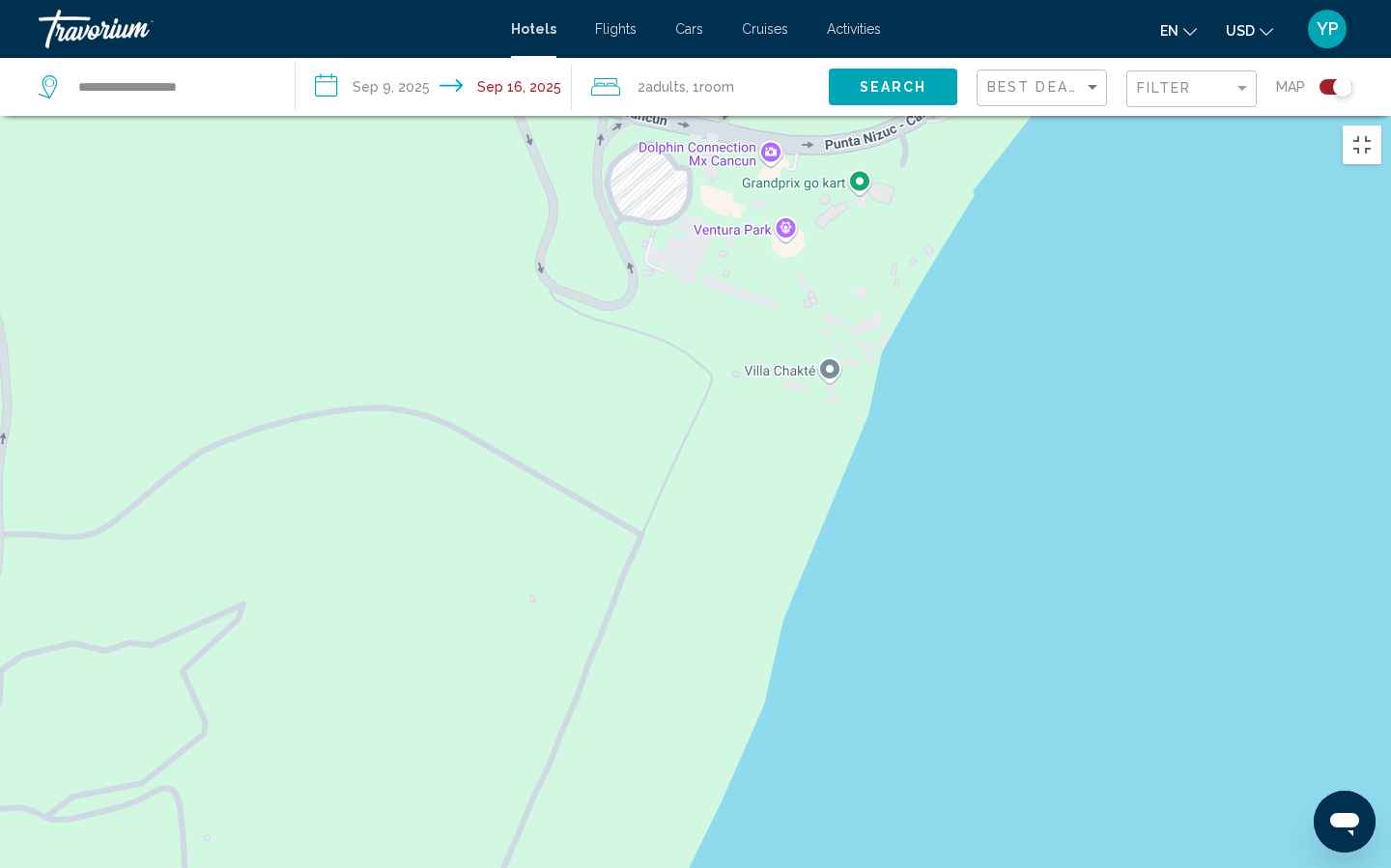 drag, startPoint x: 860, startPoint y: 421, endPoint x: 734, endPoint y: 742, distance: 344.84344 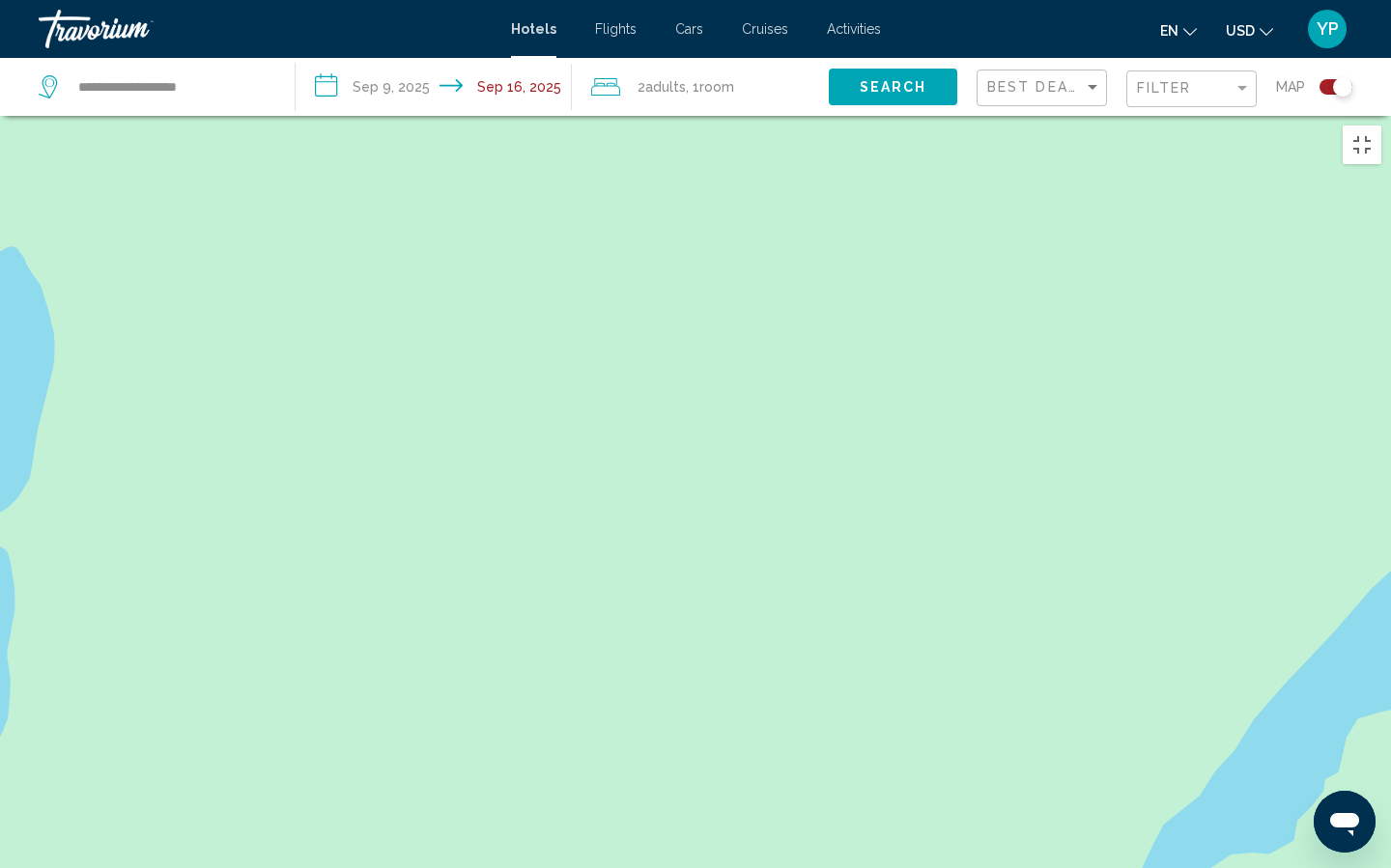 drag, startPoint x: 967, startPoint y: 734, endPoint x: 475, endPoint y: 605, distance: 508.63051 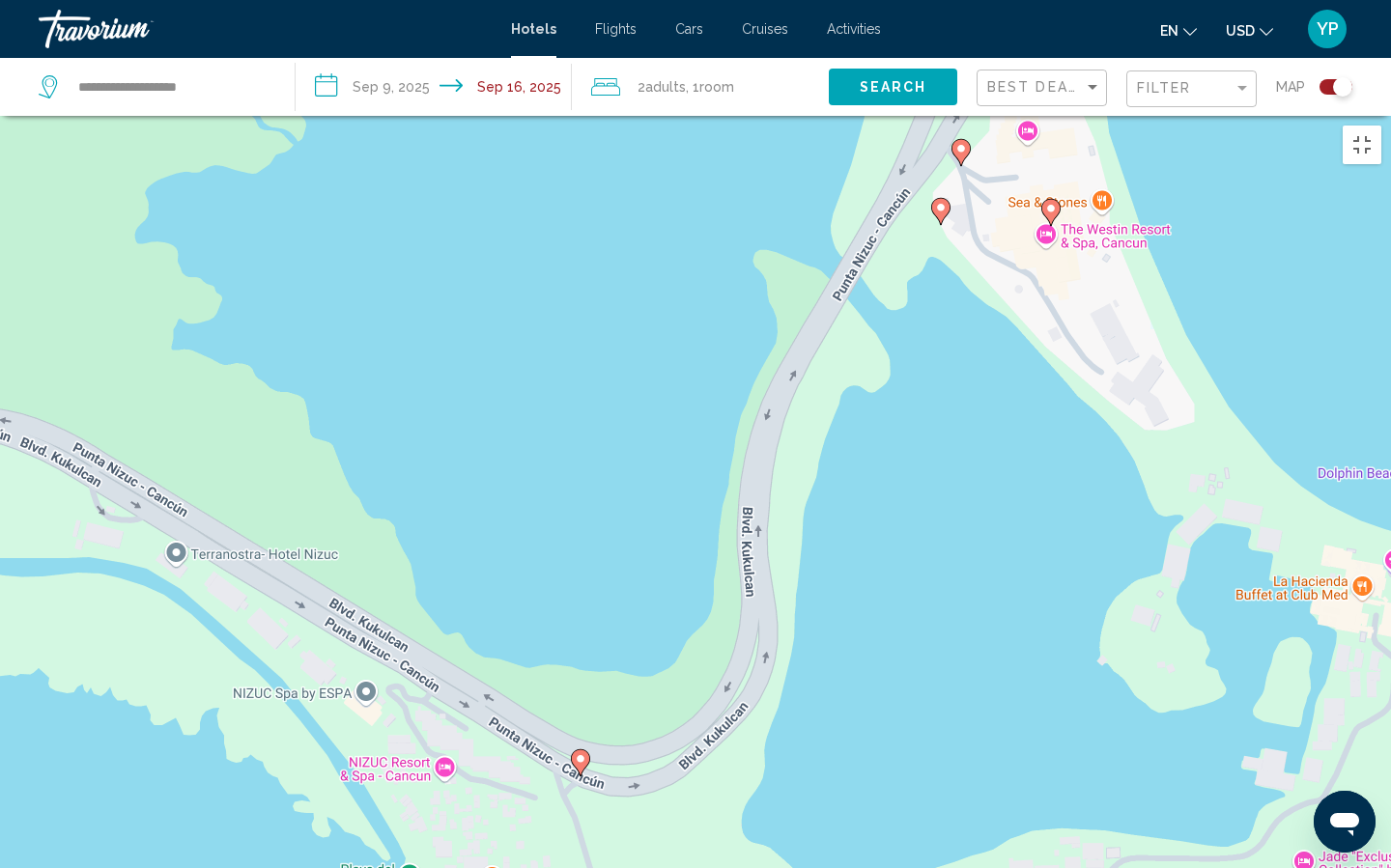 drag, startPoint x: 689, startPoint y: 768, endPoint x: 561, endPoint y: 436, distance: 355.8202 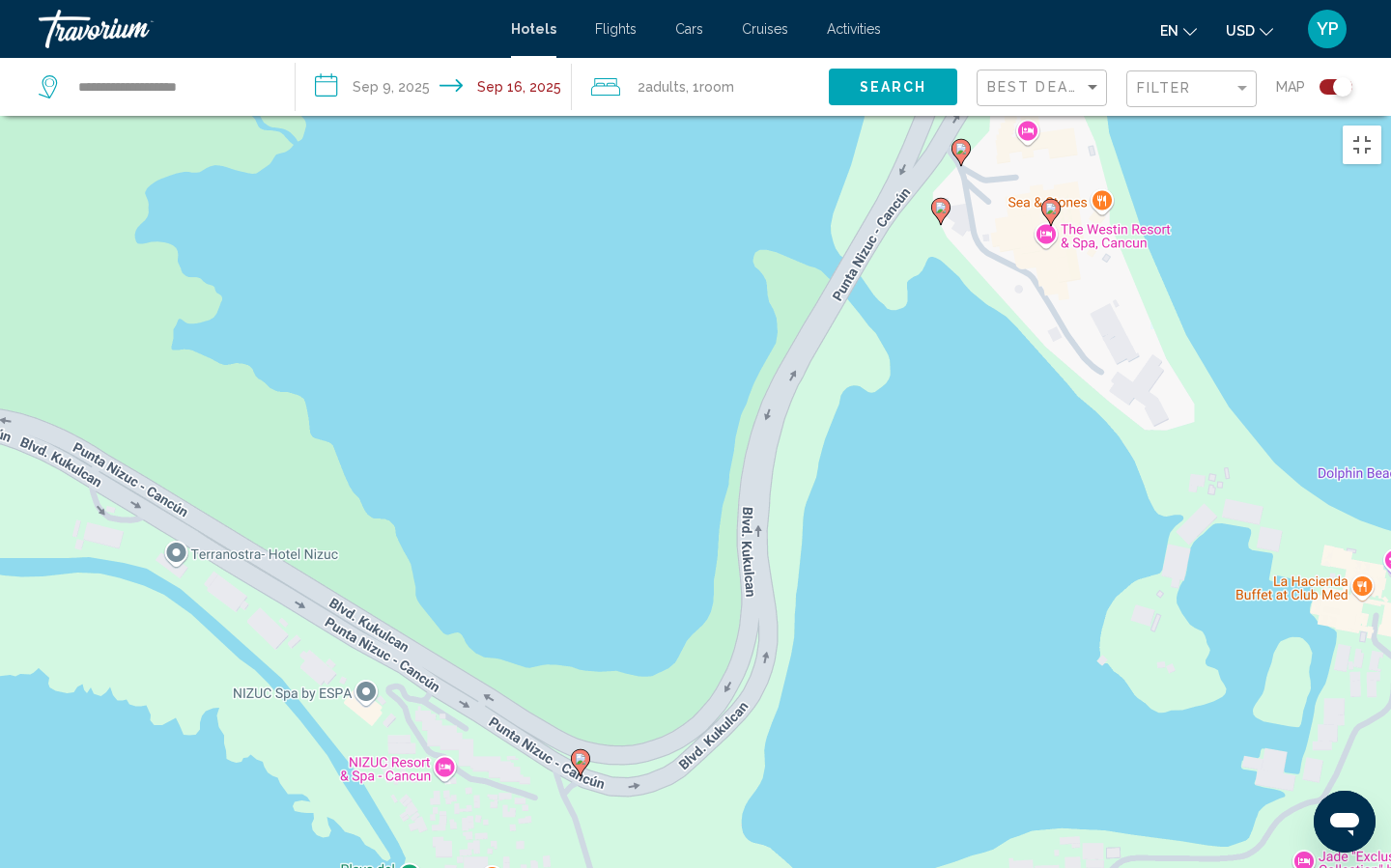 click on "Para activar la función de arrastrar con el teclado, presiona Alt + Intro. Una vez que estés en el estado de arrastrar con el teclado, usa las teclas de flecha para mover el marcador. Para completar la acción, presiona la tecla Intro. Para cancelar, presiona Escape." at bounding box center (696, 549) 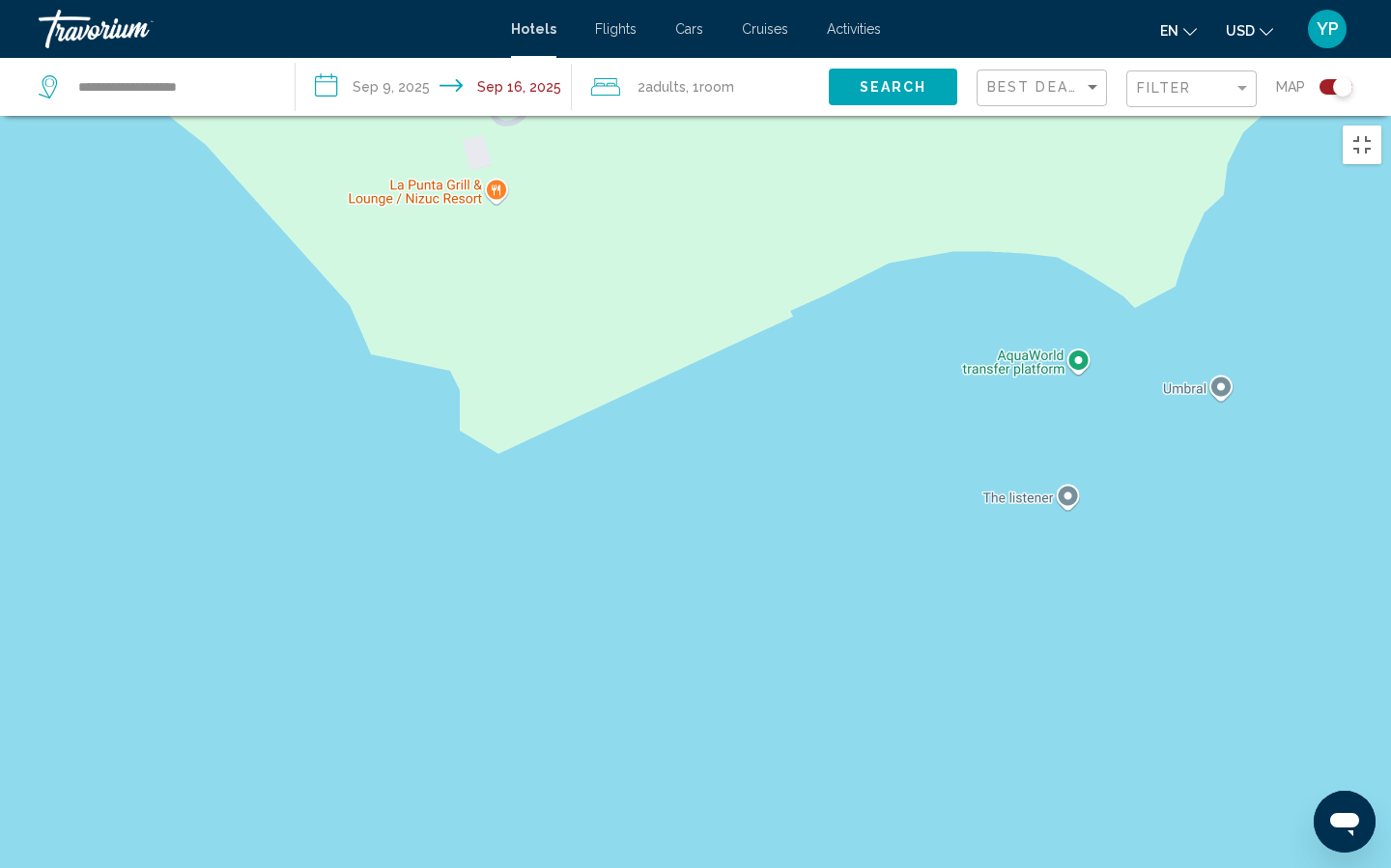 drag, startPoint x: 341, startPoint y: 331, endPoint x: 630, endPoint y: 528, distance: 349.7571 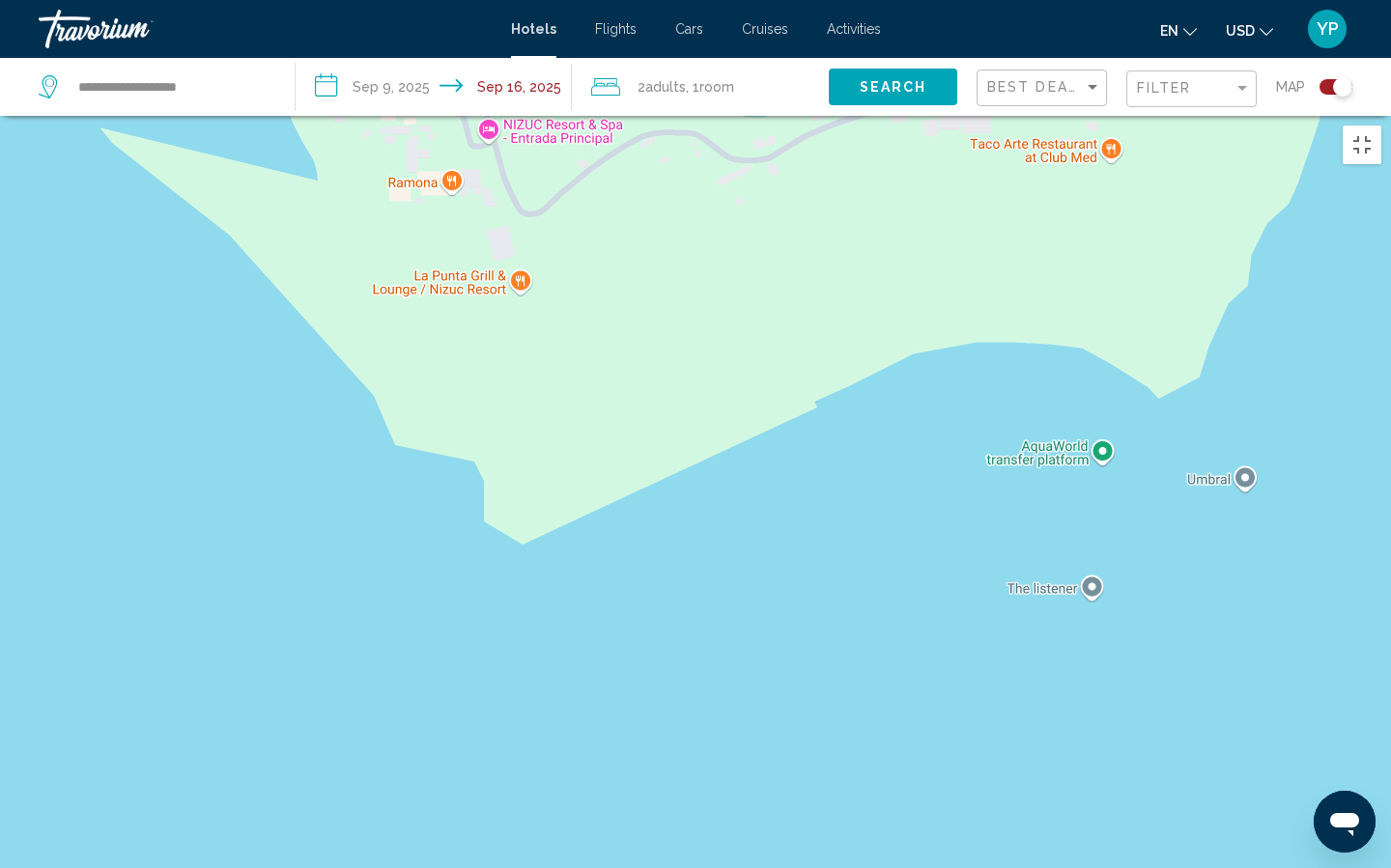 drag, startPoint x: 630, startPoint y: 528, endPoint x: 630, endPoint y: 593, distance: 65 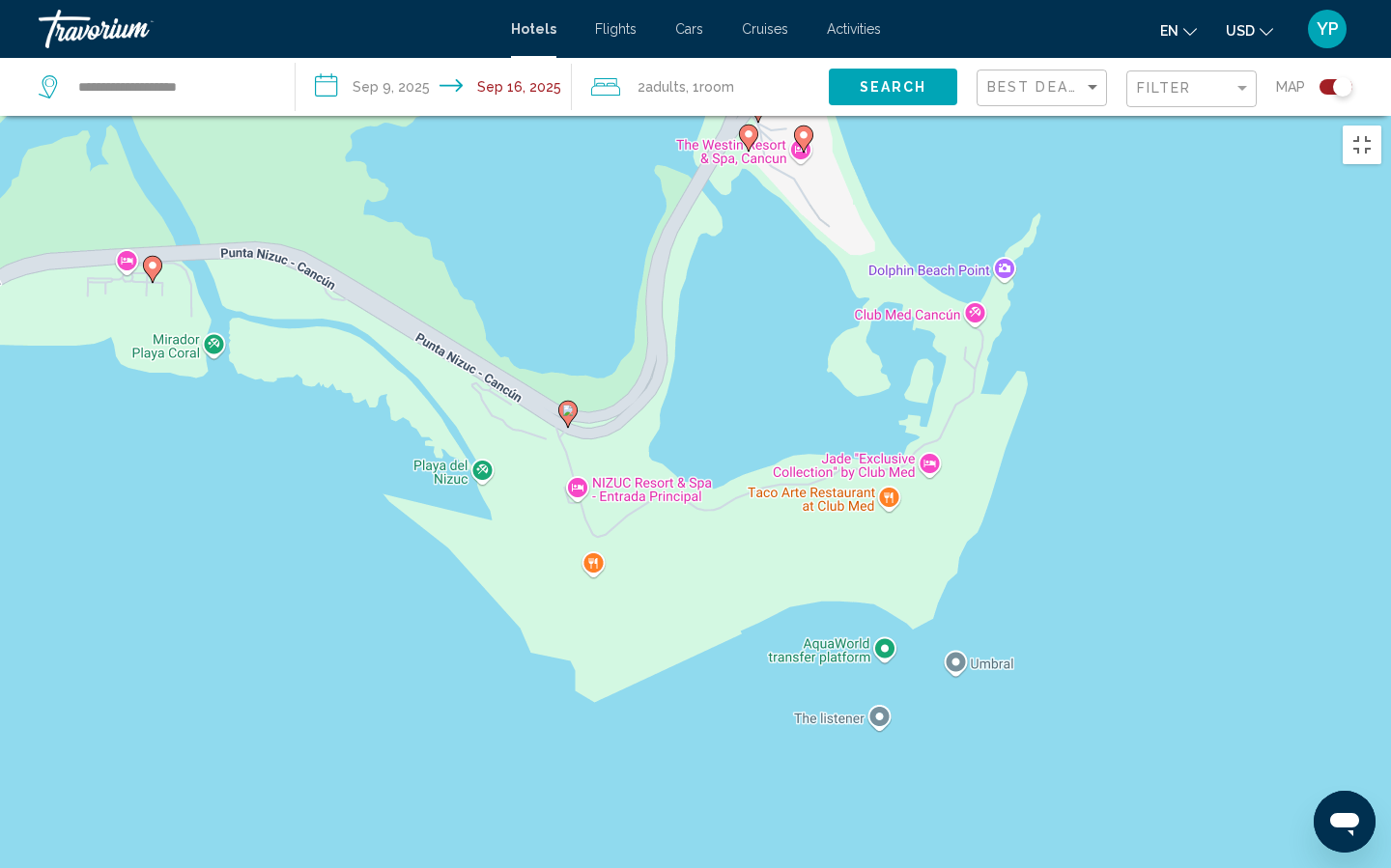 drag, startPoint x: 630, startPoint y: 598, endPoint x: 648, endPoint y: 673, distance: 77.129761 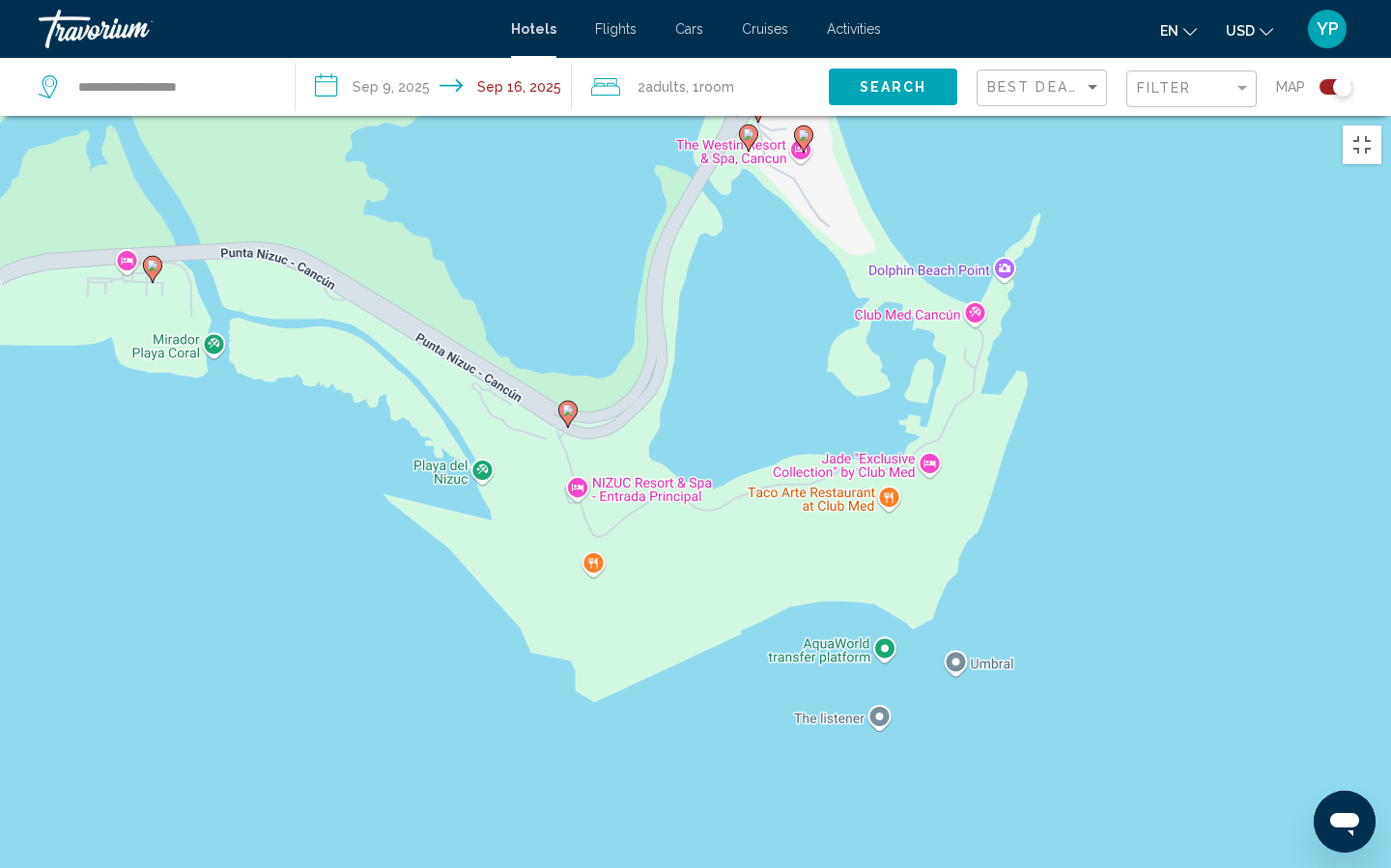 click on "Para activar la función de arrastrar con el teclado, presiona Alt + Intro. Una vez que estés en el estado de arrastrar con el teclado, usa las teclas de flecha para mover el marcador. Para completar la acción, presiona la tecla Intro. Para cancelar, presiona Escape." at bounding box center [696, 549] 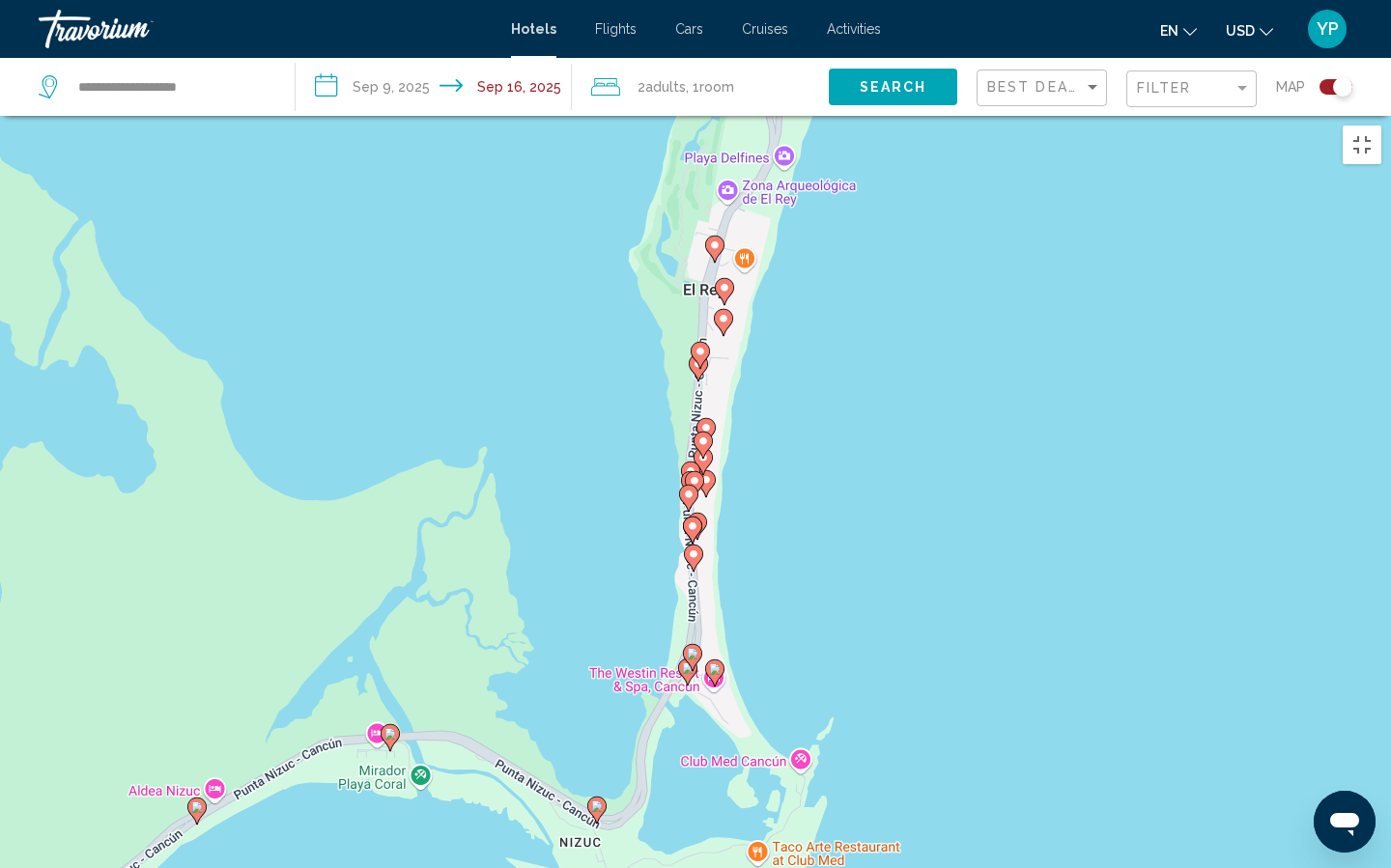 drag, startPoint x: 755, startPoint y: 327, endPoint x: 743, endPoint y: 596, distance: 269.2675 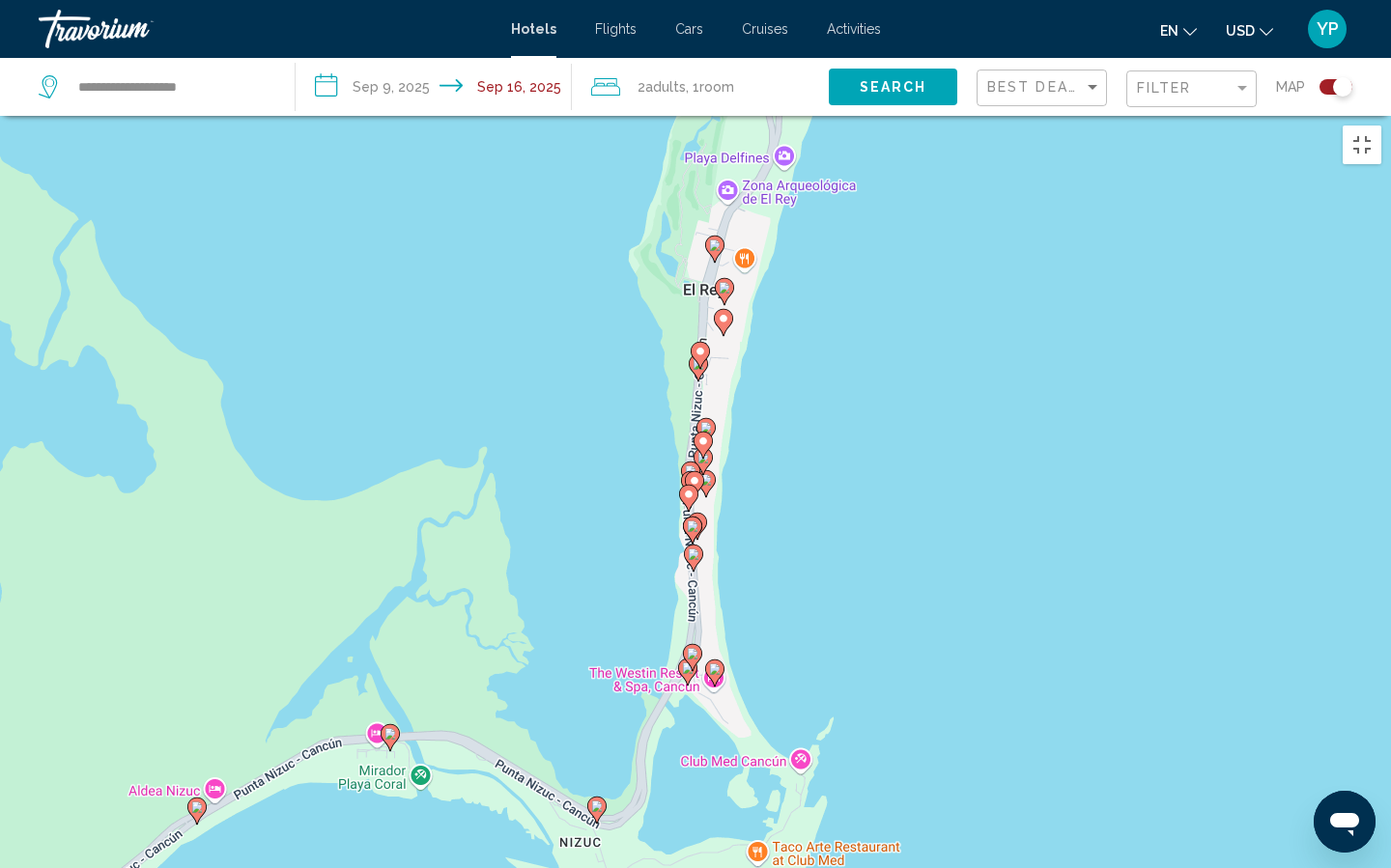 click on "Para activar la función de arrastrar con el teclado, presiona Alt + Intro. Una vez que estés en el estado de arrastrar con el teclado, usa las teclas de flecha para mover el marcador. Para completar la acción, presiona la tecla Intro. Para cancelar, presiona Escape." at bounding box center (696, 549) 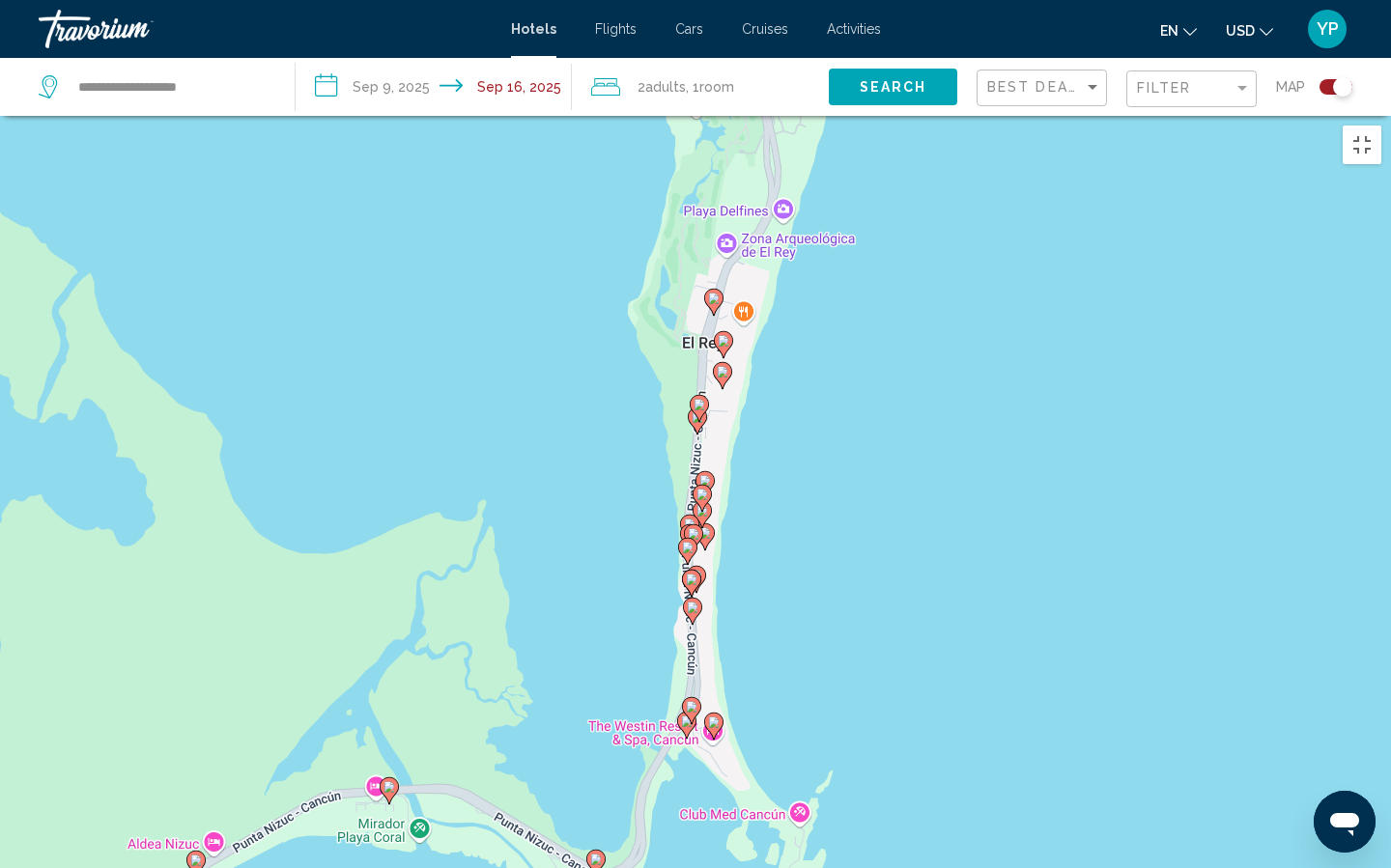 click on "Para activar la función de arrastrar con el teclado, presiona Alt + Intro. Una vez que estés en el estado de arrastrar con el teclado, usa las teclas de flecha para mover el marcador. Para completar la acción, presiona la tecla Intro. Para cancelar, presiona Escape." at bounding box center [696, 549] 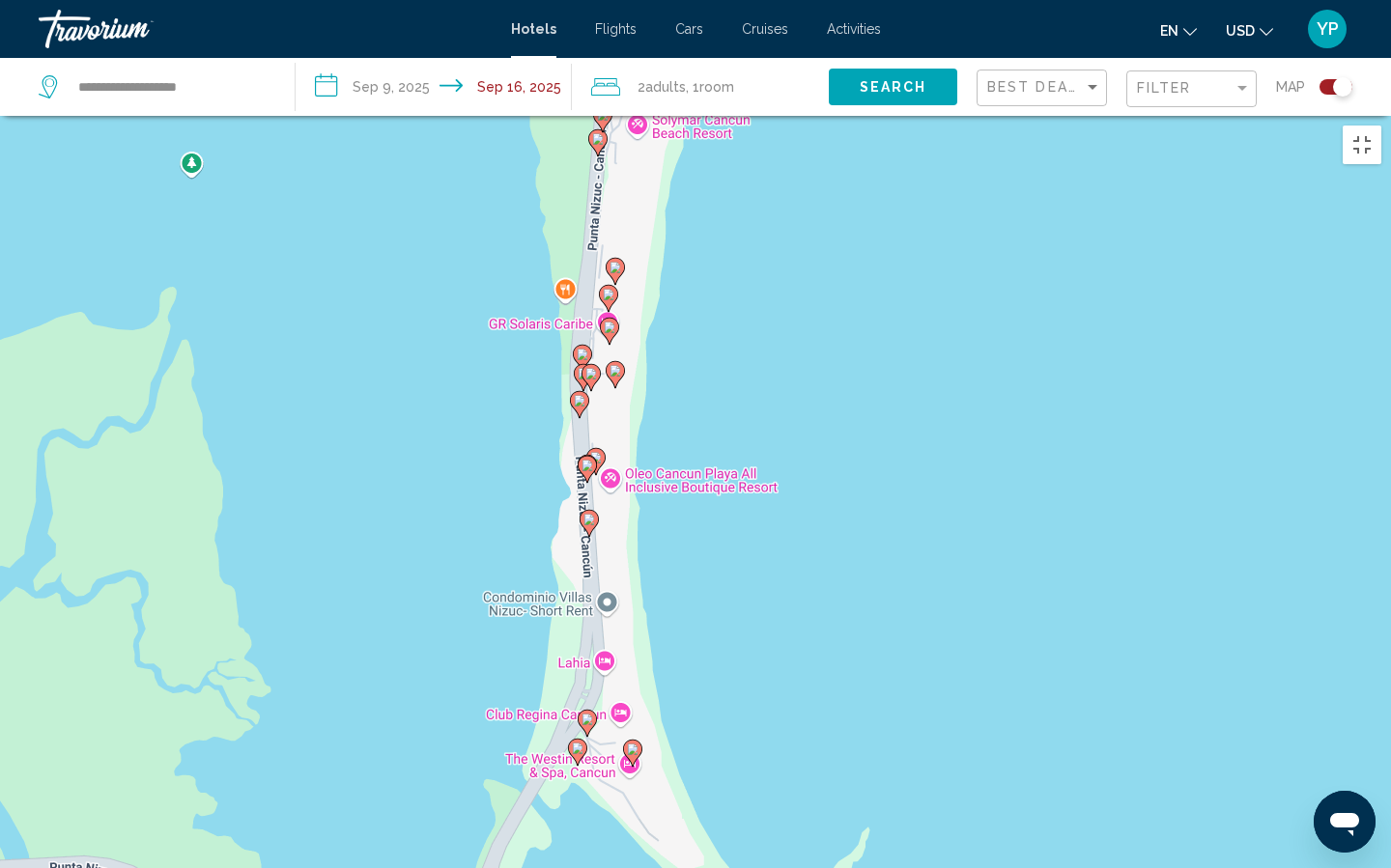 drag, startPoint x: 730, startPoint y: 553, endPoint x: 741, endPoint y: 510, distance: 44.38468 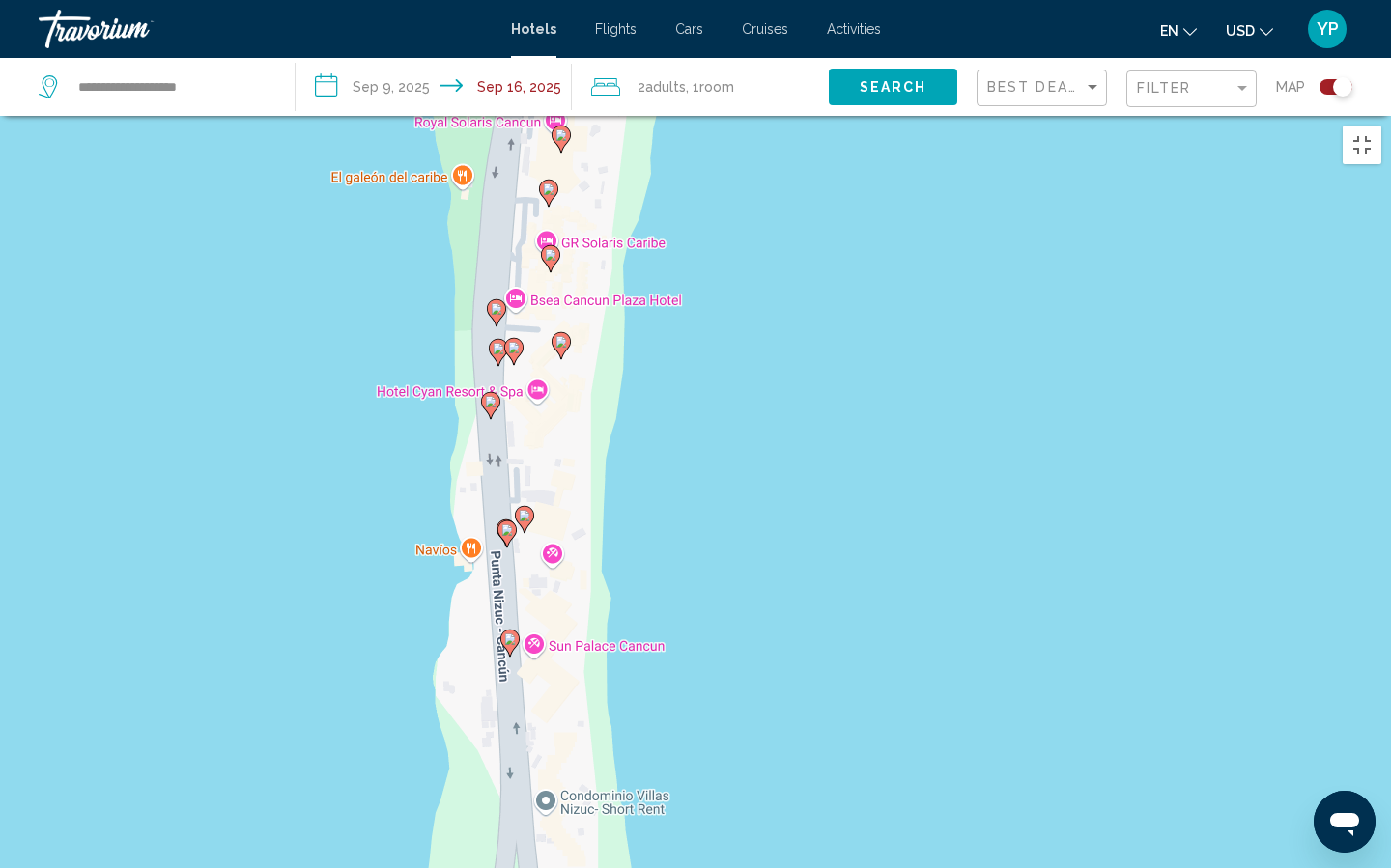 drag, startPoint x: 643, startPoint y: 229, endPoint x: 715, endPoint y: 440, distance: 222.94618 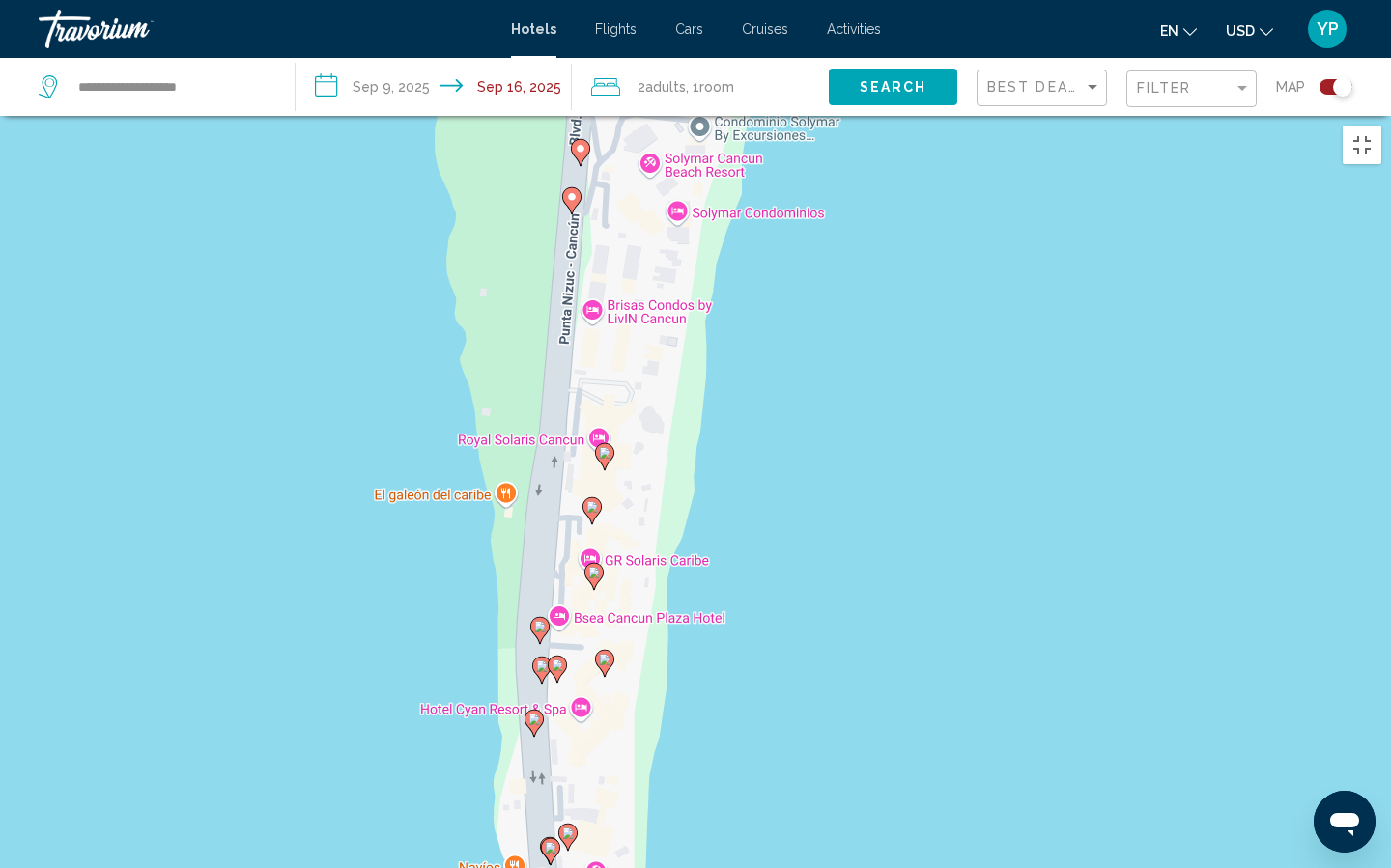 drag, startPoint x: 611, startPoint y: 306, endPoint x: 657, endPoint y: 628, distance: 325.26912 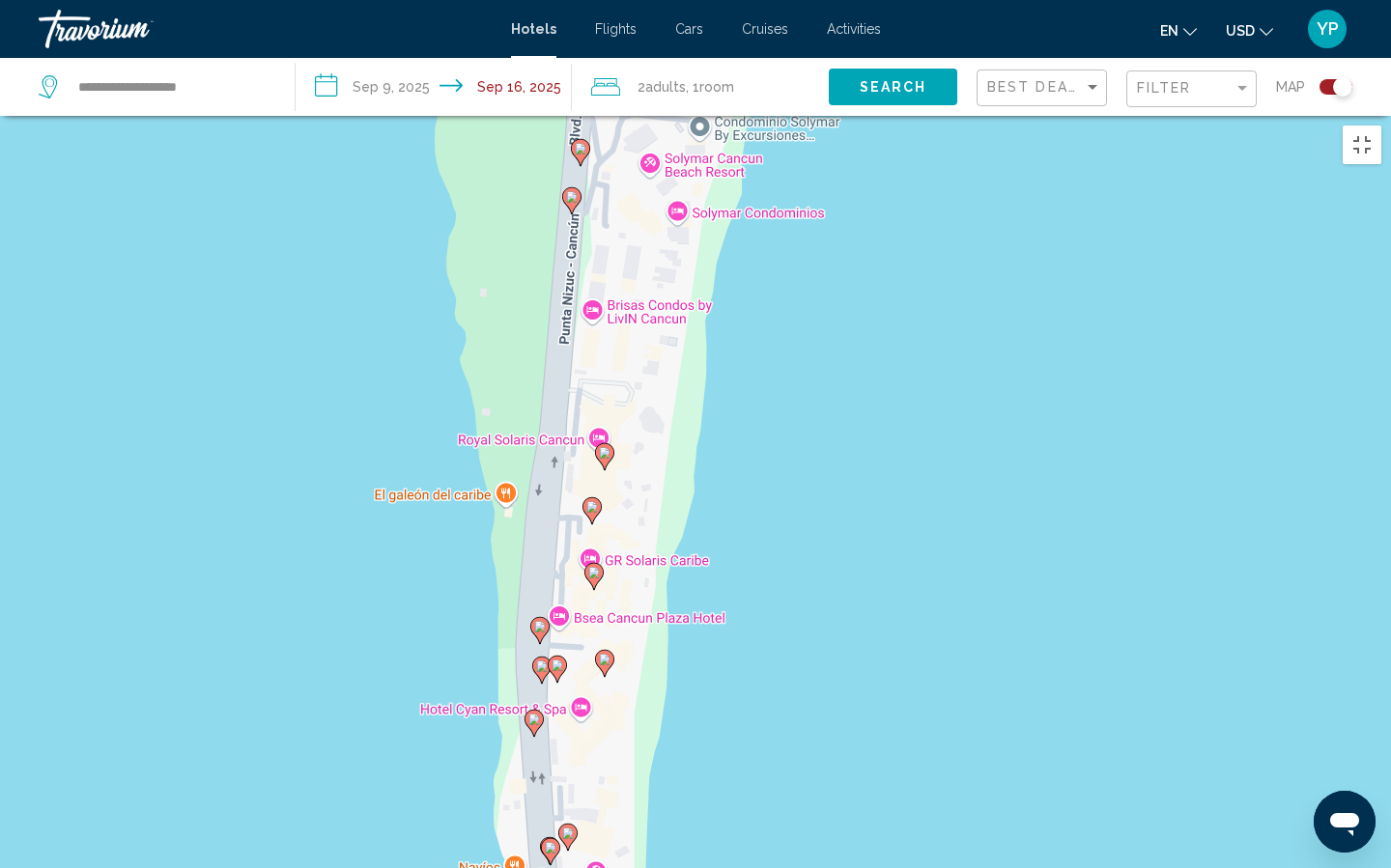 click on "Para activar la función de arrastrar con el teclado, presiona Alt + Intro. Una vez que estés en el estado de arrastrar con el teclado, usa las teclas de flecha para mover el marcador. Para completar la acción, presiona la tecla Intro. Para cancelar, presiona Escape." at bounding box center [696, 549] 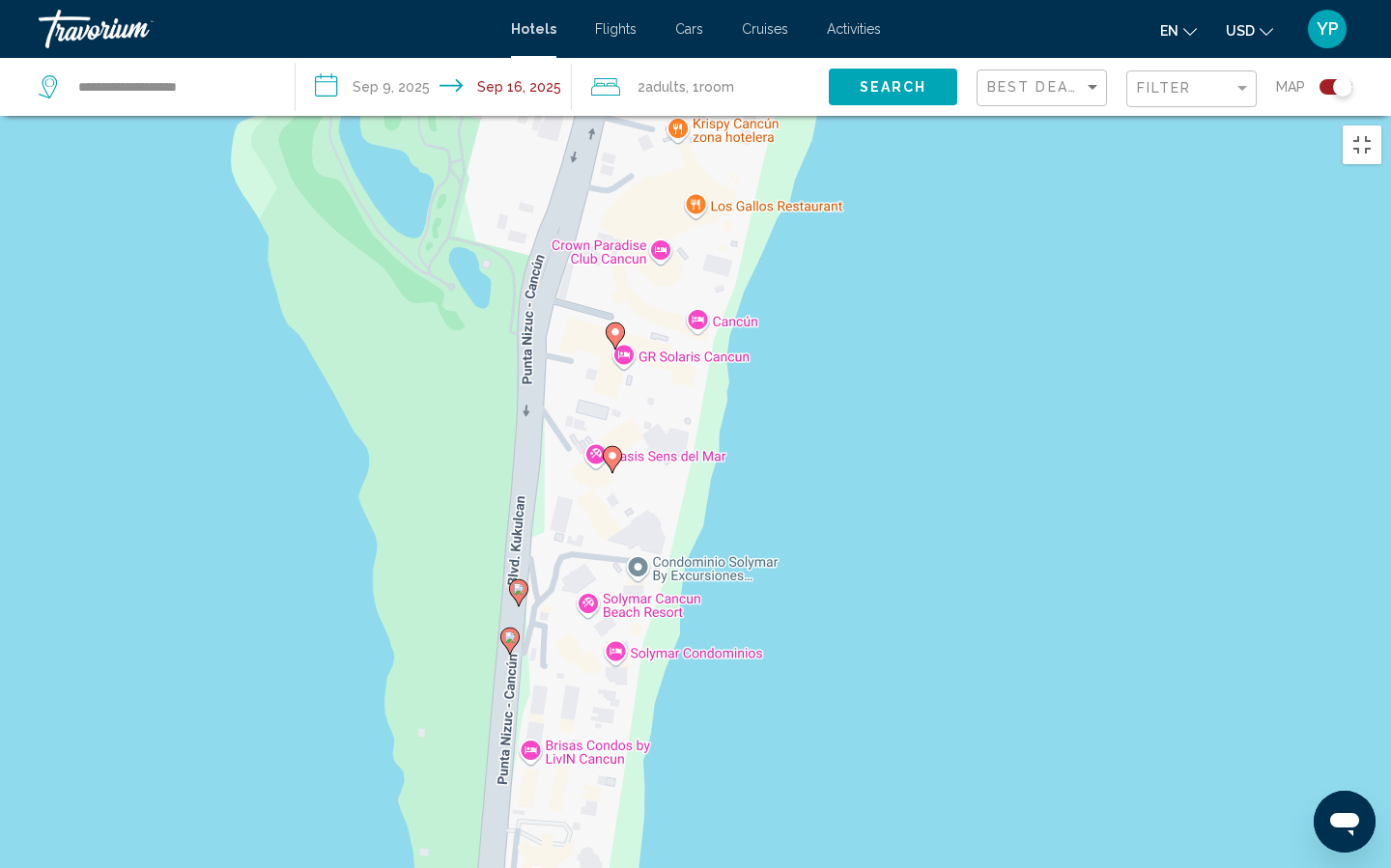 drag, startPoint x: 723, startPoint y: 249, endPoint x: 661, endPoint y: 691, distance: 446.33 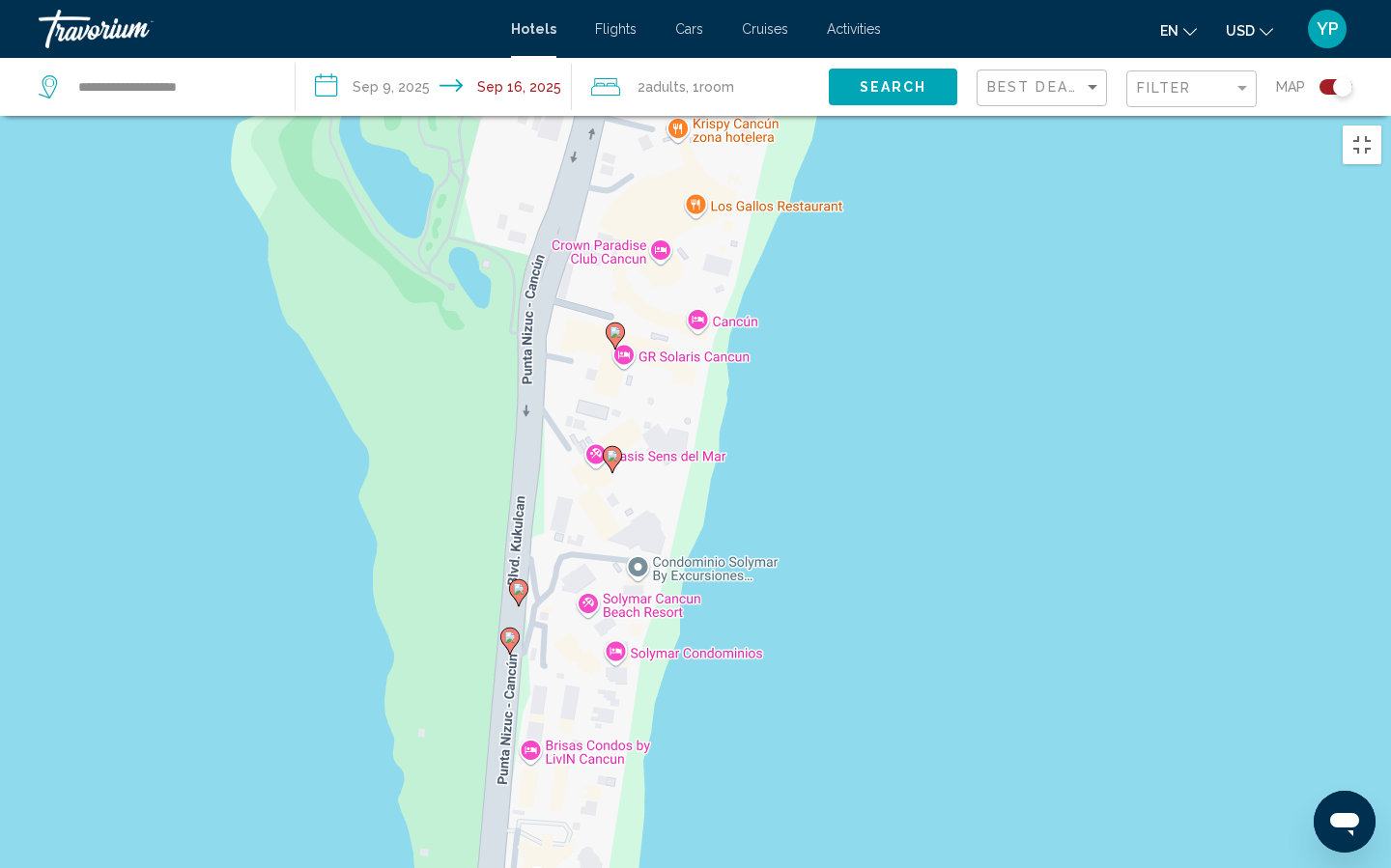 click on "Para activar la función de arrastrar con el teclado, presiona Alt + Intro. Una vez que estés en el estado de arrastrar con el teclado, usa las teclas de flecha para mover el marcador. Para completar la acción, presiona la tecla Intro. Para cancelar, presiona Escape." at bounding box center [696, 549] 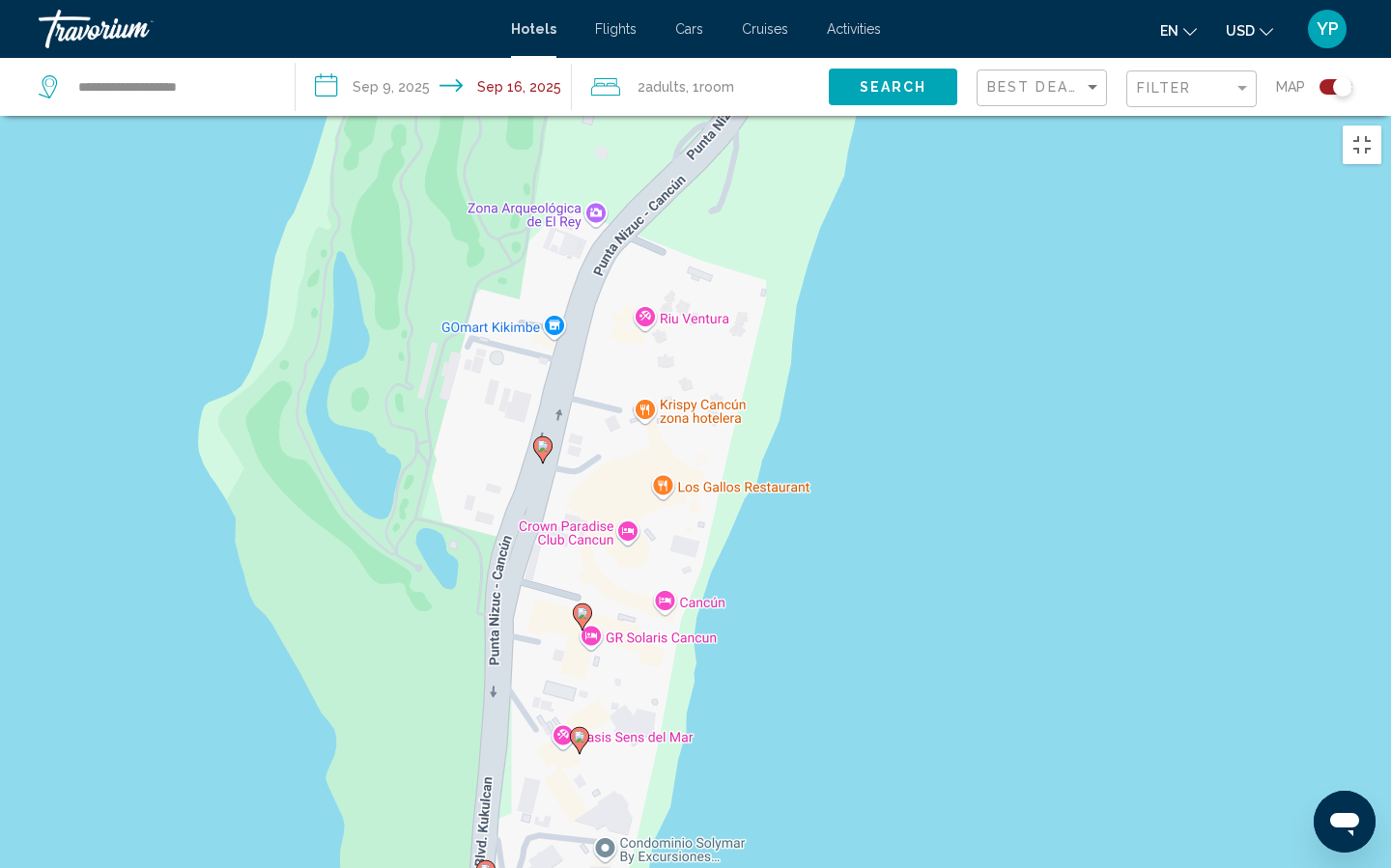 drag, startPoint x: 713, startPoint y: 383, endPoint x: 680, endPoint y: 666, distance: 284.9175 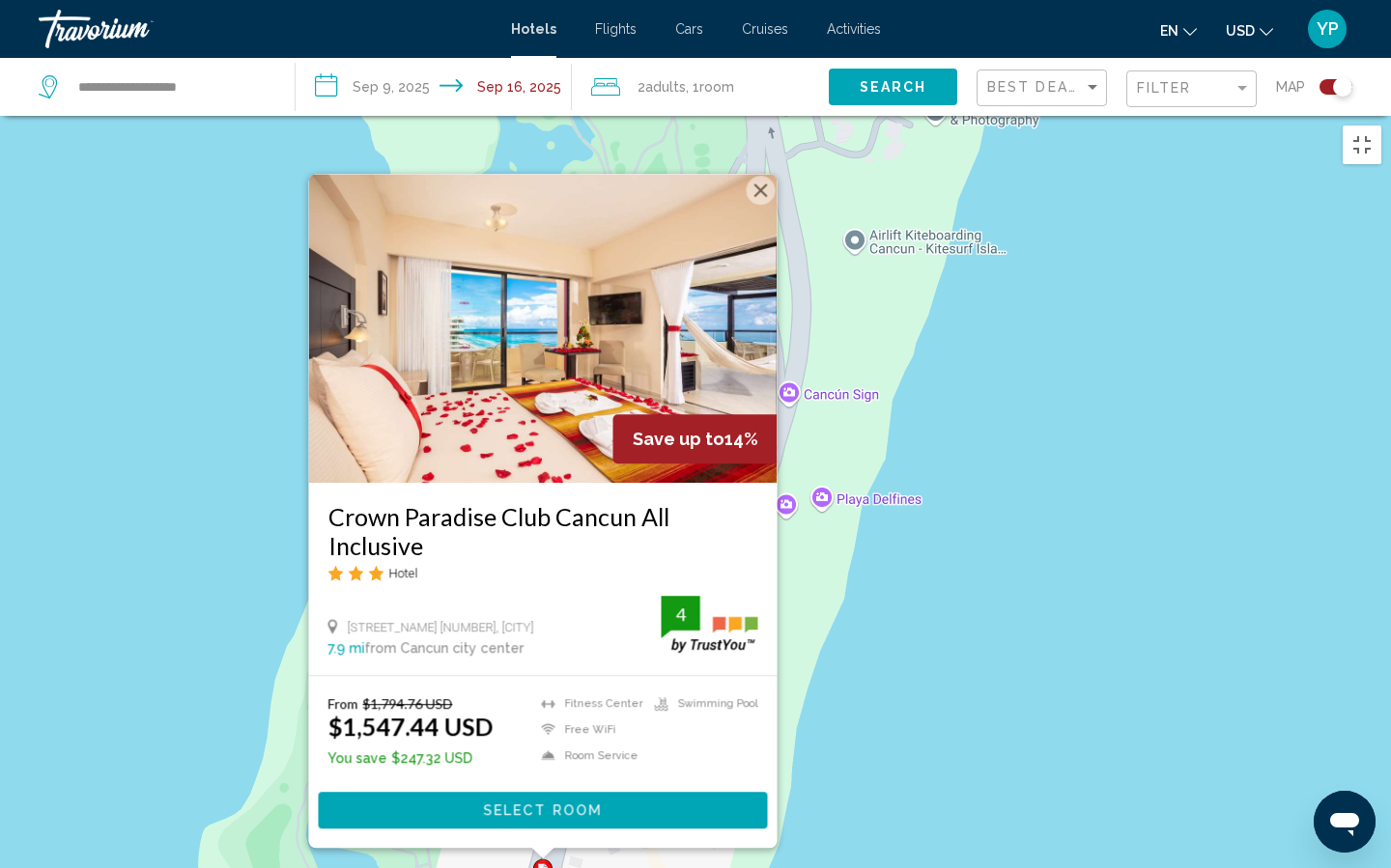 click at bounding box center (761, 190) 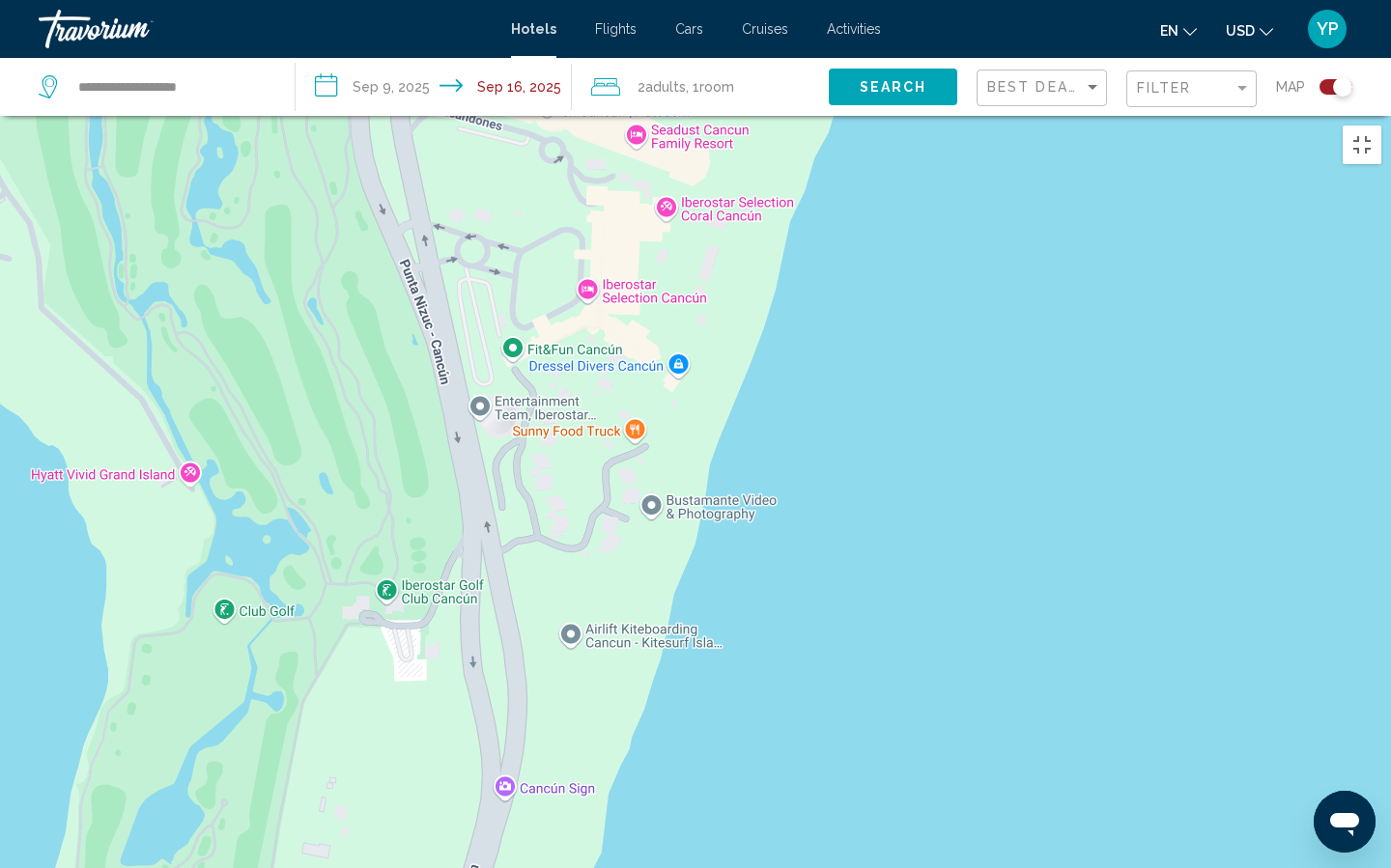 drag, startPoint x: 813, startPoint y: 246, endPoint x: 528, endPoint y: 642, distance: 487.894 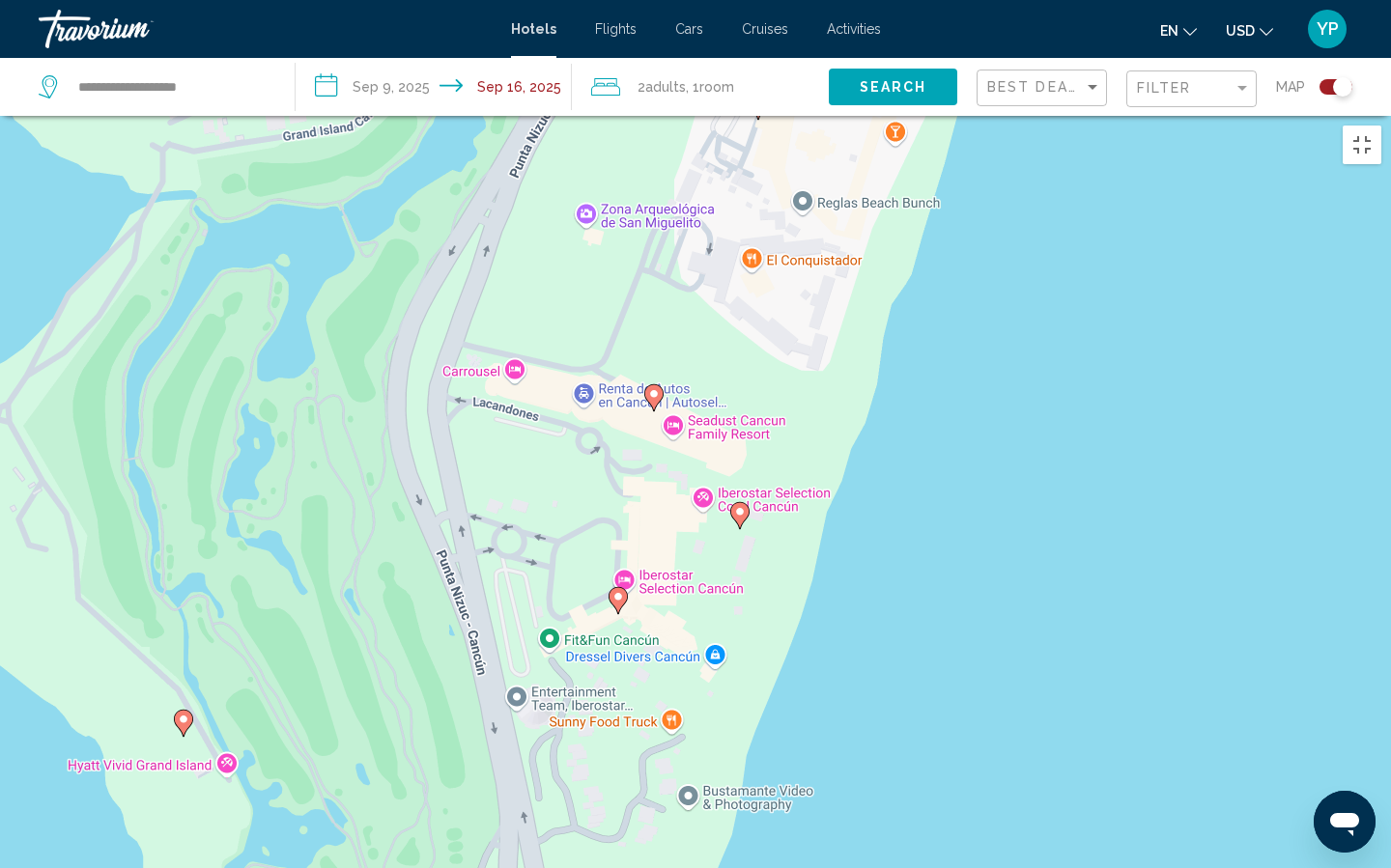 drag, startPoint x: 795, startPoint y: 210, endPoint x: 830, endPoint y: 501, distance: 293.09725 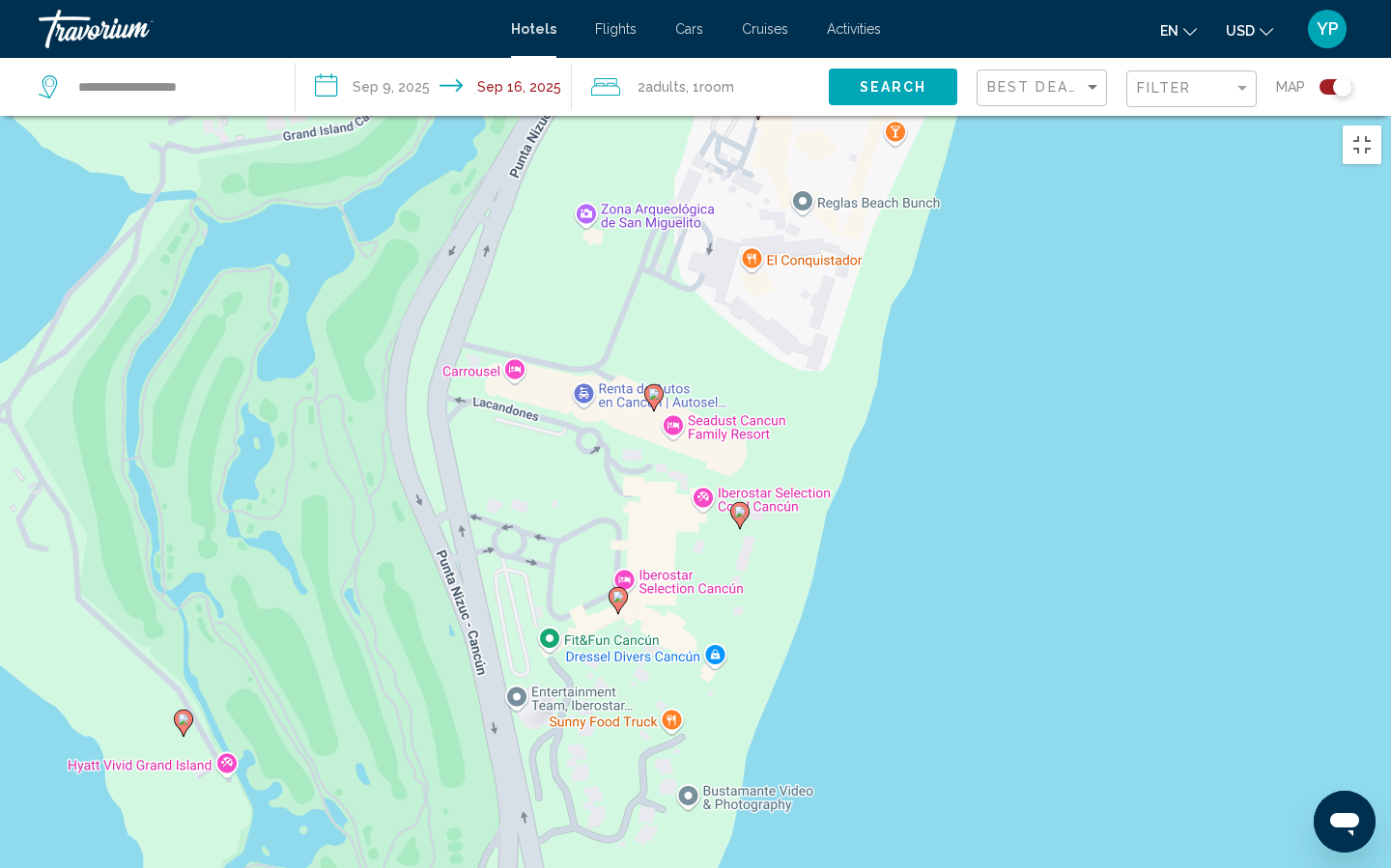 click on "Para activar la función de arrastrar con el teclado, presiona Alt + Intro. Una vez que estés en el estado de arrastrar con el teclado, usa las teclas de flecha para mover el marcador. Para completar la acción, presiona la tecla Intro. Para cancelar, presiona Escape." at bounding box center (696, 549) 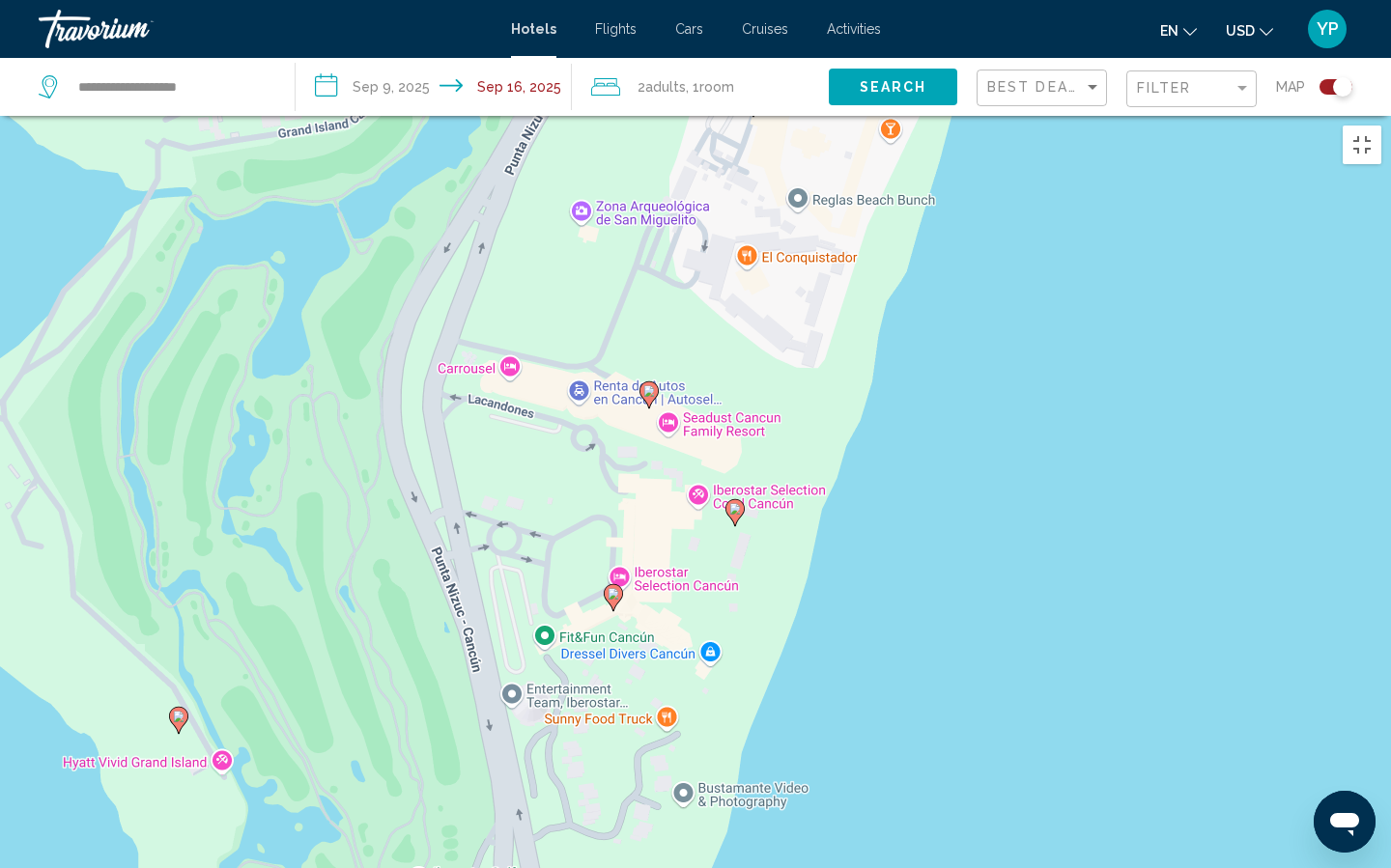 click 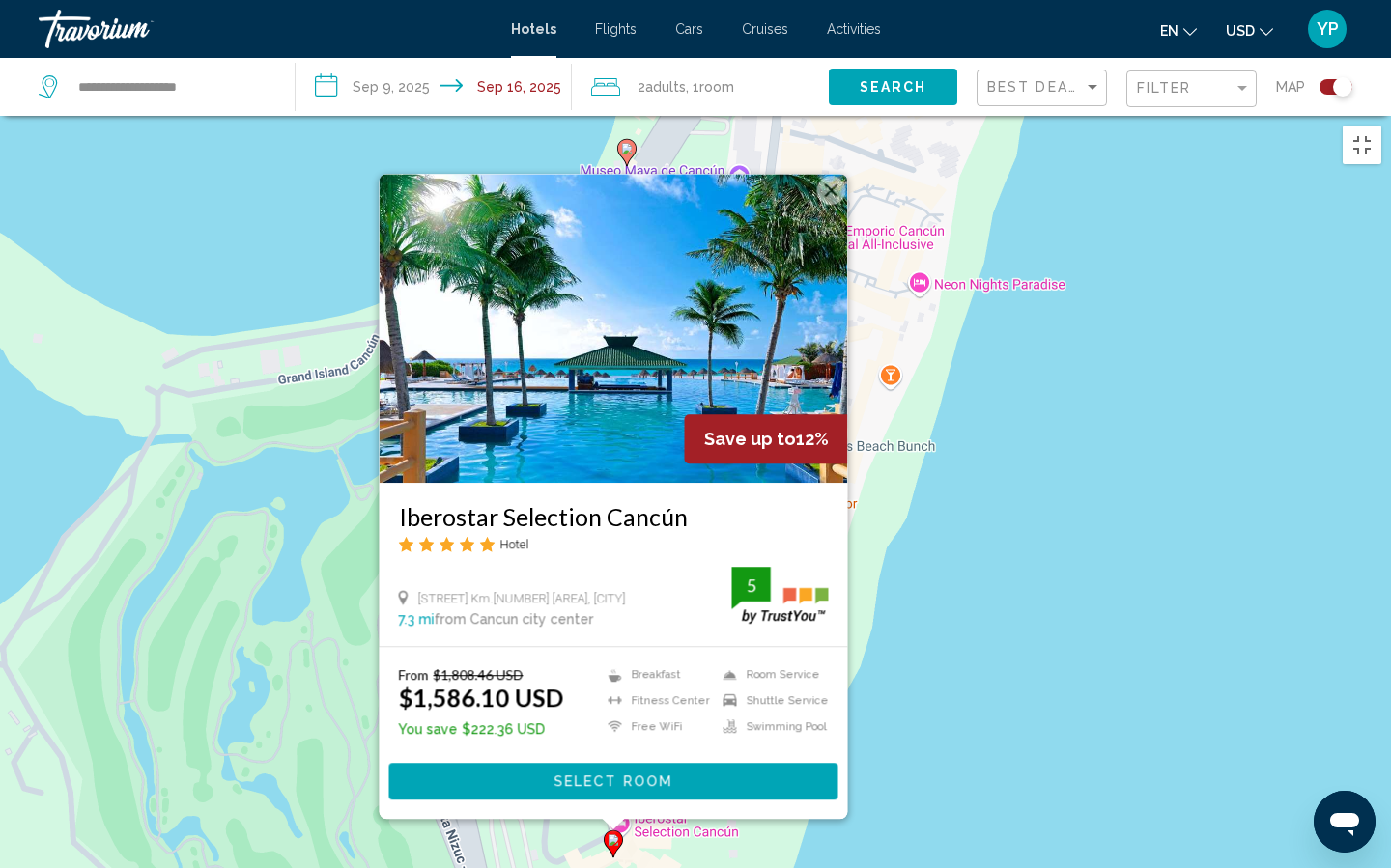 click on "Para activar la función de arrastrar con el teclado, presiona Alt + Intro. Una vez que estés en el estado de arrastrar con el teclado, usa las teclas de flecha para mover el marcador. Para completar la acción, presiona la tecla Intro. Para cancelar, presiona Escape. Save up to  12%   Iberostar Selection Cancún
Hotel
[STREET] [NUMBER] [STREET_NAME], [CITY] [POSTAL_CODE] [COUNTRY] [DISTANCE]  from [CITY] city center from hotel 5 From $1,808.46 USD $1,586.10 USD  You save  $222.36 USD
Breakfast
Fitness Center
Free WiFi
Room Service
Shuttle Service
Swimming Pool  5" at bounding box center [696, 549] 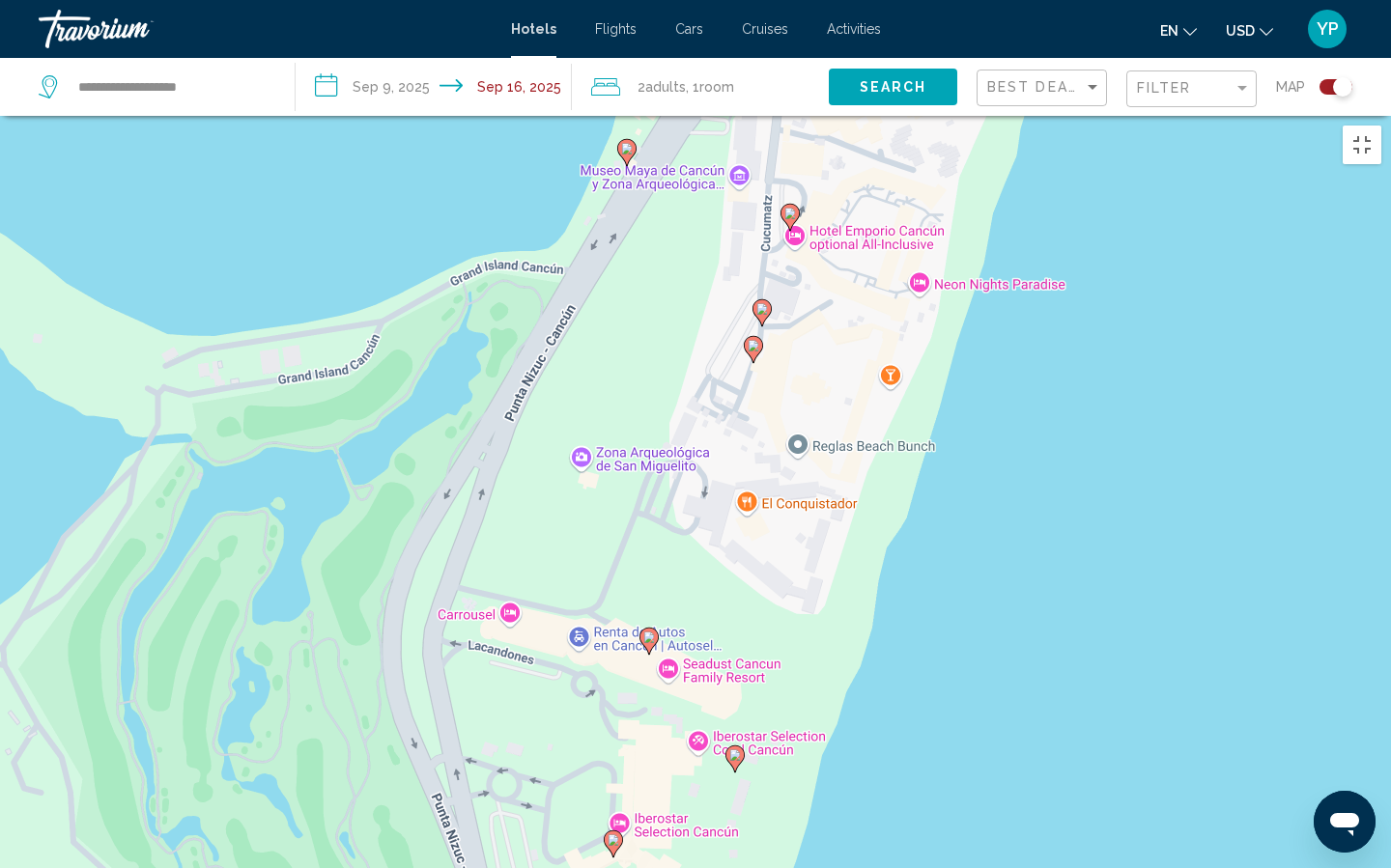 click 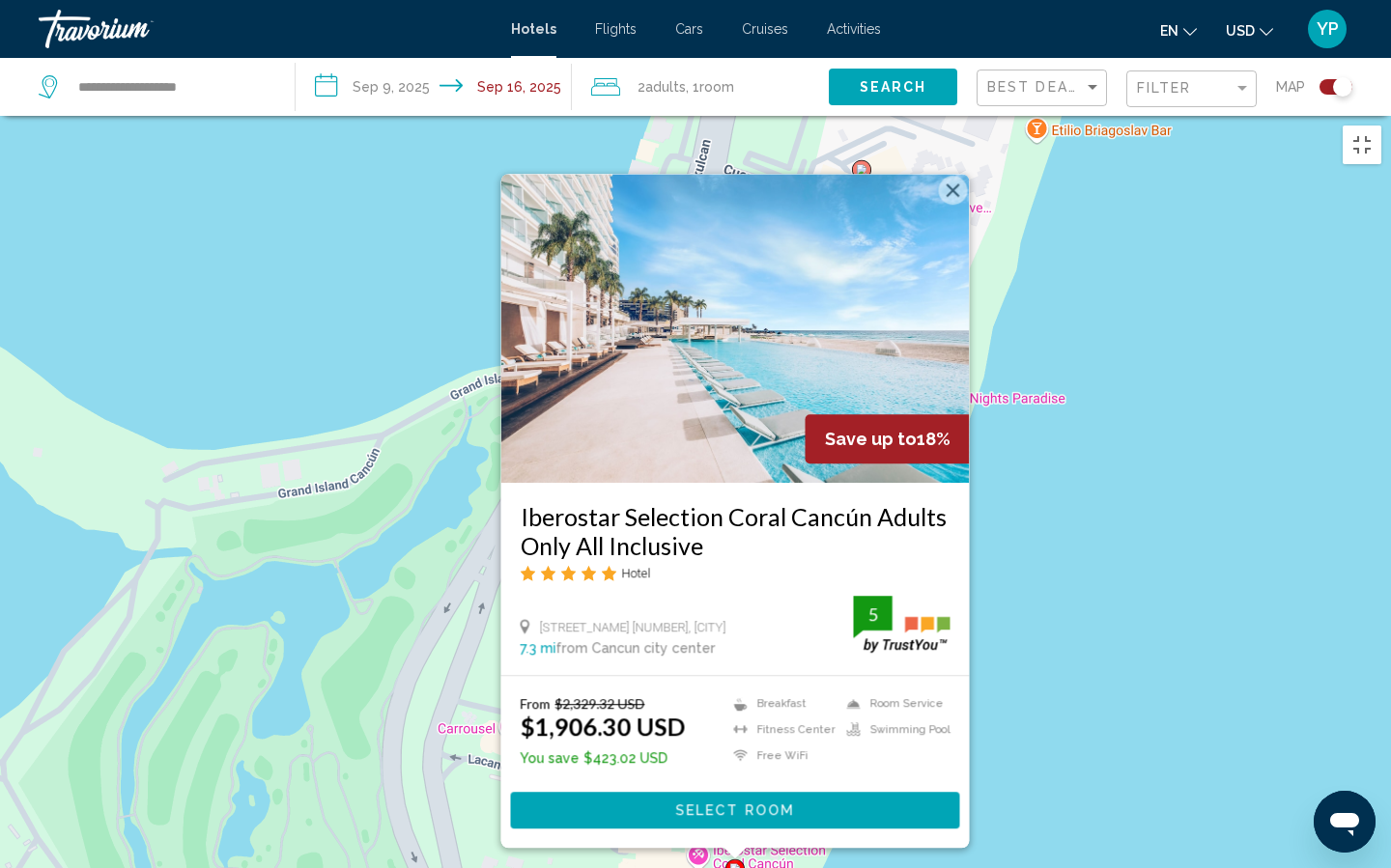 click at bounding box center [953, 190] 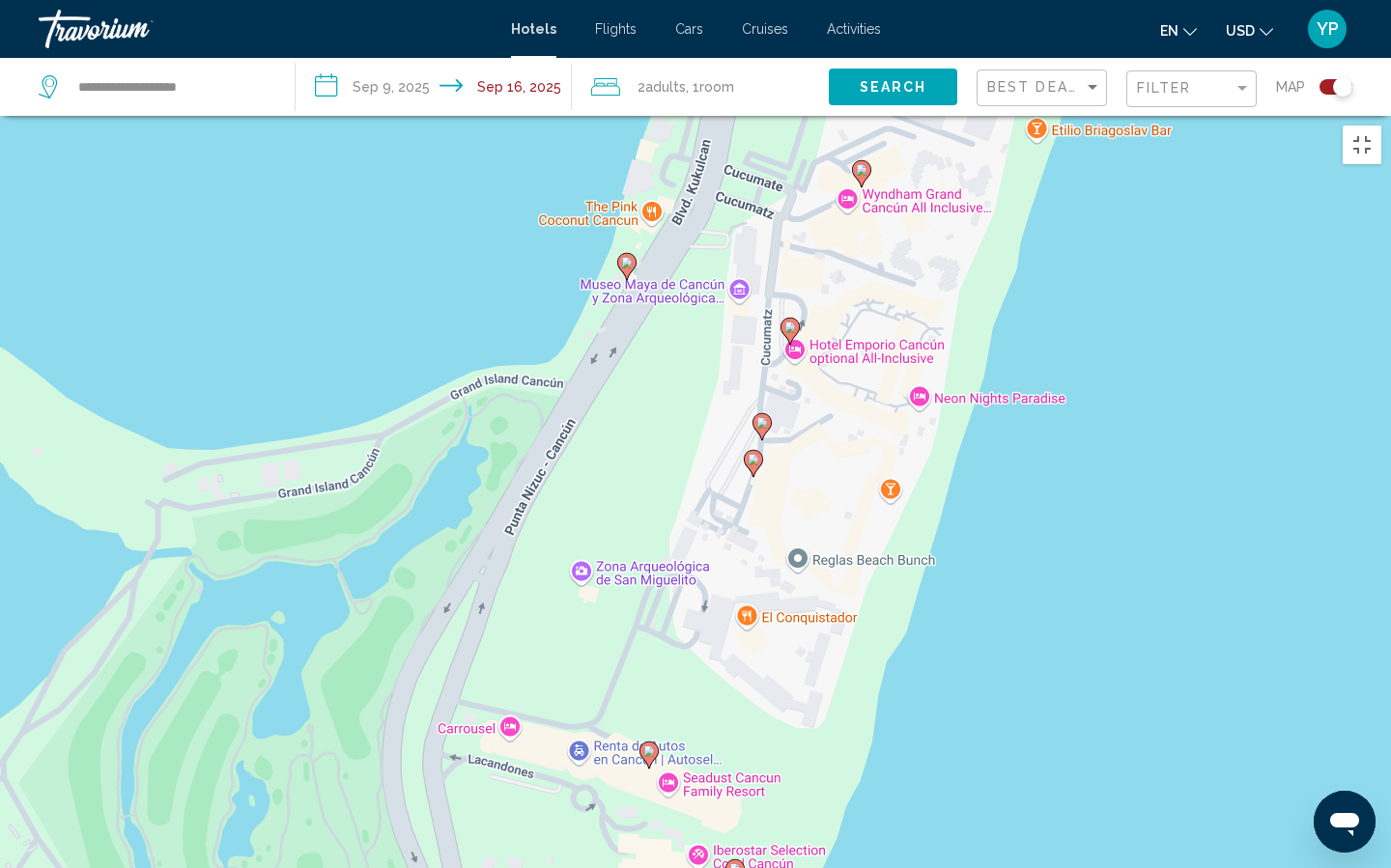 click 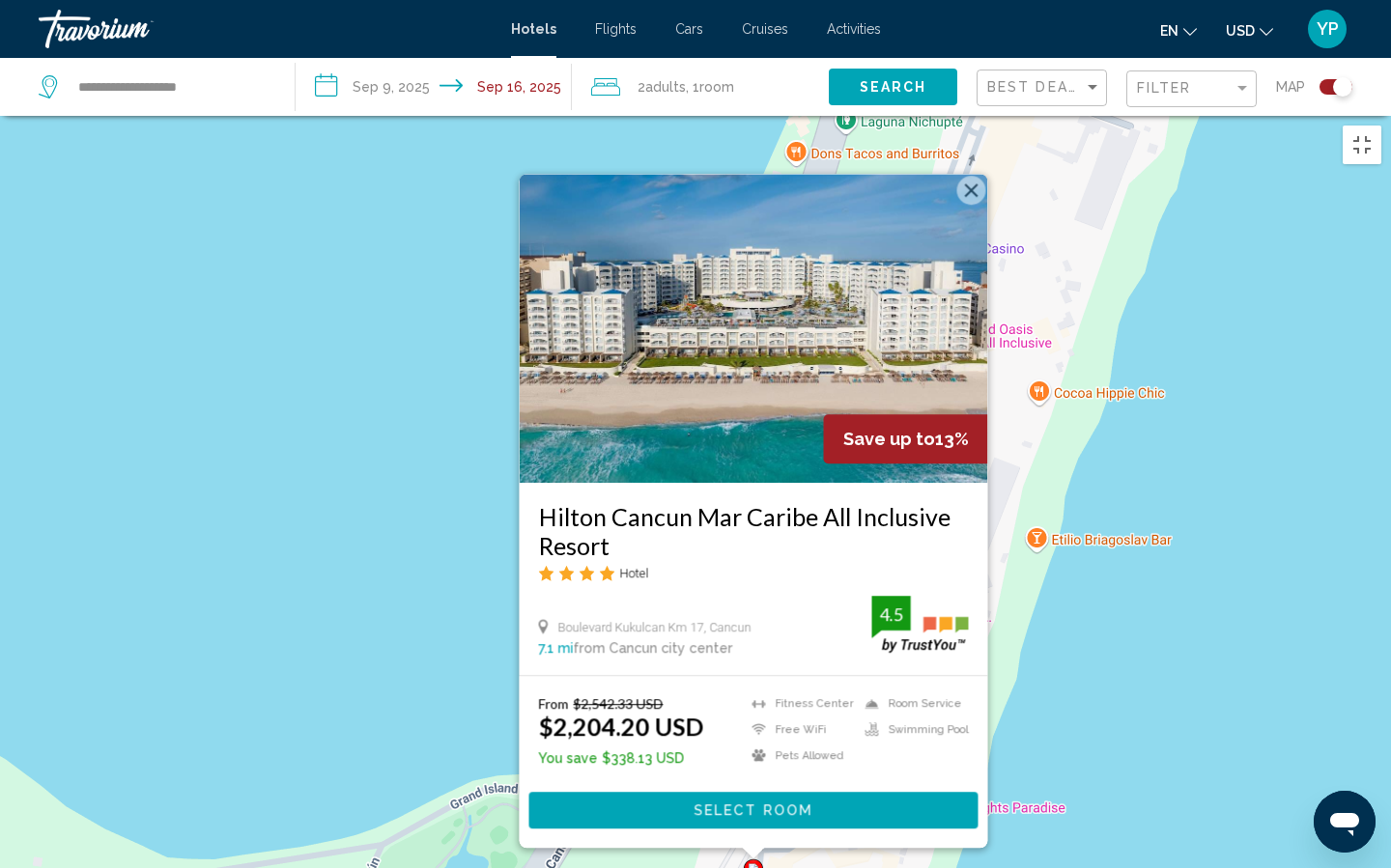 click at bounding box center (972, 190) 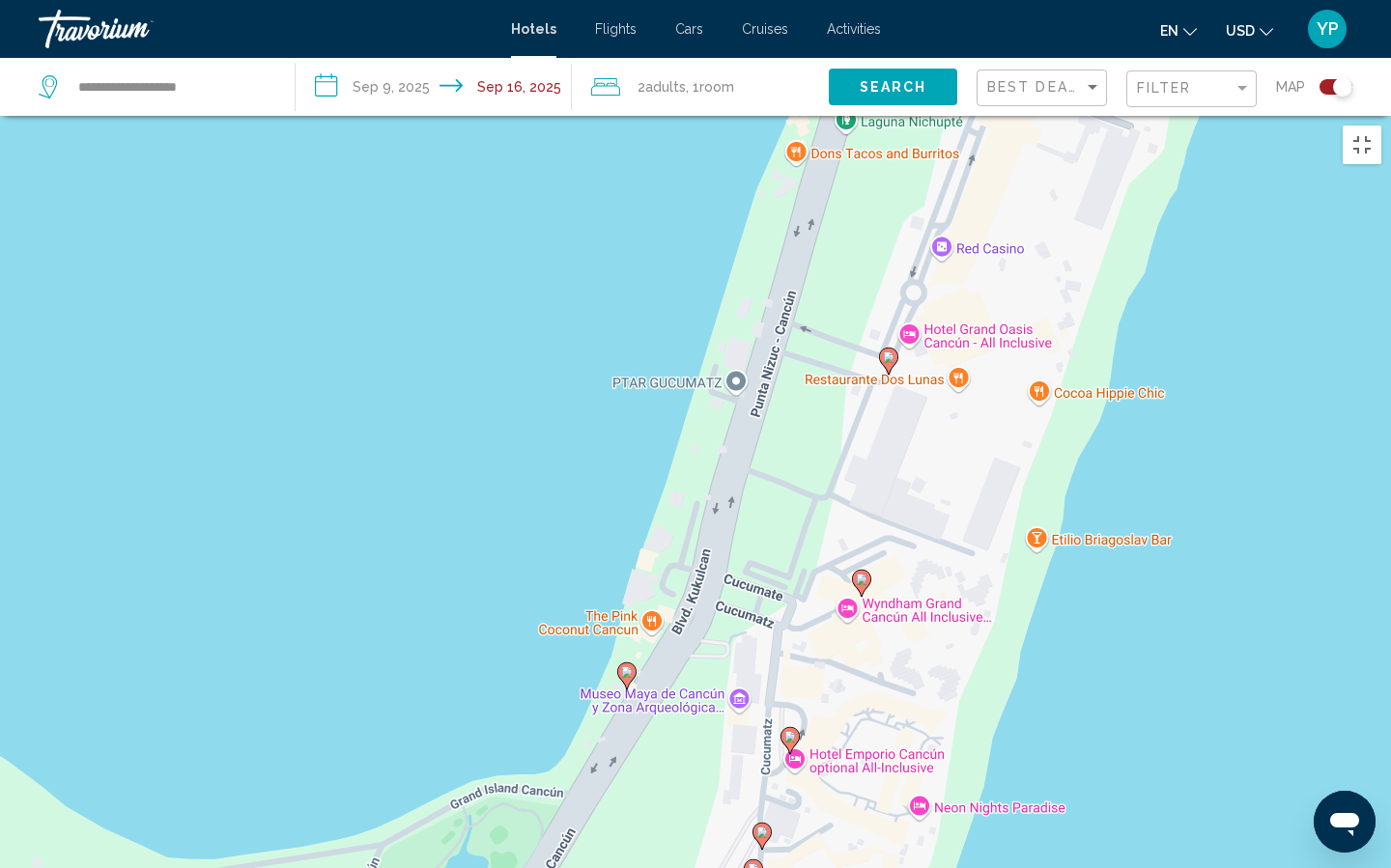 click 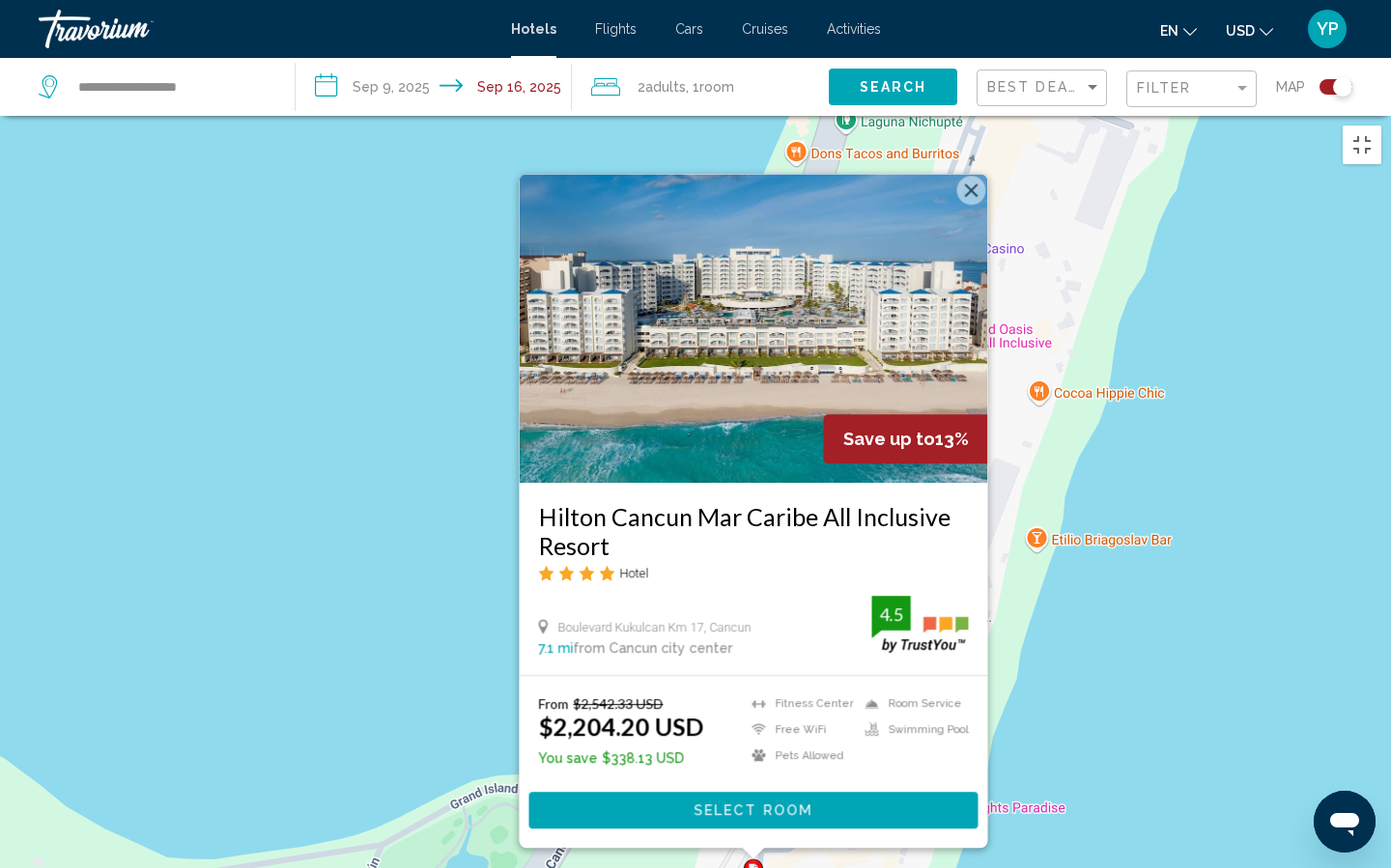 click on "Para activar la función de arrastrar con el teclado, presiona Alt + Intro. Una vez que estés en el estado de arrastrar con el teclado, usa las teclas de flecha para mover el marcador. Para completar la acción, presiona la tecla Intro. Para cancelar, presiona Escape. Save up to  13%   Hilton Cancun Mar Caribe All Inclusive Resort
Hotel
[STREET_NAME] [NUMBER], [CITY] [DISTANCE]  from [CITY] city center from hotel 4.5 From $2,542.33 USD $2,204.20 USD  You save  $338.13 USD
Fitness Center
Free WiFi
Pets Allowed
Room Service
Swimming Pool  4.5 Select Room" at bounding box center (696, 549) 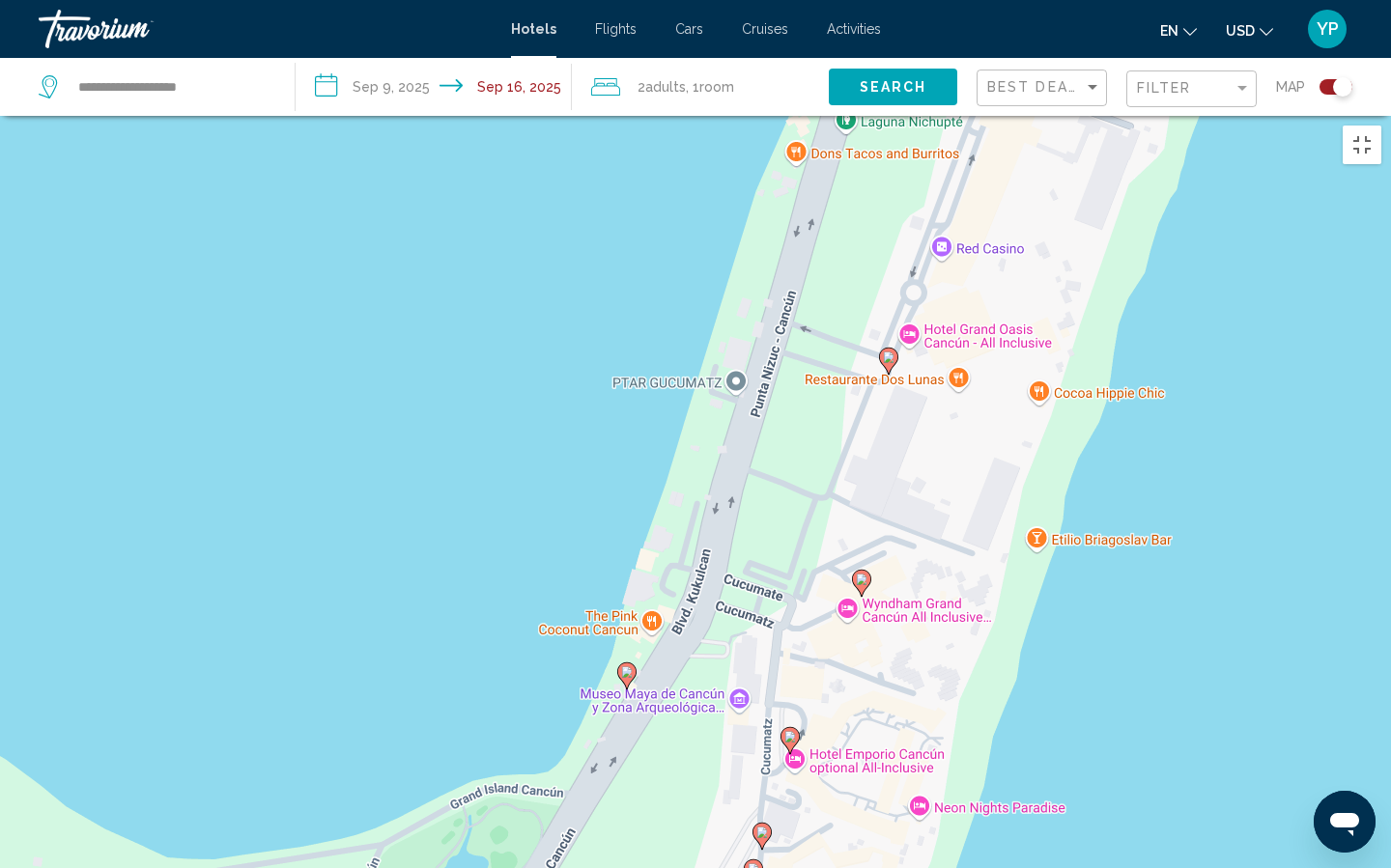 click 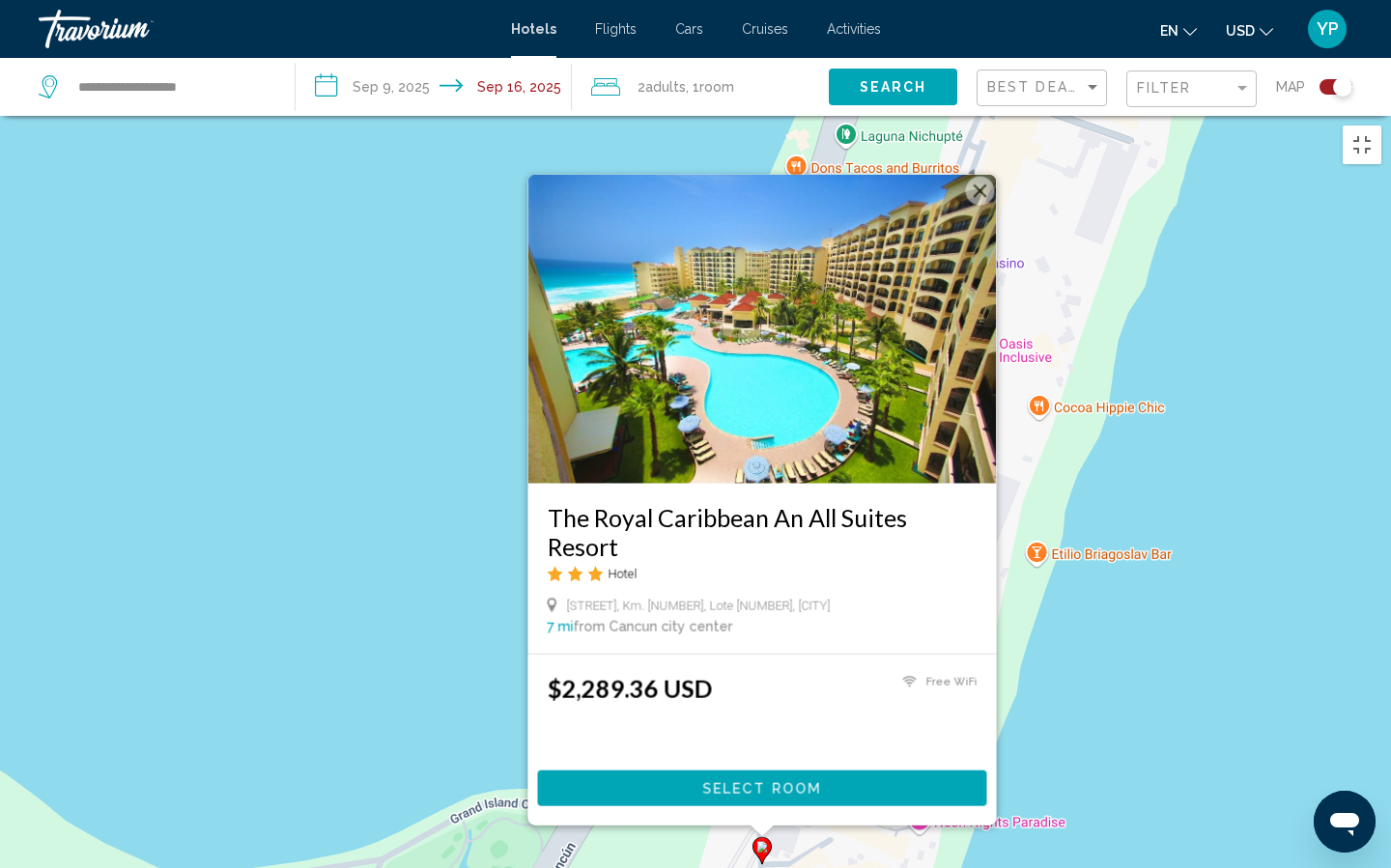 click on "Para activar la función de arrastrar con el teclado, presiona Alt + Intro. Una vez que estés en el estado de arrastrar con el teclado, usa las teclas de flecha para mover el marcador. Para completar la acción, presiona la tecla Intro. Para cancelar, presiona Escape.  The Royal Caribbean An All Suites Resort
Hotel
[STREET_NAME], [NUMBER], [NUMBER], [CITY] [DISTANCE]  from [CITY] city center from hotel $2,289.36 USD
Free WiFi  Select Room" at bounding box center [696, 549] 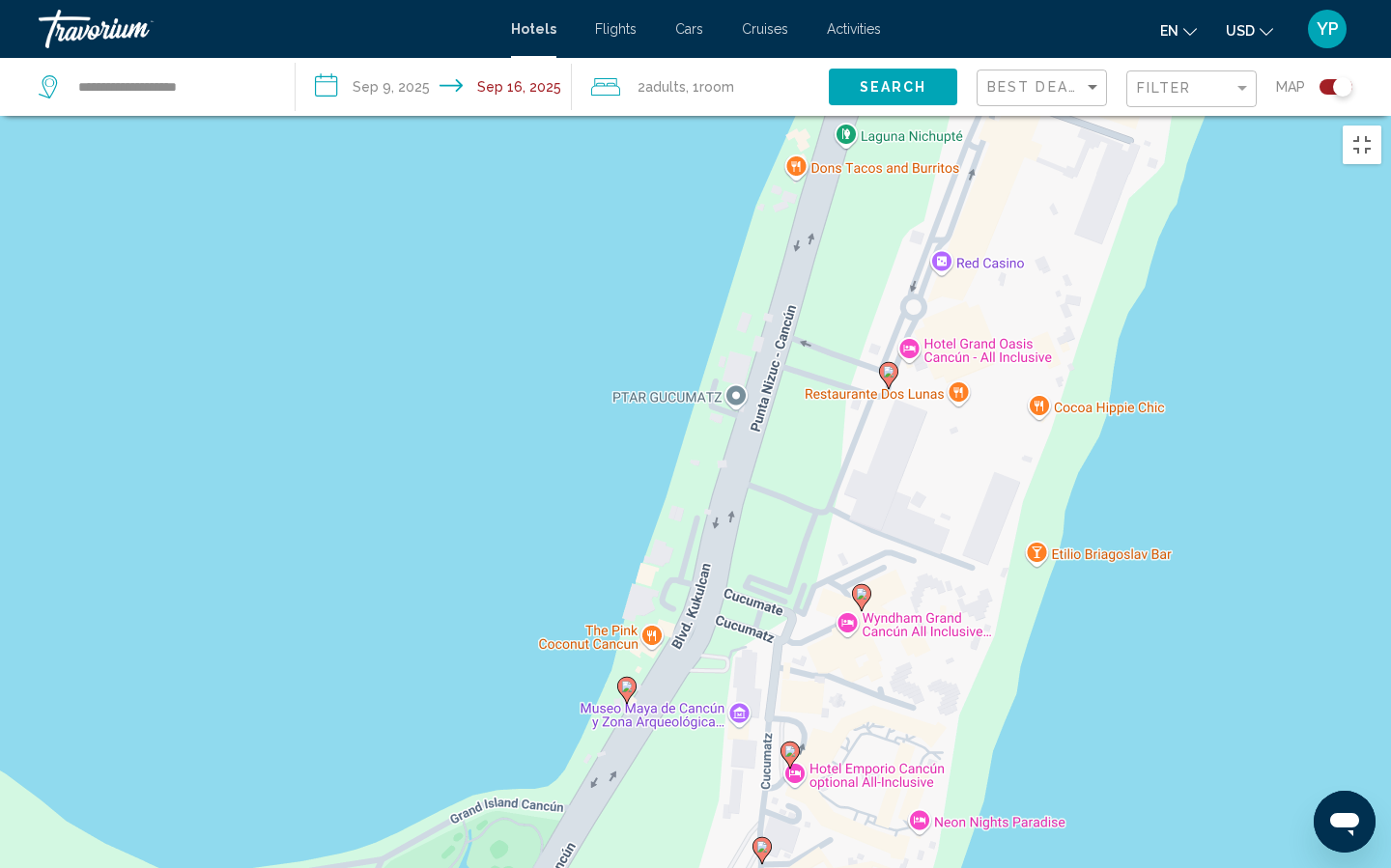 click 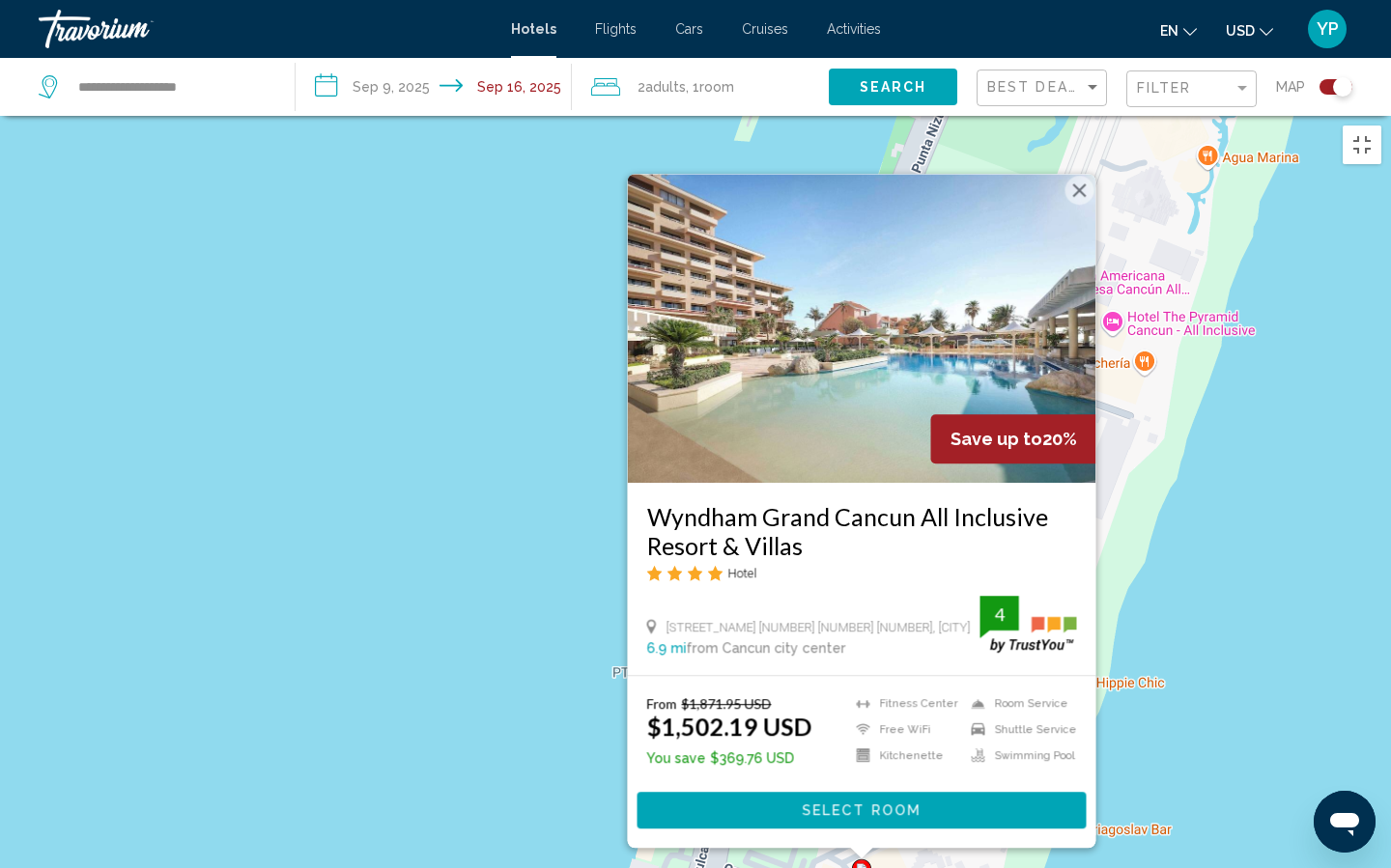 click on "Save up to [PERCENTAGE] [BRAND] [ALL_INCLUSIVE] [VILLAS] Hotel [STREET] [NUMBER] Km. [NUMBER].[NUMBER] M.[NUMBER], [CITY] [NUMBER] mi from [CITY] city center from hotel [NUMBER] From $[PRICE] USD $[PRICE] USD You save $[PRICE] USD" at bounding box center [696, 549] 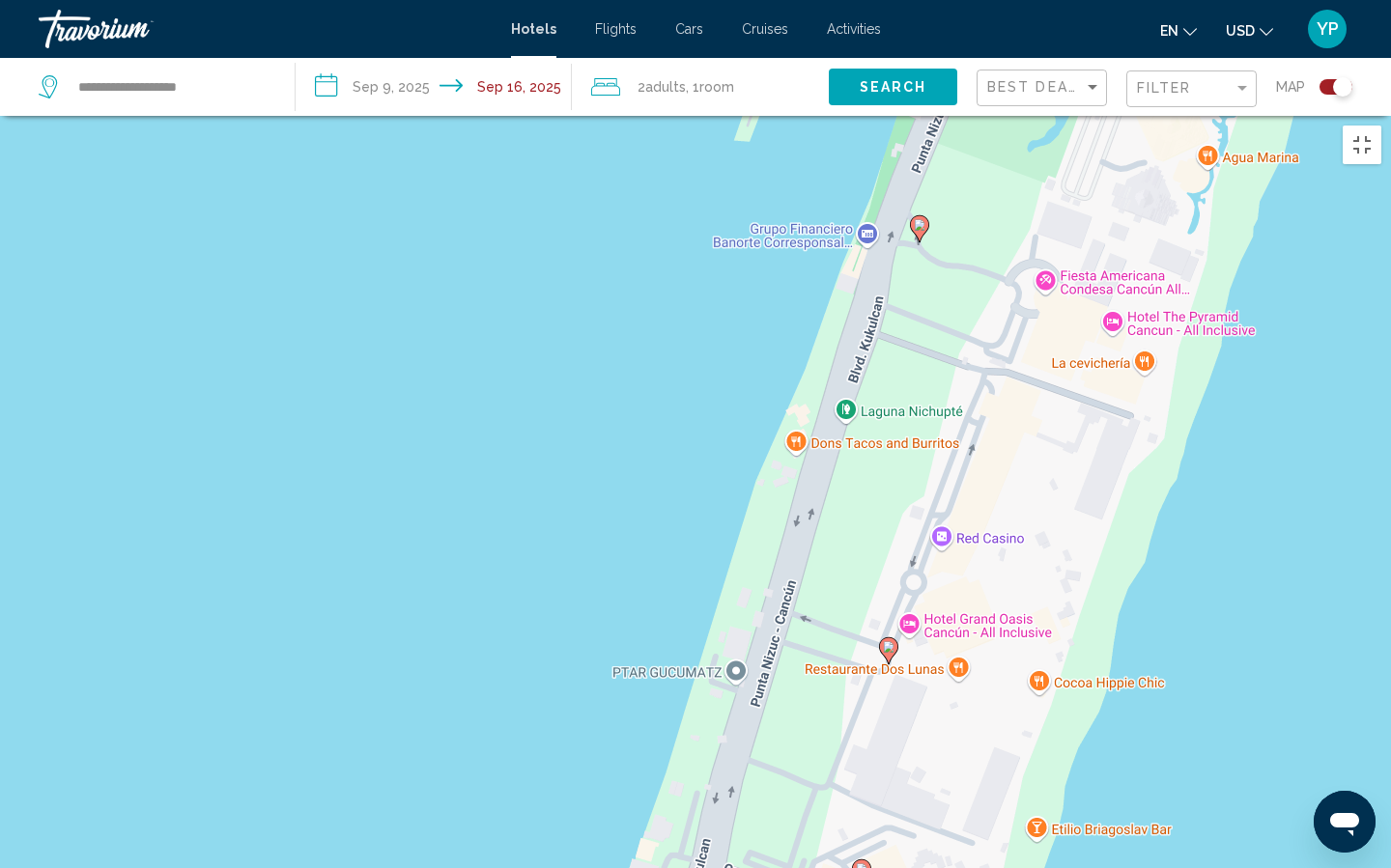 click 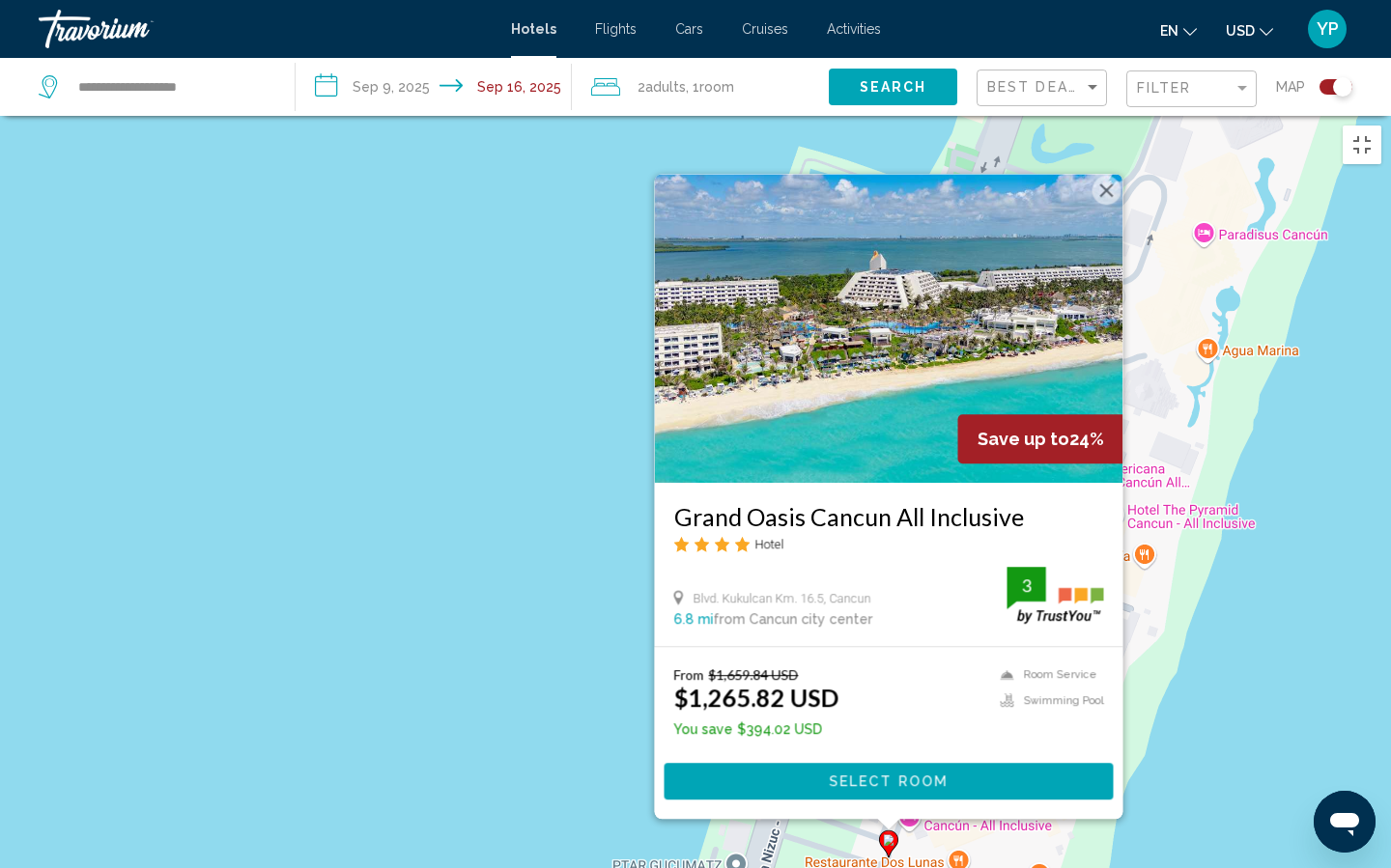 click on "Save up to [PERCENTAGE] [BRAND] [ALL_INCLUSIVE] Hotel [STREET] Km. [NUMBER].[NUMBER], [CITY] [NUMBER] mi from [CITY] city center from hotel [NUMBER] From $[PRICE] USD $[PRICE] USD You save $[PRICE] USD" at bounding box center [696, 549] 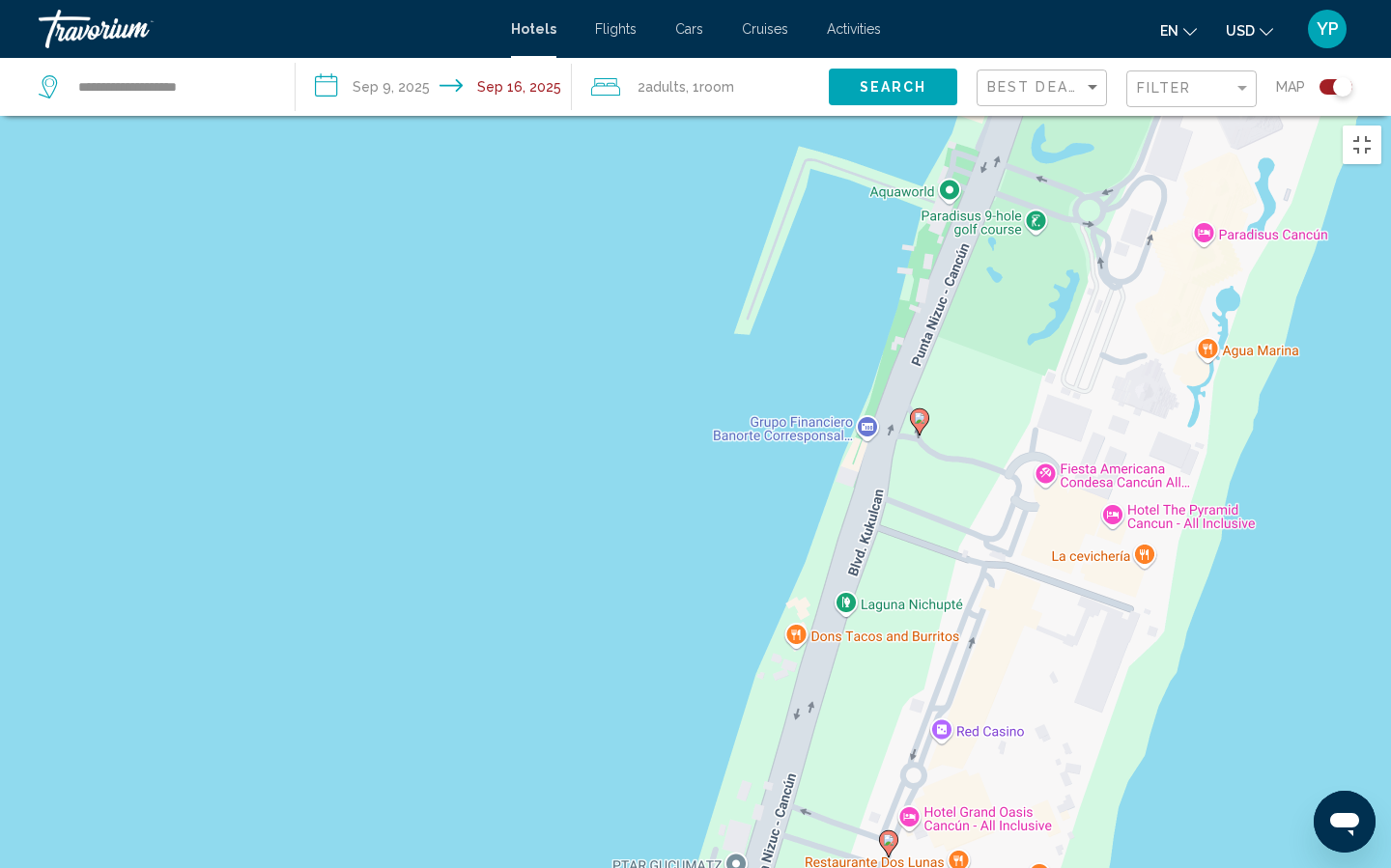 click 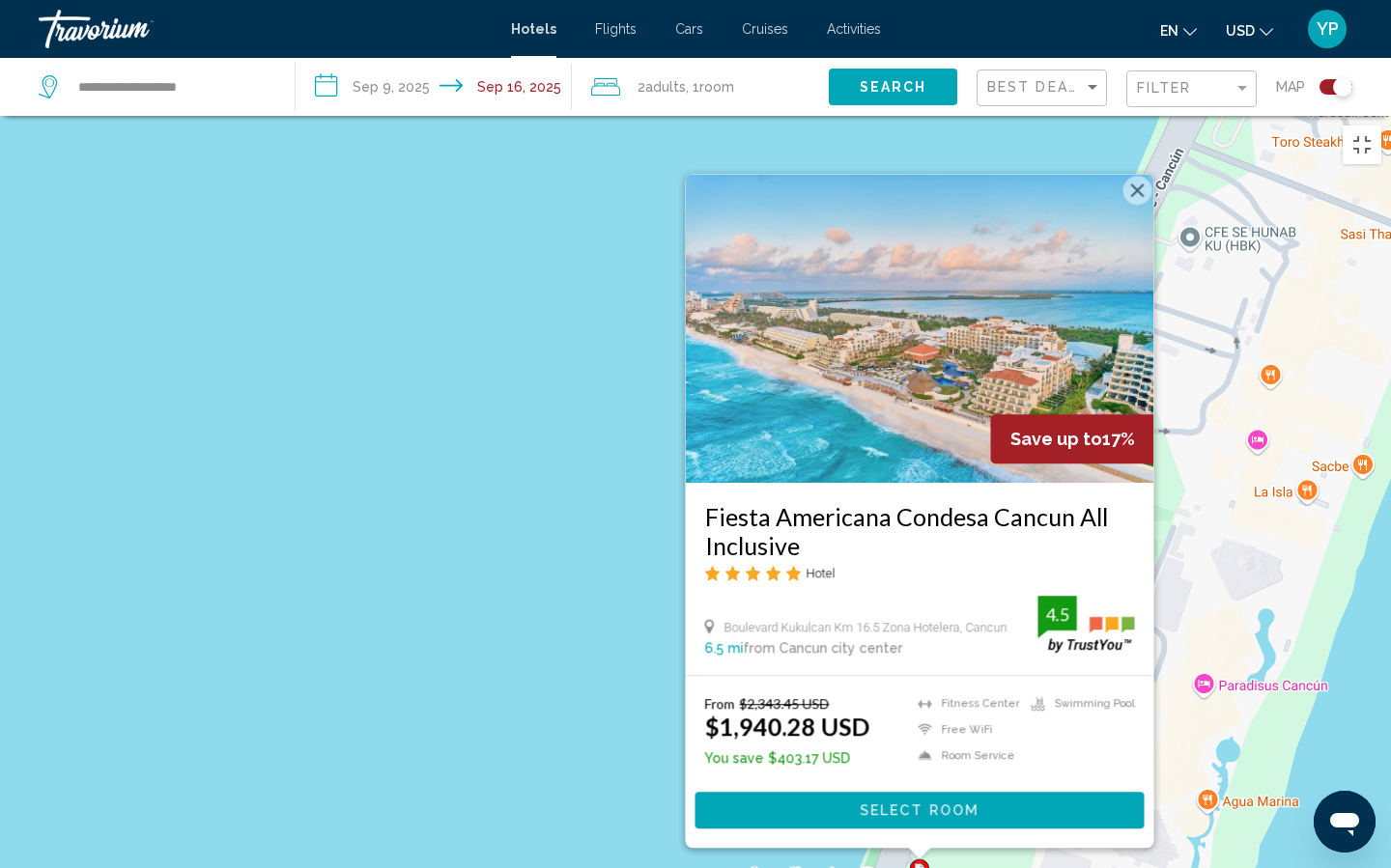 click on "Para activar la función de arrastrar con el teclado, presiona Alt + Intro. Una vez que estés en el estado de arrastrar con el teclado, usa las teclas de flecha para mover el marcador. Para completar la acción, presiona la tecla Intro. Para cancelar, presiona Escape. Save up to  17%   Fiesta Americana Condesa Cancún All Inclusive
Hotel
[STREET_NAME] [NUMBER] [STREET_NAME], [CITY] [DISTANCE]  from [CITY] city center from hotel 4.5 From $2,343.45 USD $1,940.28 USD  You save  $403.17 USD
Fitness Center
Free WiFi
Room Service
Swimming Pool  4.5 Select Room" at bounding box center [696, 549] 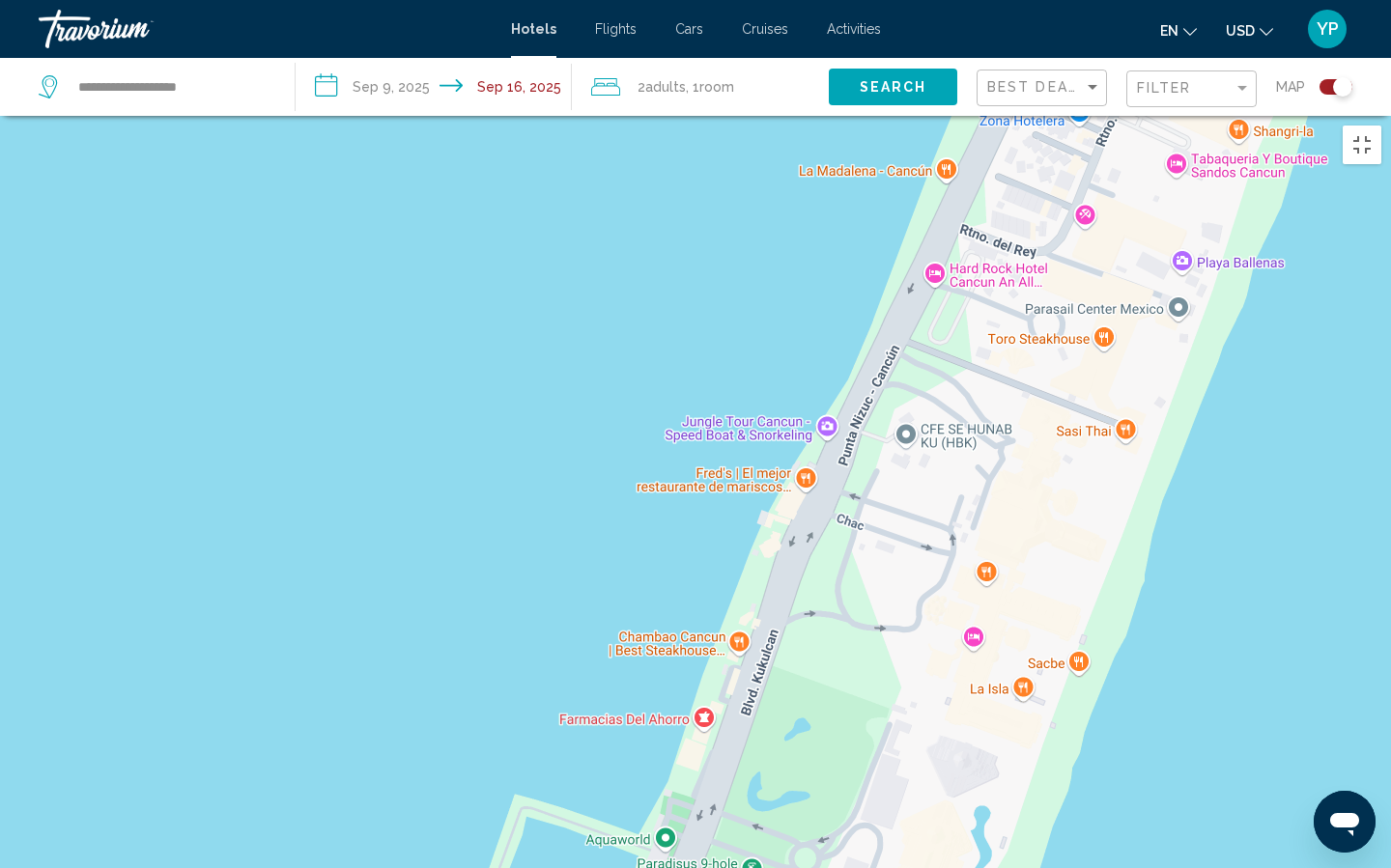 drag, startPoint x: 1312, startPoint y: 282, endPoint x: 1028, endPoint y: 479, distance: 345.63709 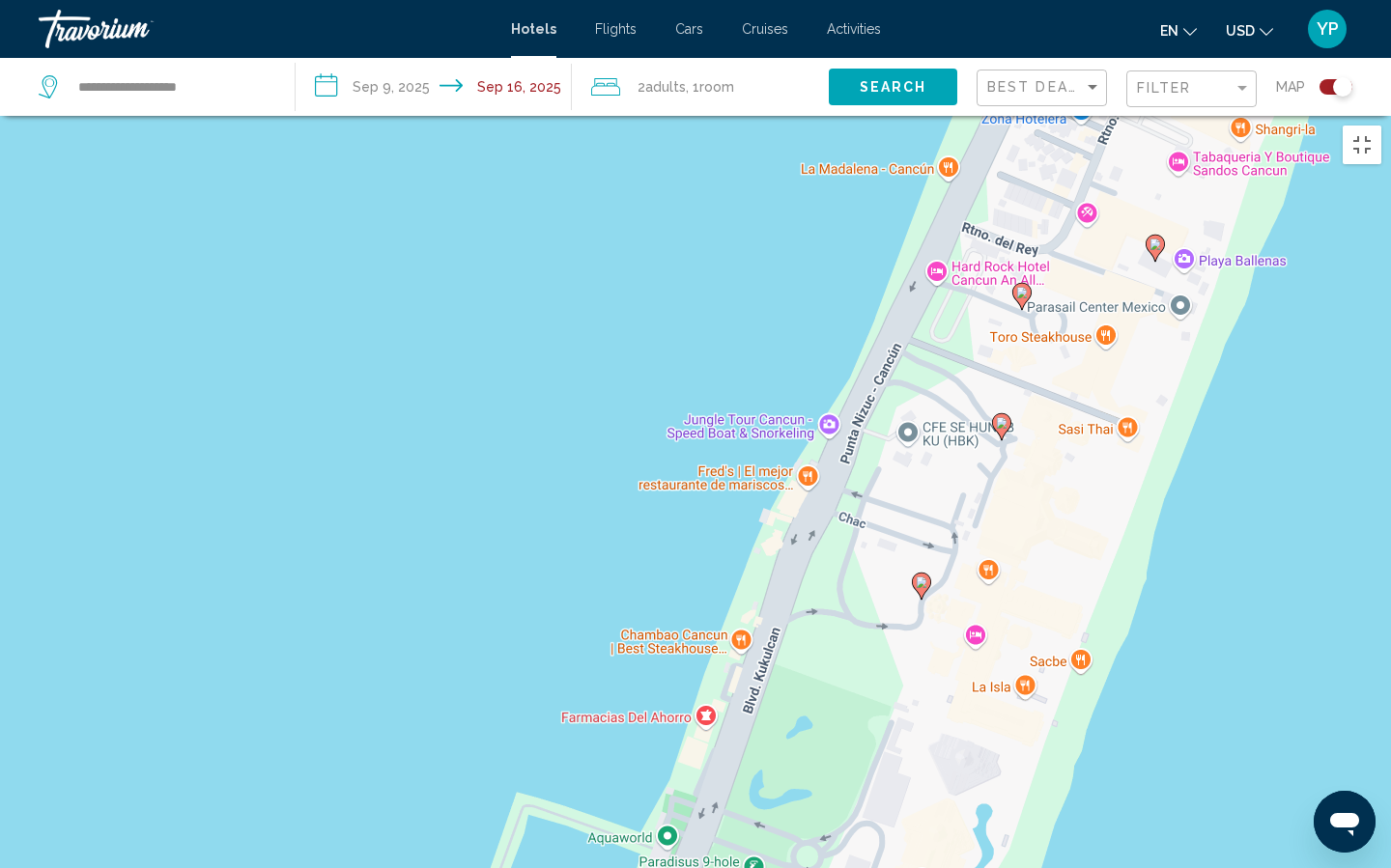 click 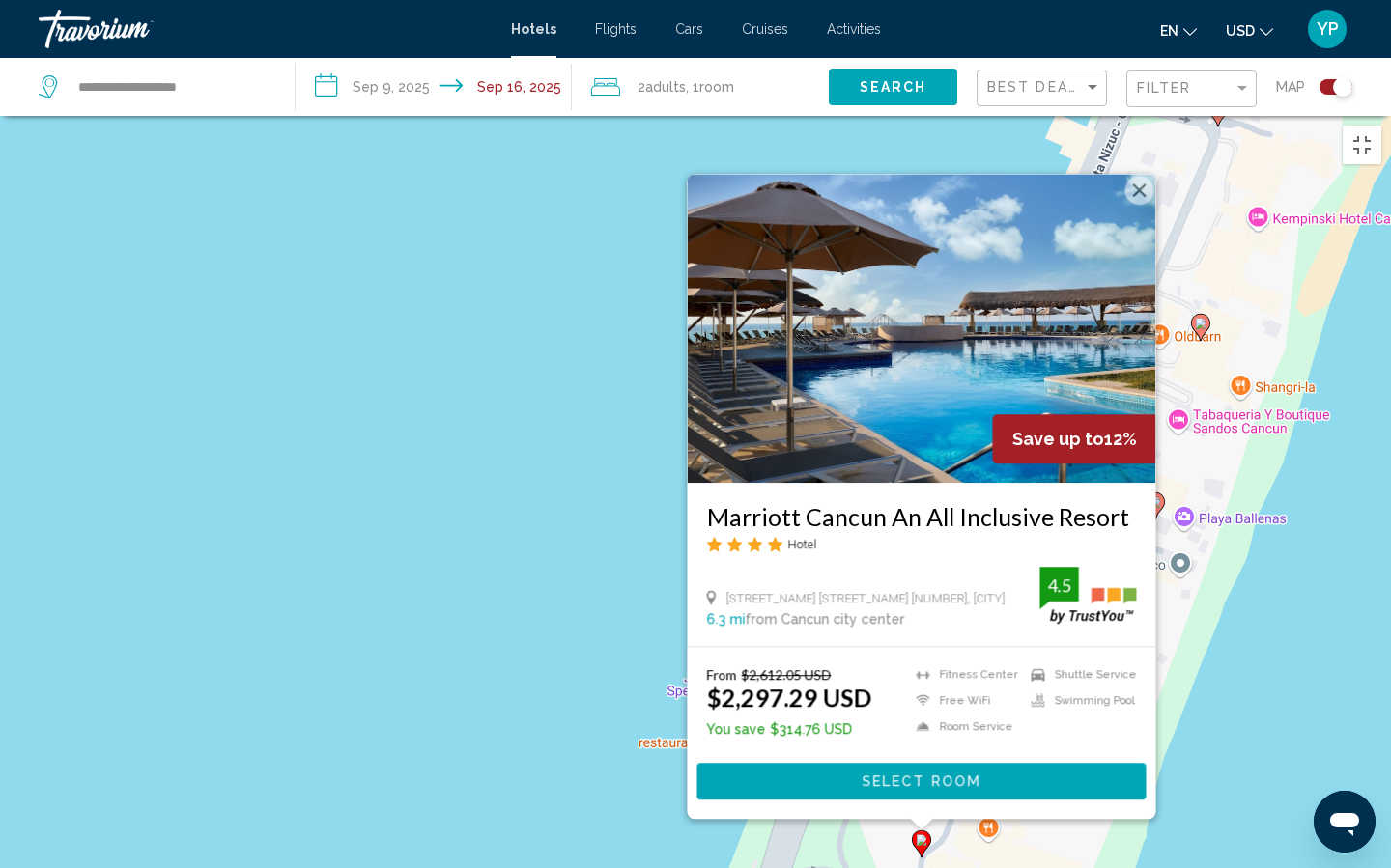 click on "Save up to [PERCENTAGE] [BRAND] [ALL_INCLUSIVE] [RESORT] [VILLAS] Hotel [STREET] Retorno [STREET] L [NUMBER] Km. [NUMBER].[NUMBER] [CITY] [NUMBER] mi from [CITY] city center from hotel [NUMBER] From $[PRICE] USD $[PRICE] USD You save $[PRICE] USD" at bounding box center (696, 549) 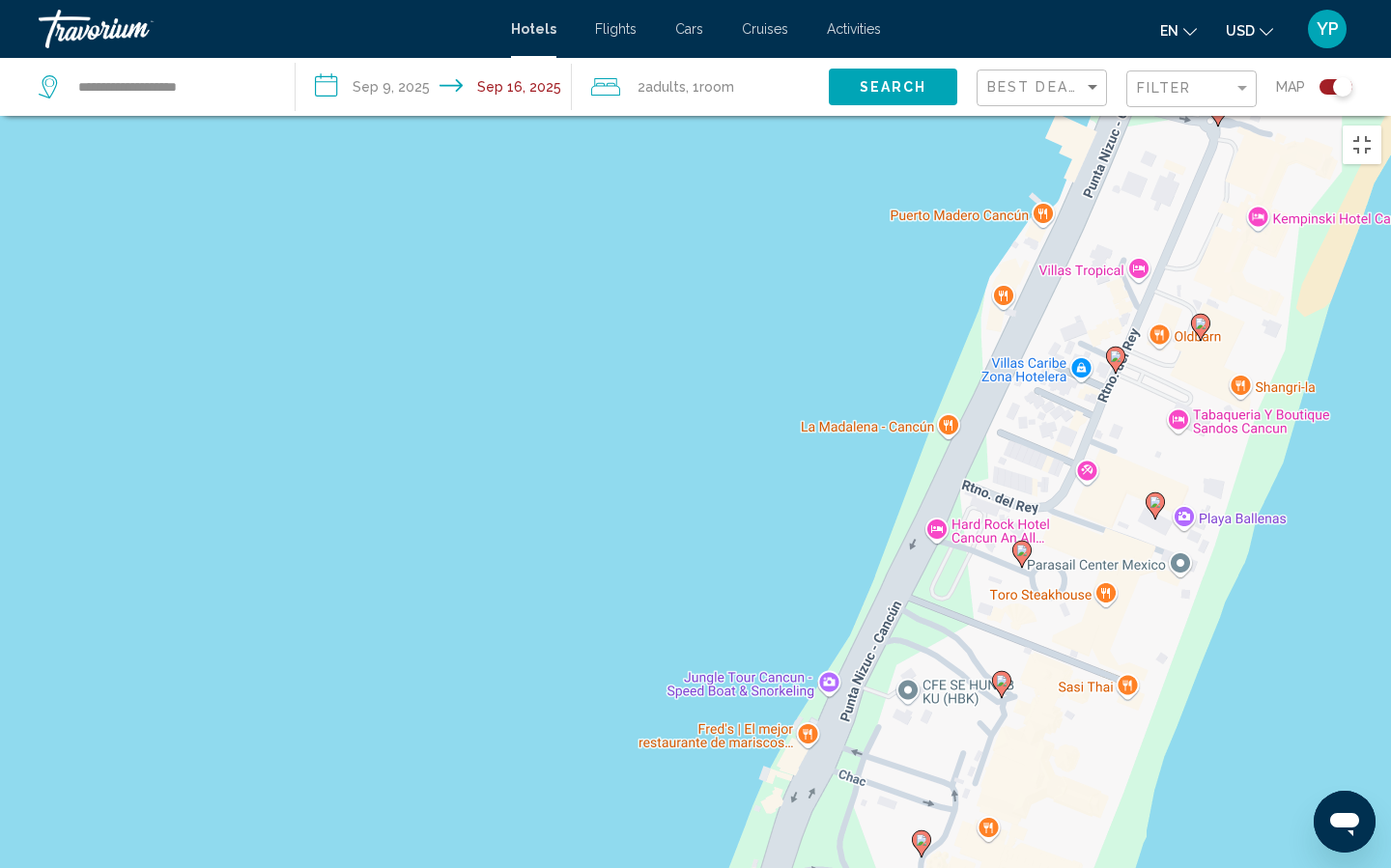 click 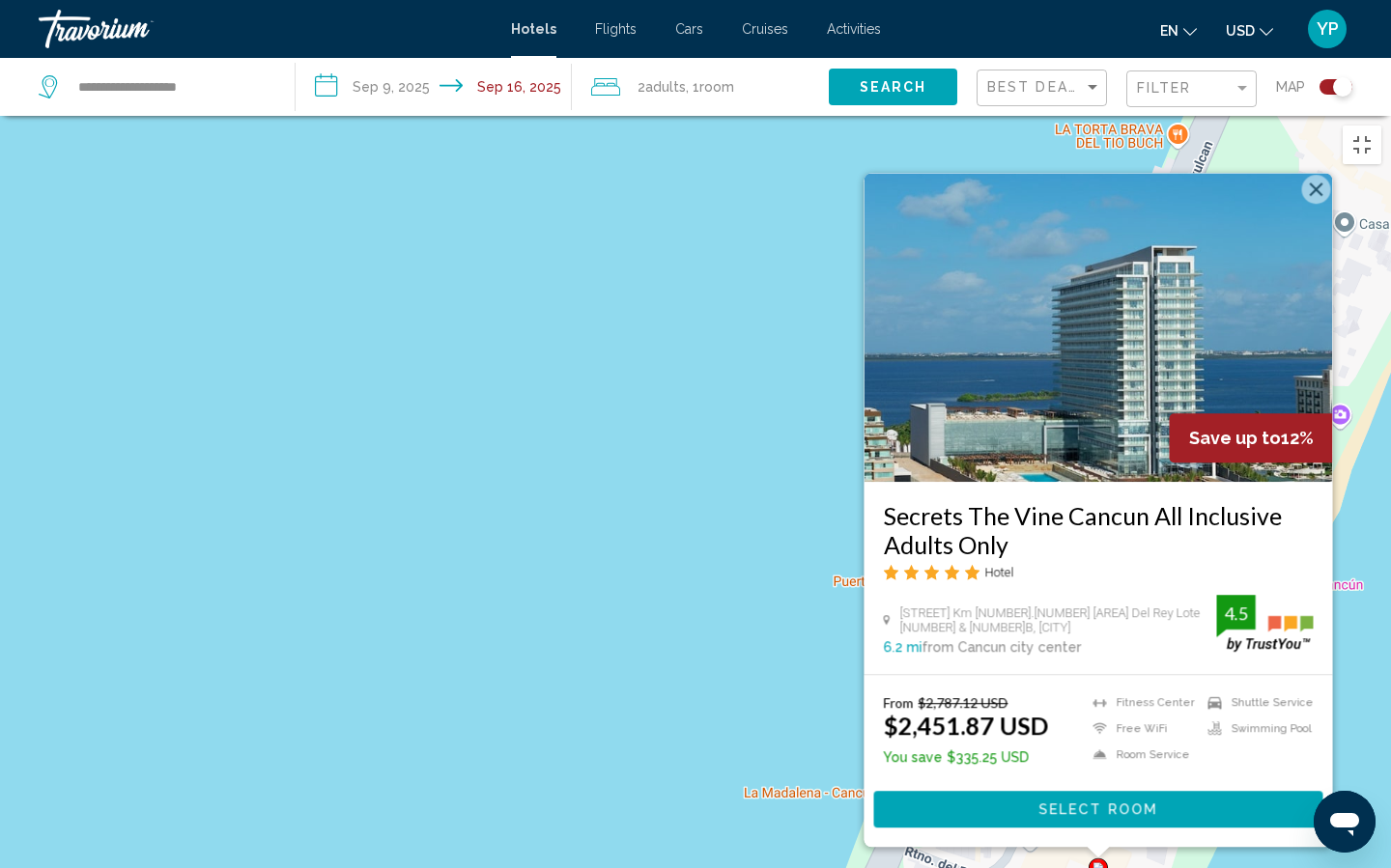 click on "Save up to [PERCENTAGE] [BRAND] [ALL_INCLUSIVE] [ADULTS_ONLY] Hotel [STREET] Km [NUMBER].[NUMBER] Retorno Del Rey Lote [NUMBER] & [NUMBER]B, [CITY] [NUMBER] mi from [CITY] city center from hotel [NUMBER] From $[PRICE] USD $[PRICE] USD You save $[PRICE] USD" at bounding box center [696, 549] 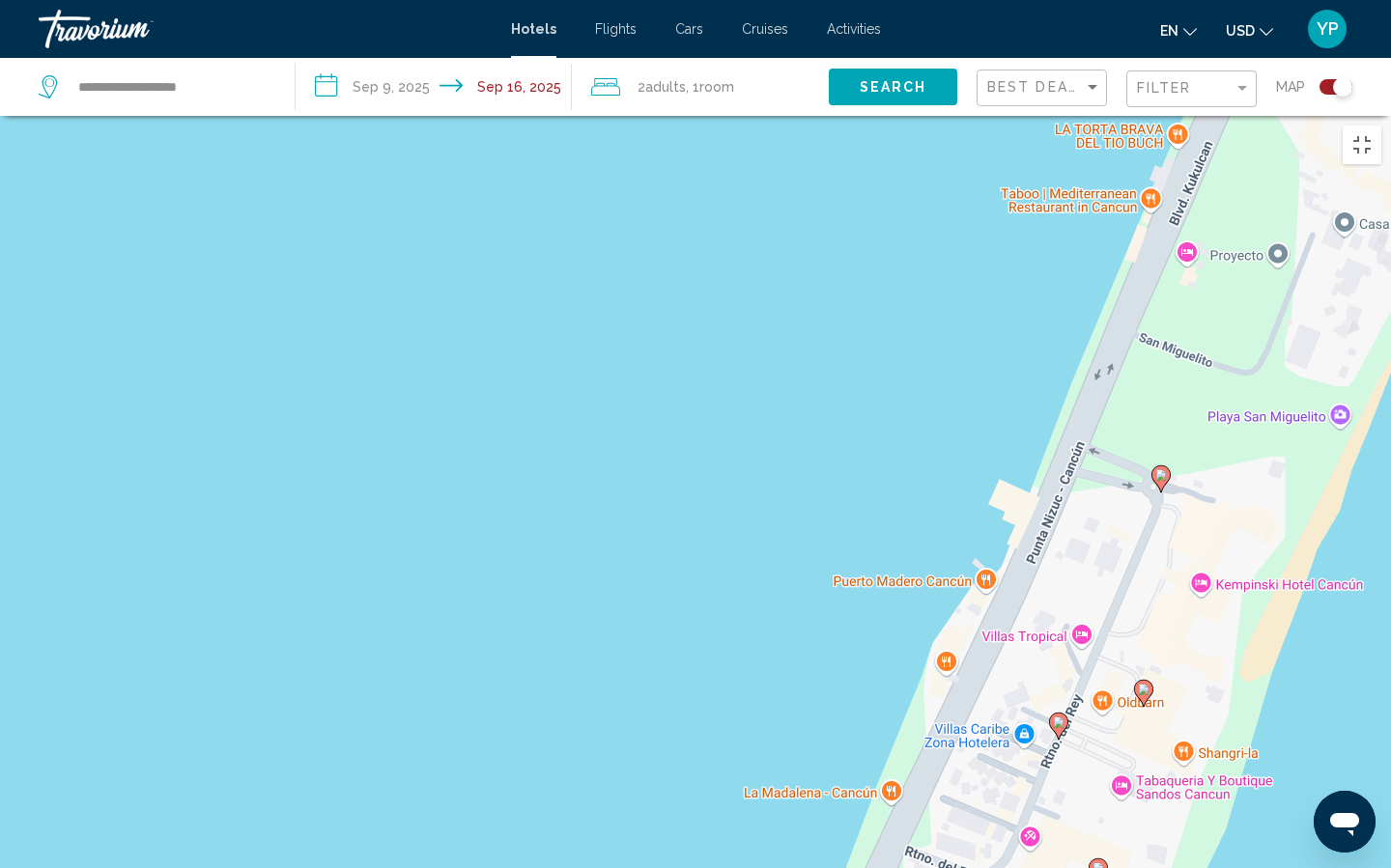 click 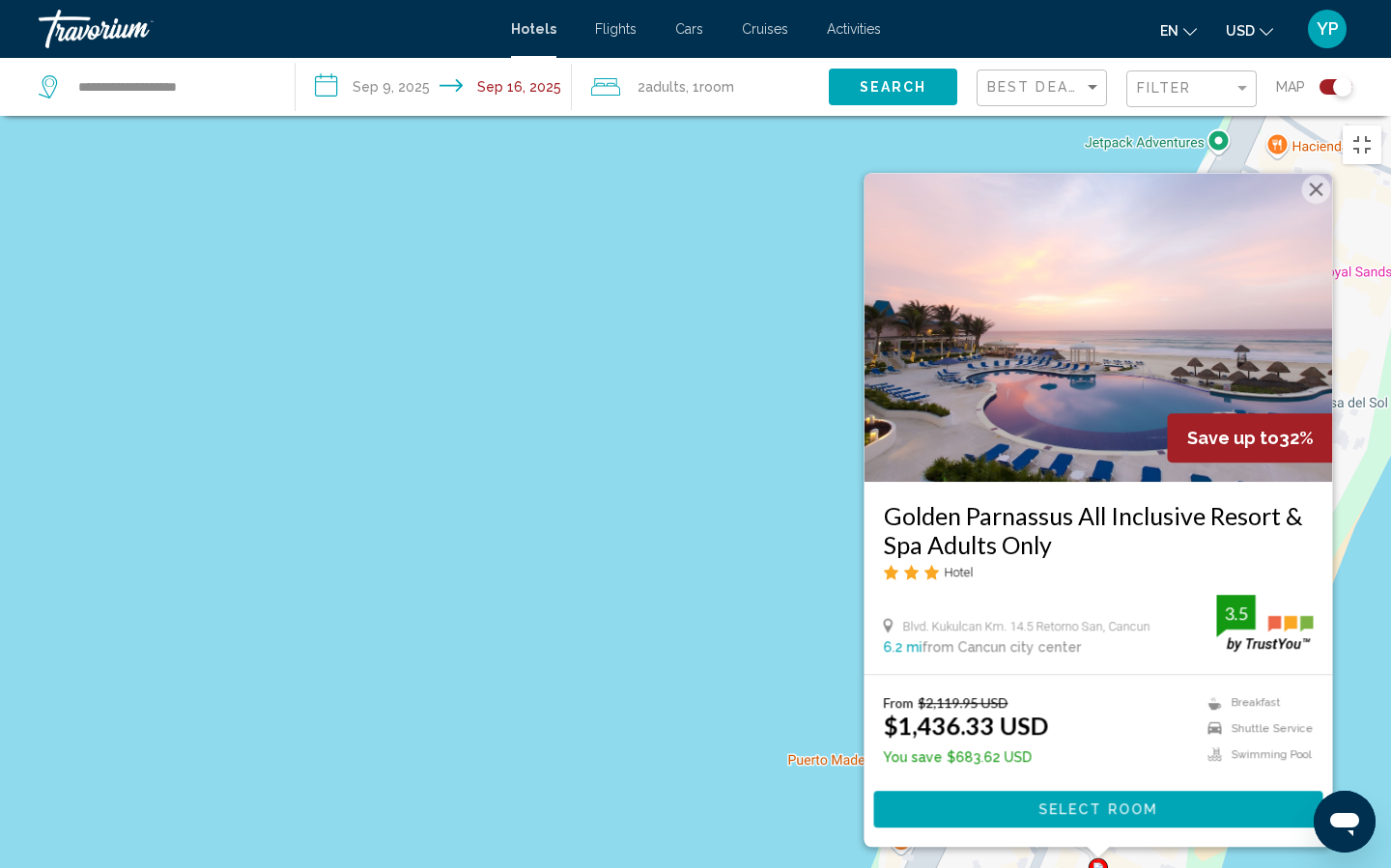 click on "Golden Parnassus All Inclusive Resort & Spa Adults Only
Hotel" at bounding box center [1098, 547] 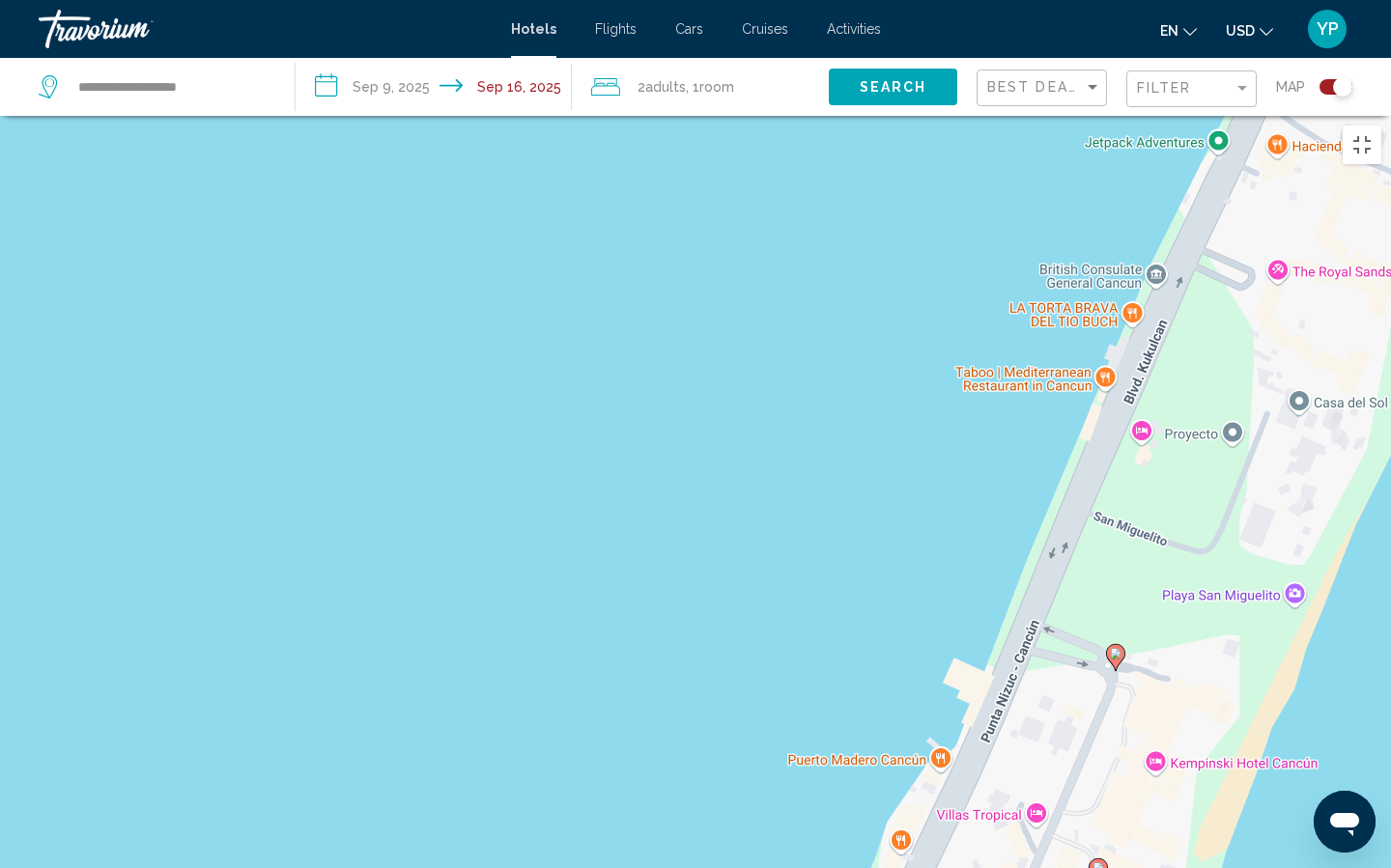 click 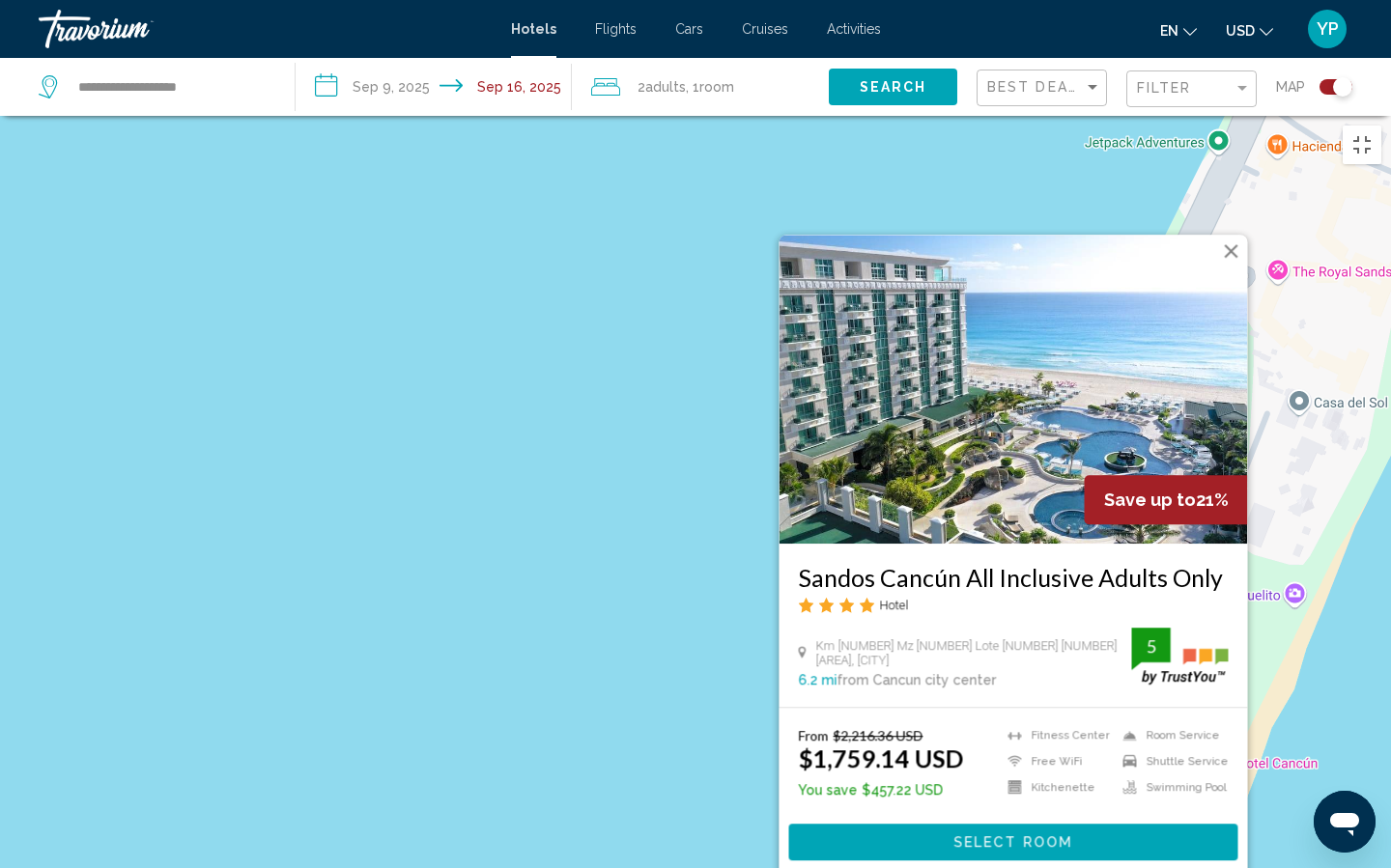 click on "Para activar la función de arrastrar con el teclado, presiona Alt + Intro. Una vez que estés en el estado de arrastrar con el teclado, usa las teclas de flecha para mover el marcador. Para completar la acción, presiona la tecla Intro. Para cancelar, presiona Escape. Save up to  21%   Sandos Cancún All Inclusive Adults Only
Hotel
[NUMBER] [NUMBER] [NUMBER] [NUMBER], [CITY] [DISTANCE]  from [CITY] city center from hotel 5 From $2,216.36 USD $1,759.14 USD  You save  $457.22 USD
Fitness Center
Free WiFi
Kitchenette
Room Service
Shuttle Service
5" at bounding box center [696, 549] 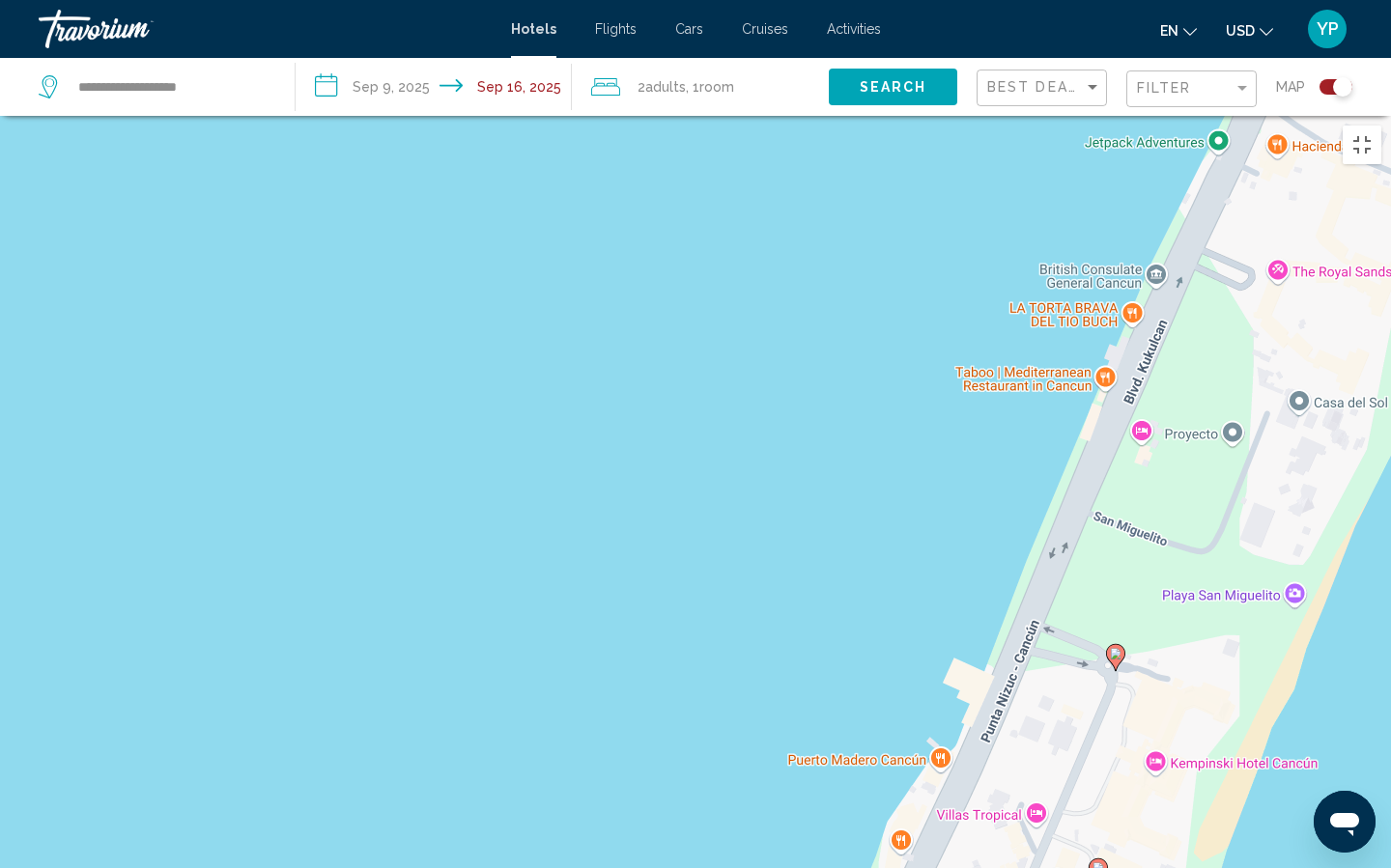 click 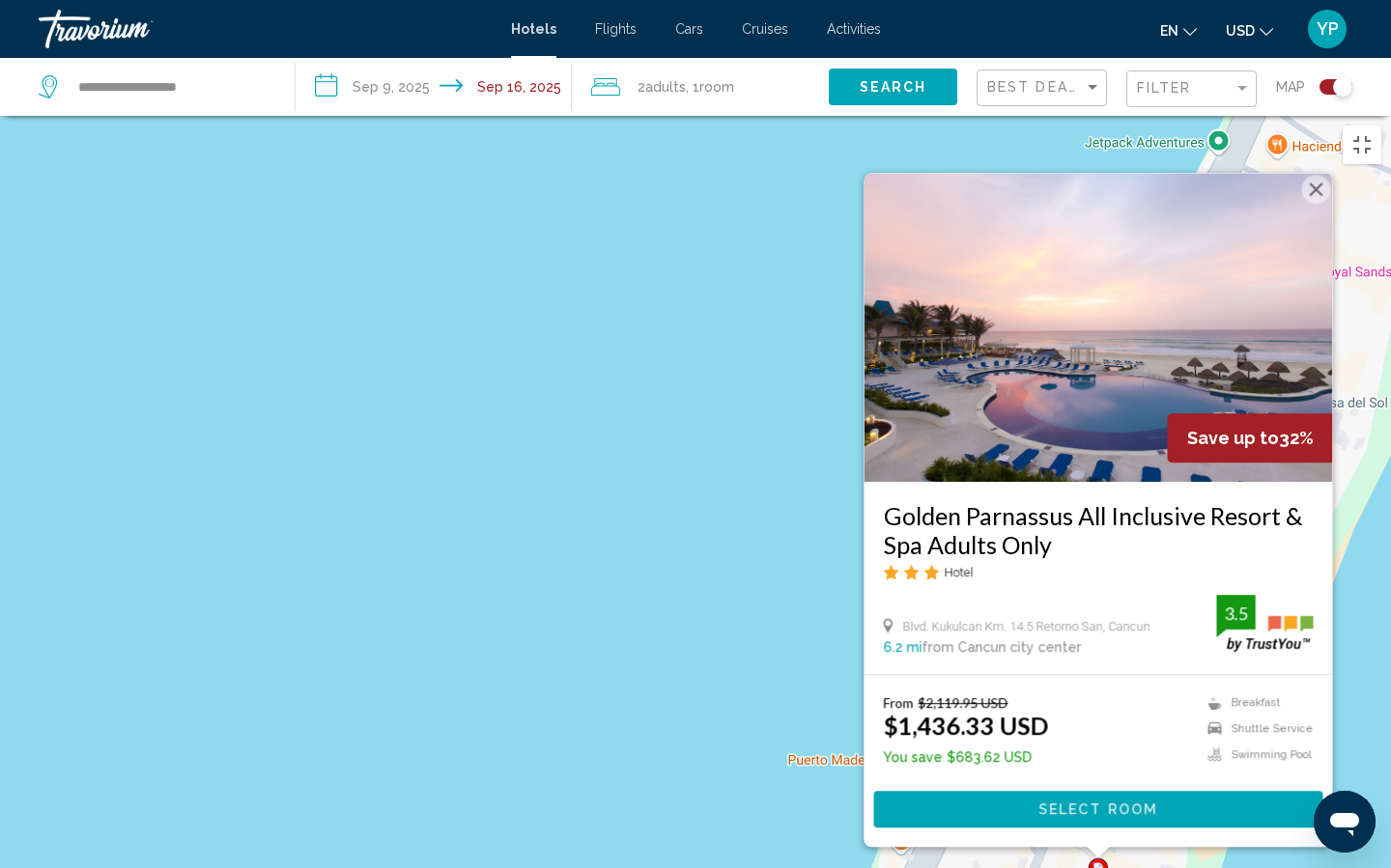 click on "Para activar la función de arrastrar con el teclado, presiona Alt + Intro. Una vez que estés en el estado de arrastrar con el teclado, usa las teclas de flecha para mover el marcador. Para completar la acción, presiona la tecla Intro. Para cancelar, presiona Escape. Save up to  32%   Golden Parnassus All Inclusive Resort & Spa Adults Only
Hotel
[STREET_NAME] [NUMBER] [STREET_NAME], [CITY] [DISTANCE]  from [CITY] city center from hotel 3.5 From $2,119.95 USD $1,436.33 USD  You save  $683.62 USD
Breakfast
Shuttle Service
Swimming Pool  3.5 Select Room" at bounding box center (696, 549) 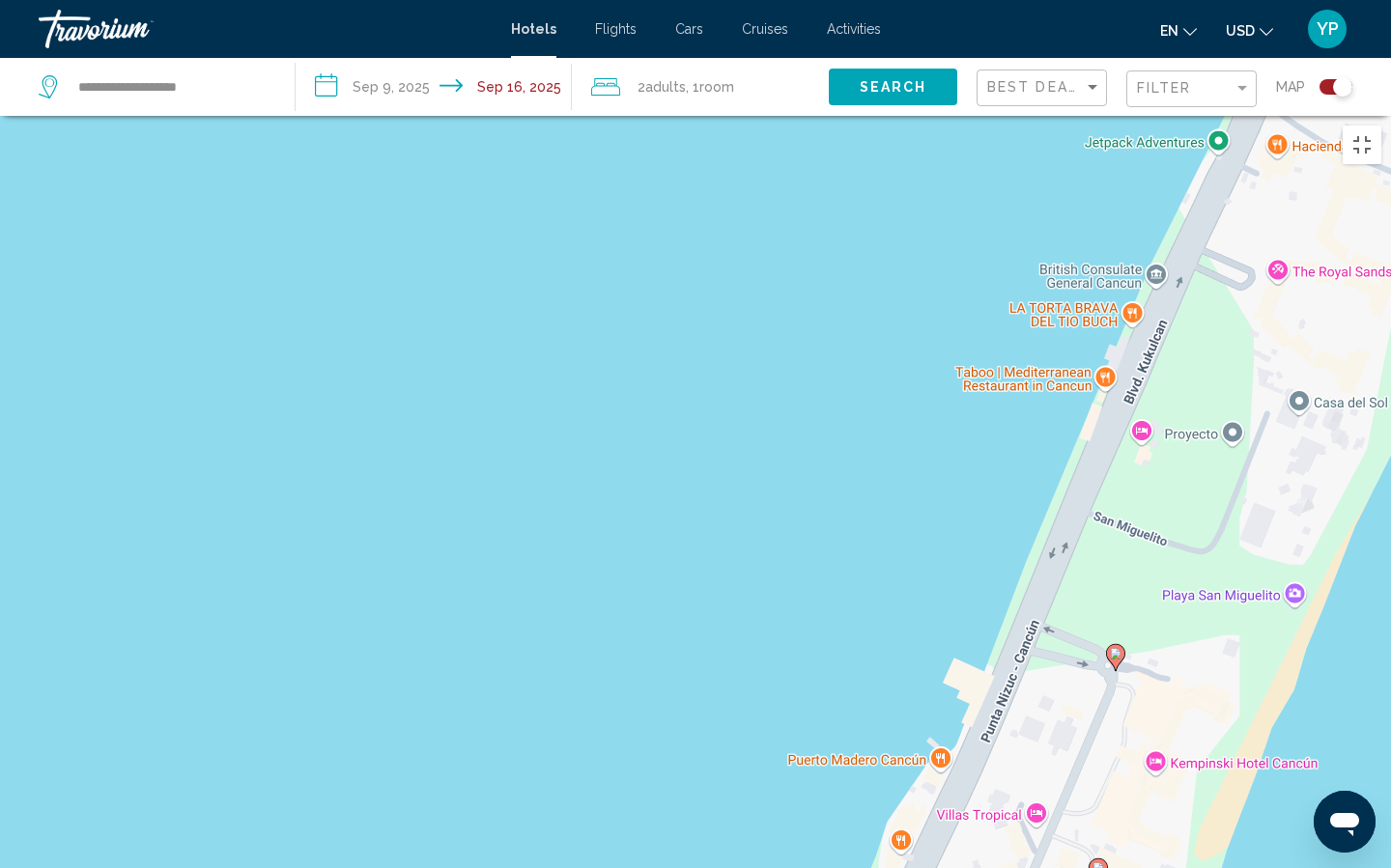 click 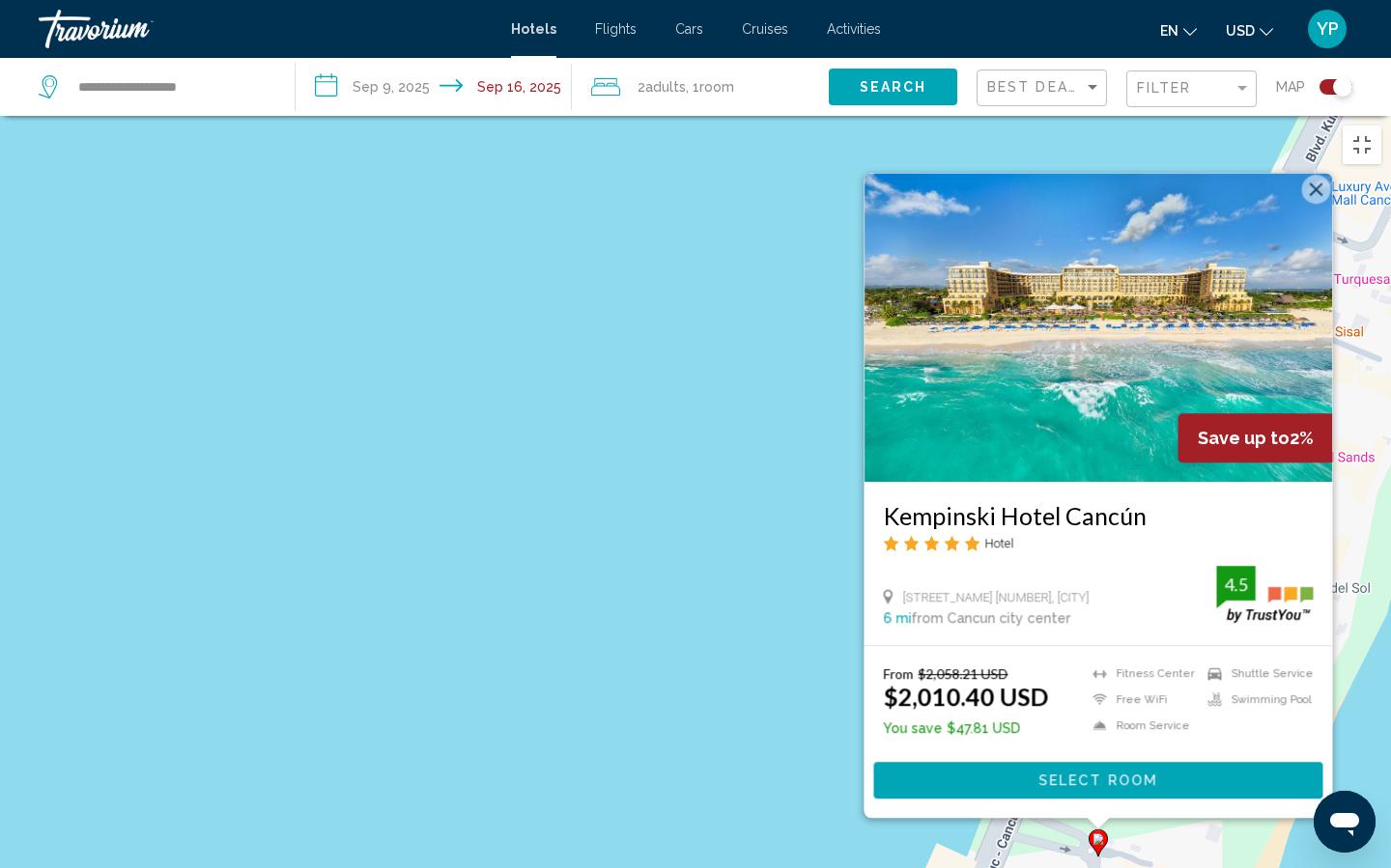 click on "Para activar la función de arrastrar con el teclado, presiona Alt + Intro. Una vez que estés en el estado de arrastrar con el teclado, usa las teclas de flecha para mover el marcador. Para completar la acción, presiona la tecla Intro. Para cancelar, presiona Escape. Save up to  2%   Kempinski Hotel Cancún
Hotel
[STREET_NAME] [NUMBER], [CITY] [DISTANCE]  from [CITY] city center from hotel 4.5 From $2,058.21 USD $2,010.40 USD  You save  $47.81 USD
Fitness Center
Free WiFi
Room Service
Shuttle Service
Swimming Pool  4.5 Select Room" at bounding box center (696, 549) 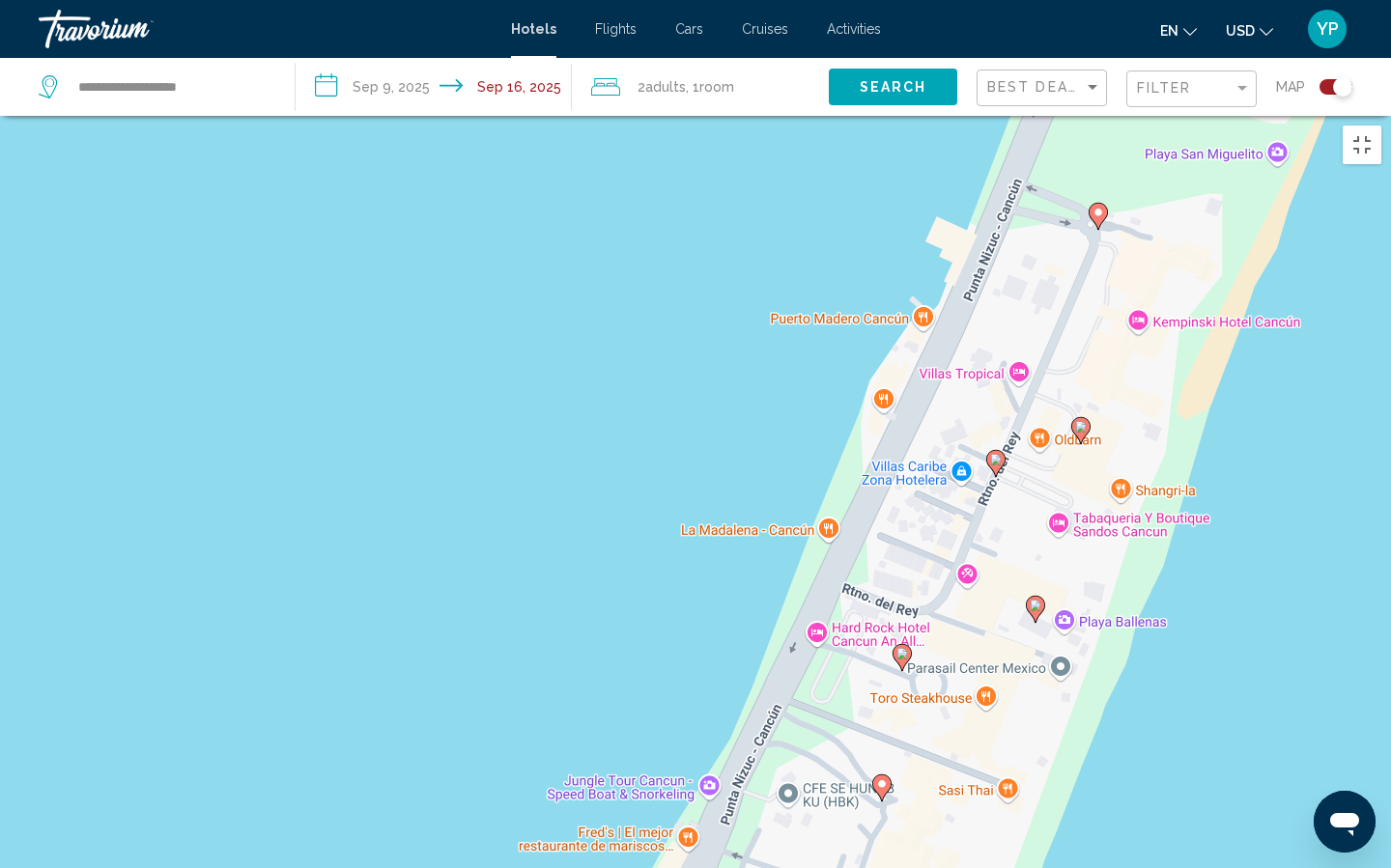 click 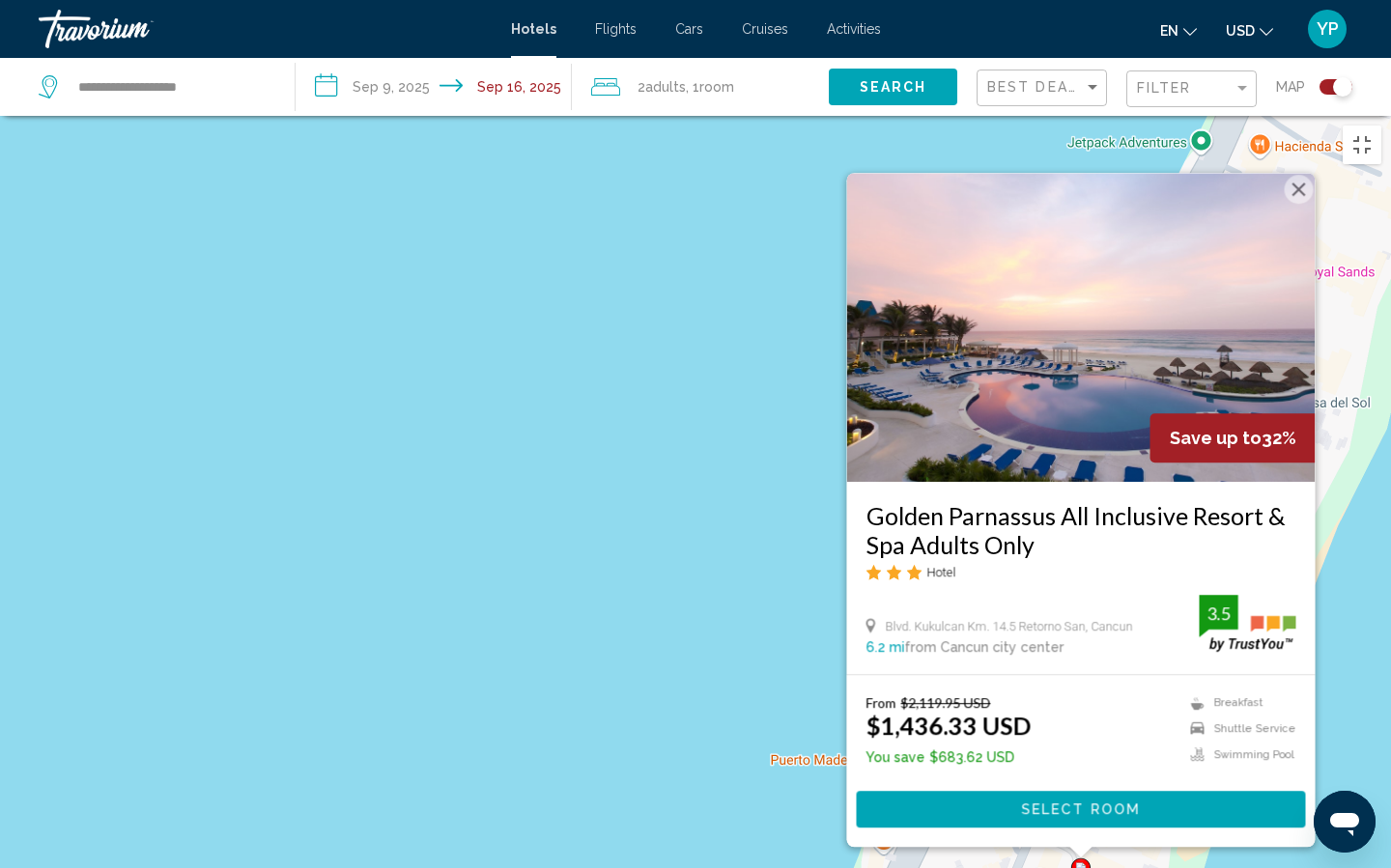 click on "Para activar la función de arrastrar con el teclado, presiona Alt + Intro. Una vez que estés en el estado de arrastrar con el teclado, usa las teclas de flecha para mover el marcador. Para completar la acción, presiona la tecla Intro. Para cancelar, presiona Escape. Save up to  32%   Golden Parnassus All Inclusive Resort & Spa Adults Only
Hotel
[STREET_NAME] [NUMBER] [STREET_NAME], [CITY] [DISTANCE]  from [CITY] city center from hotel 3.5 From $2,119.95 USD $1,436.33 USD  You save  $683.62 USD
Breakfast
Shuttle Service
Swimming Pool  3.5 Select Room" at bounding box center [696, 549] 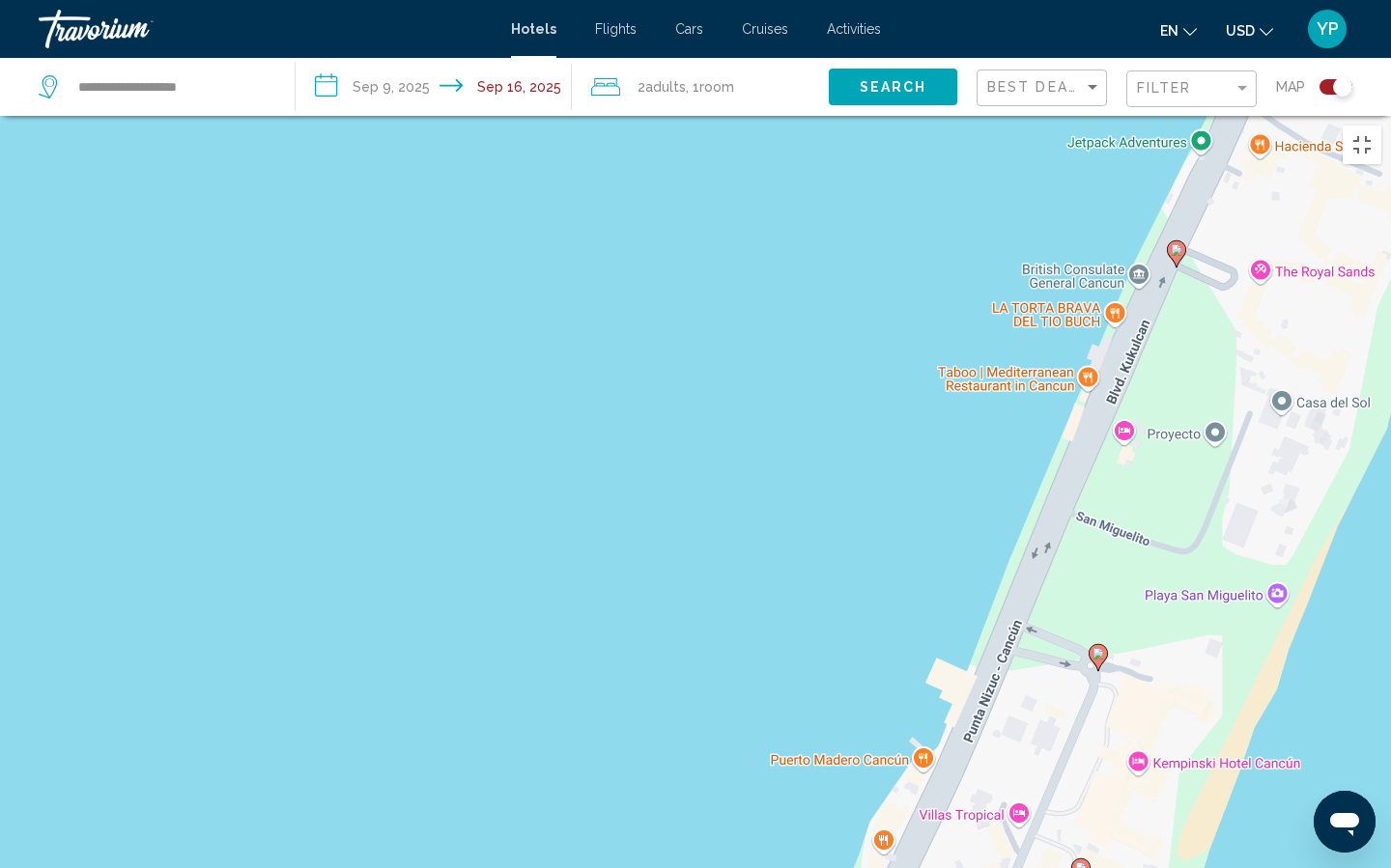 click 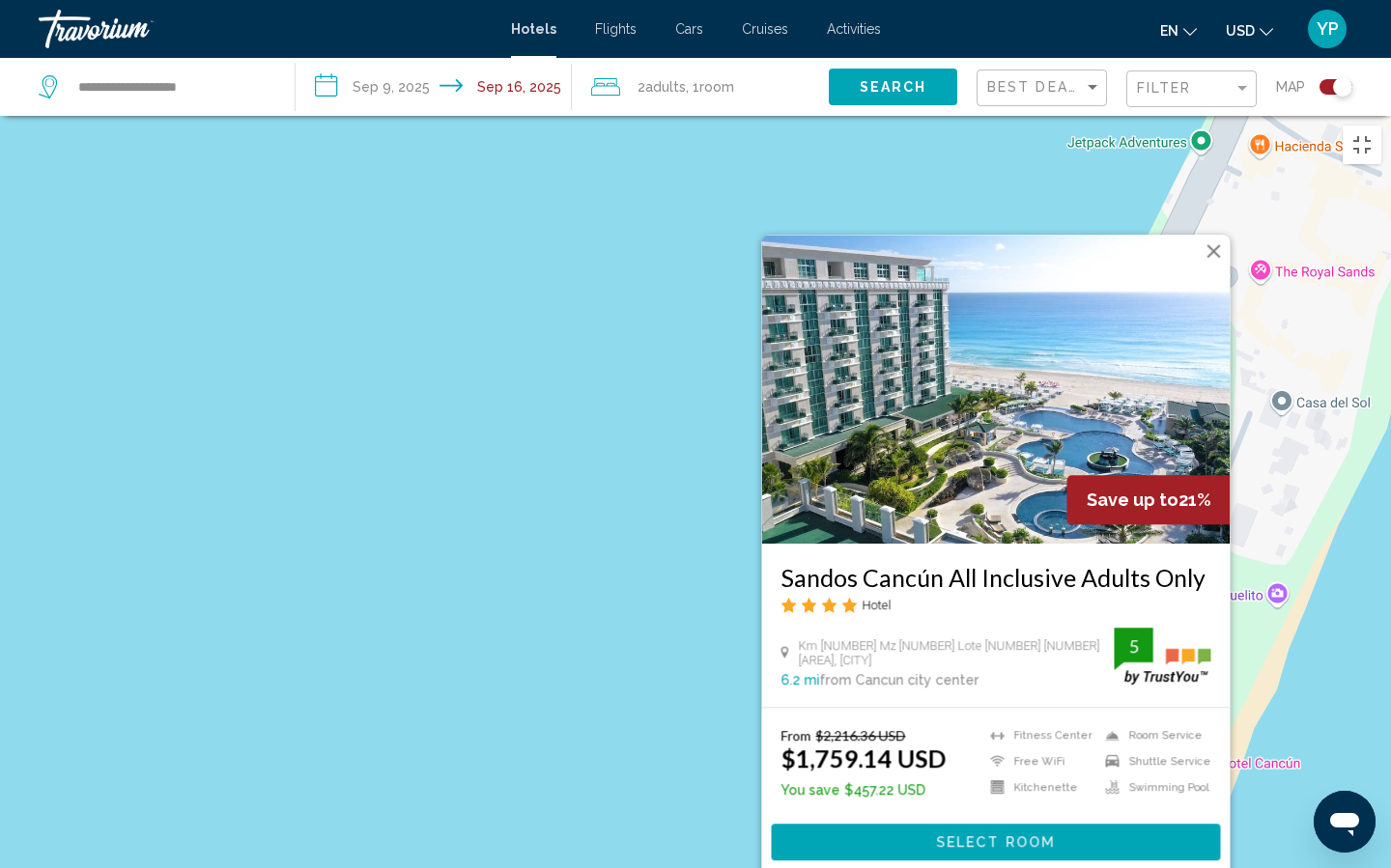 click on "Para activar la función de arrastrar con el teclado, presiona Alt + Intro. Una vez que estés en el estado de arrastrar con el teclado, usa las teclas de flecha para mover el marcador. Para completar la acción, presiona la tecla Intro. Para cancelar, presiona Escape. Save up to  21%   Sandos Cancún All Inclusive Adults Only
Hotel
[NUMBER] [NUMBER] [NUMBER] [NUMBER], [CITY] [DISTANCE]  from [CITY] city center from hotel 5 From $2,216.36 USD $1,759.14 USD  You save  $457.22 USD
Fitness Center
Free WiFi
Kitchenette
Room Service
Shuttle Service
5" at bounding box center [696, 549] 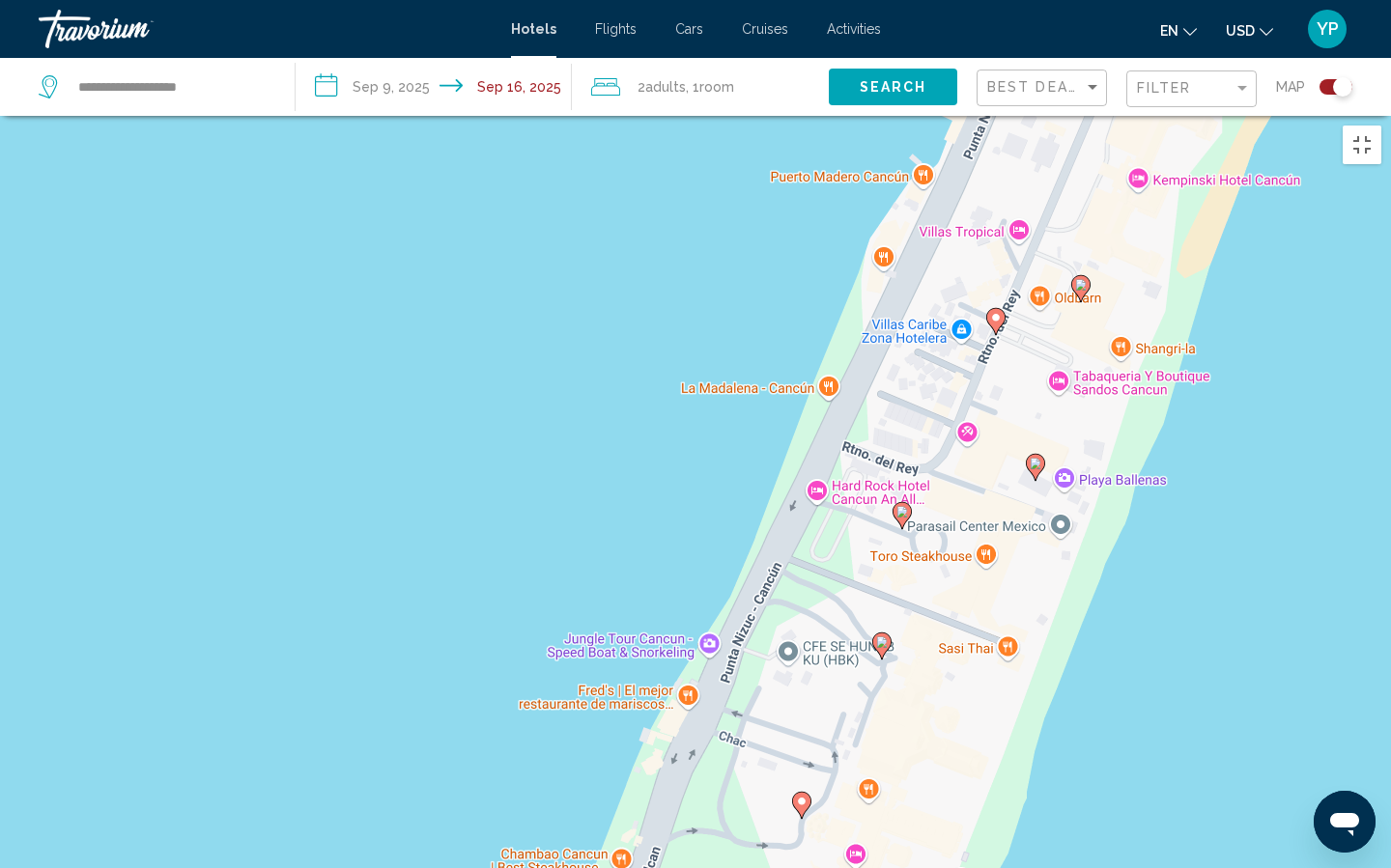 click 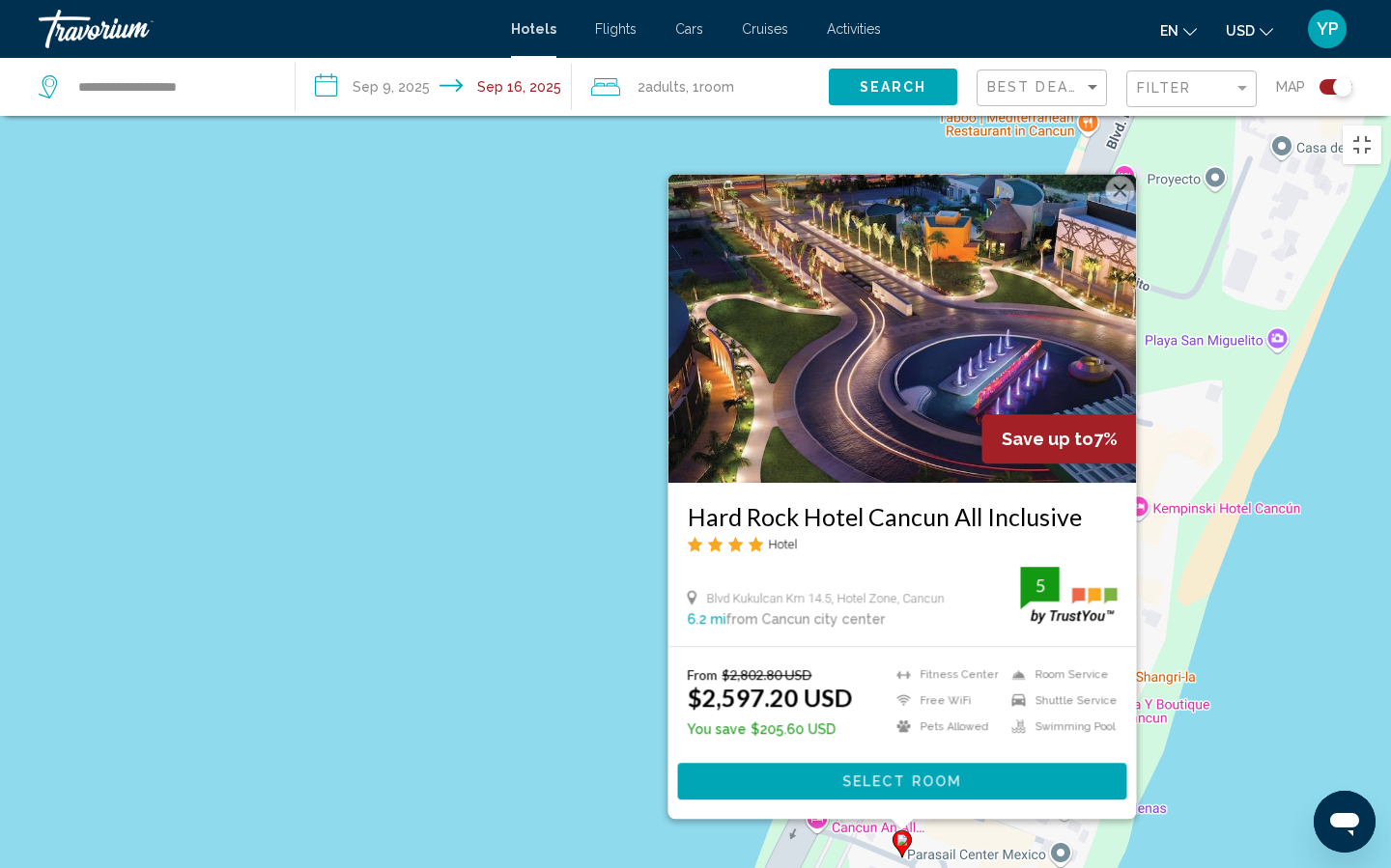 click on "Para activar la función de arrastrar con el teclado, presiona Alt + Intro. Una vez que estés en el estado de arrastrar con el teclado, usa las teclas de flecha para mover el marcador. Para completar la acción, presiona la tecla Intro. Para cancelar, presiona Escape. Save up to  7%   Hard Rock Hotel Cancun All Inclusive
Hotel
Blvd Kukulcan Km 14.5, Hotel Zone, Cancun 6.2 mi  from Cancun city center from hotel 5 From $2,802.80 USD $2,597.20 USD  You save  $205.60 USD
Fitness Center
Free WiFi
Pets Allowed
Room Service
Shuttle Service
Swimming Pool  5 Select Room" at bounding box center [696, 549] 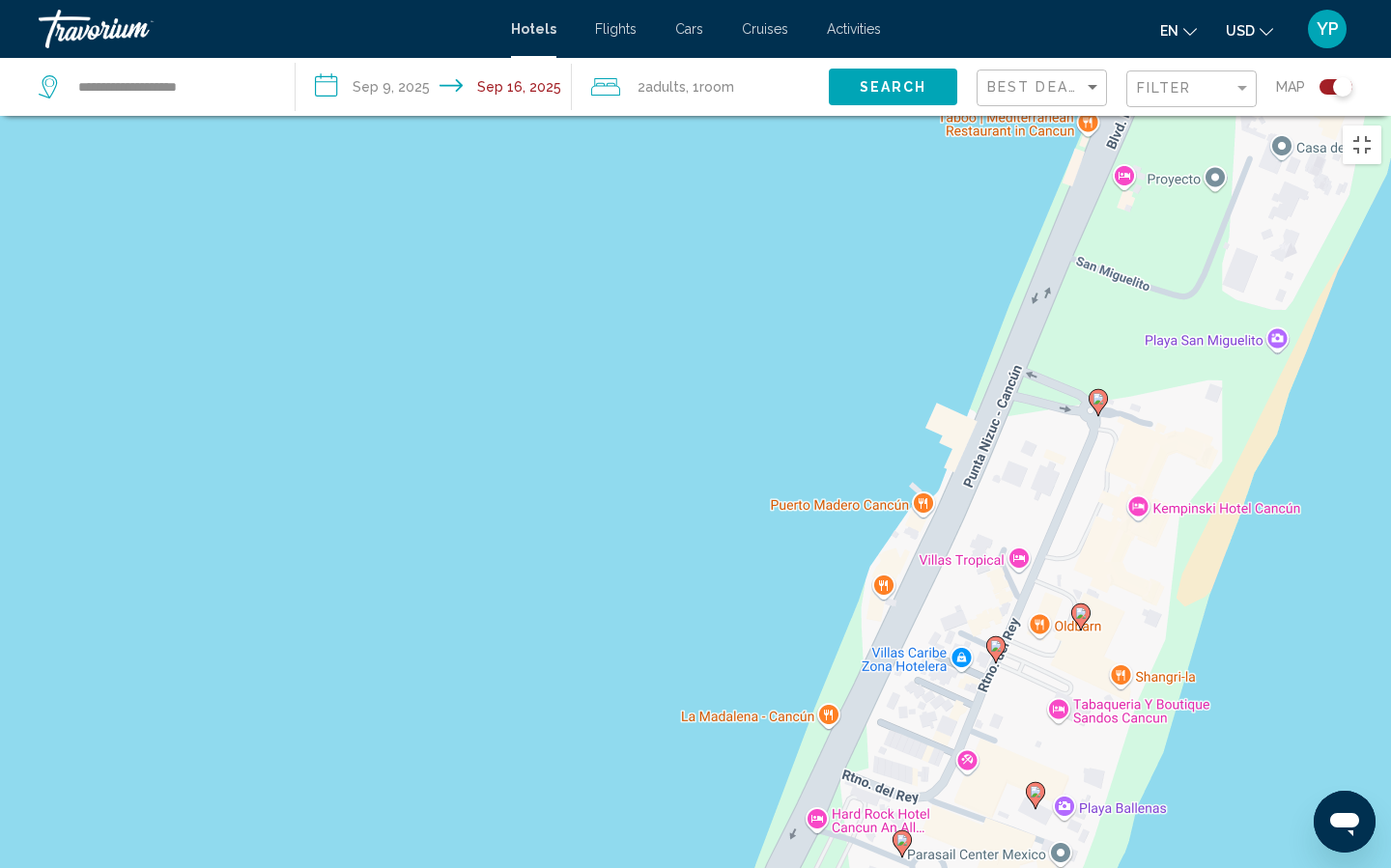 click 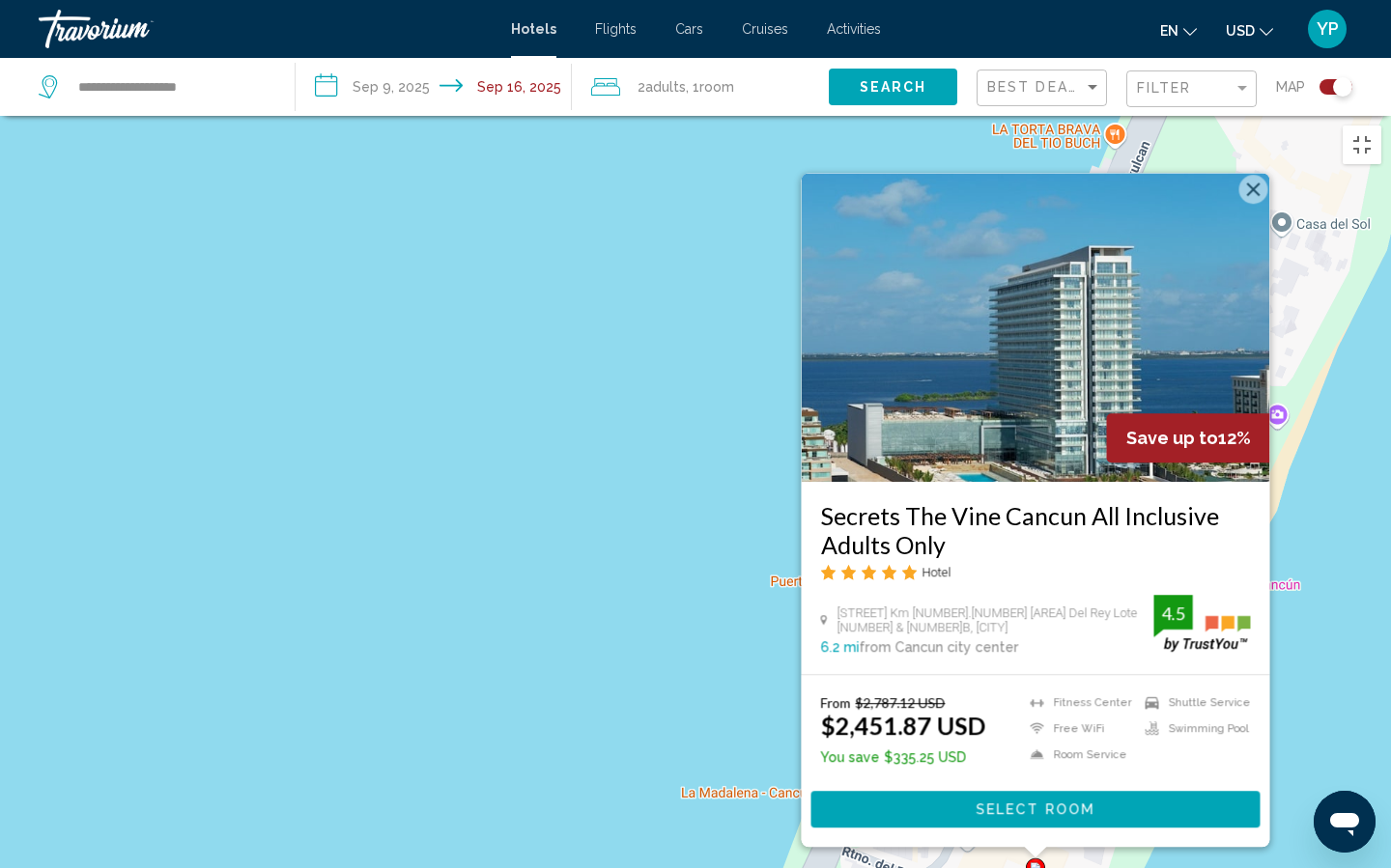click on "Save up to [PERCENTAGE] [BRAND] [ALL_INCLUSIVE] [ADULTS_ONLY] Hotel [STREET] Km [NUMBER].[NUMBER] Retorno Del Rey Lote [NUMBER] & [NUMBER]B, [CITY] [NUMBER] mi from [CITY] city center from hotel [NUMBER] From $[PRICE] USD $[PRICE] USD You save $[PRICE] USD" at bounding box center [696, 549] 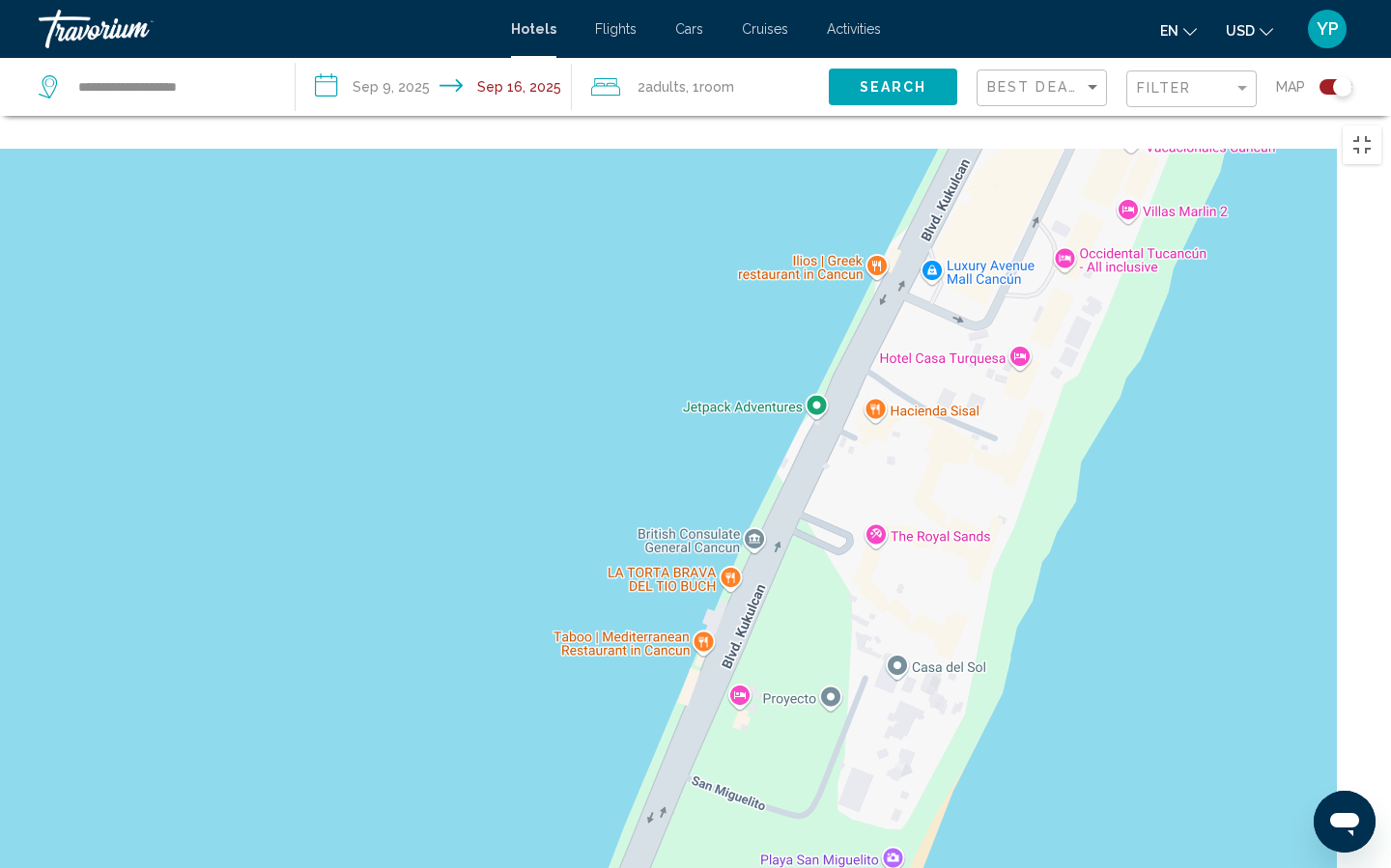 drag, startPoint x: 1258, startPoint y: 422, endPoint x: 853, endPoint y: 867, distance: 601.7059 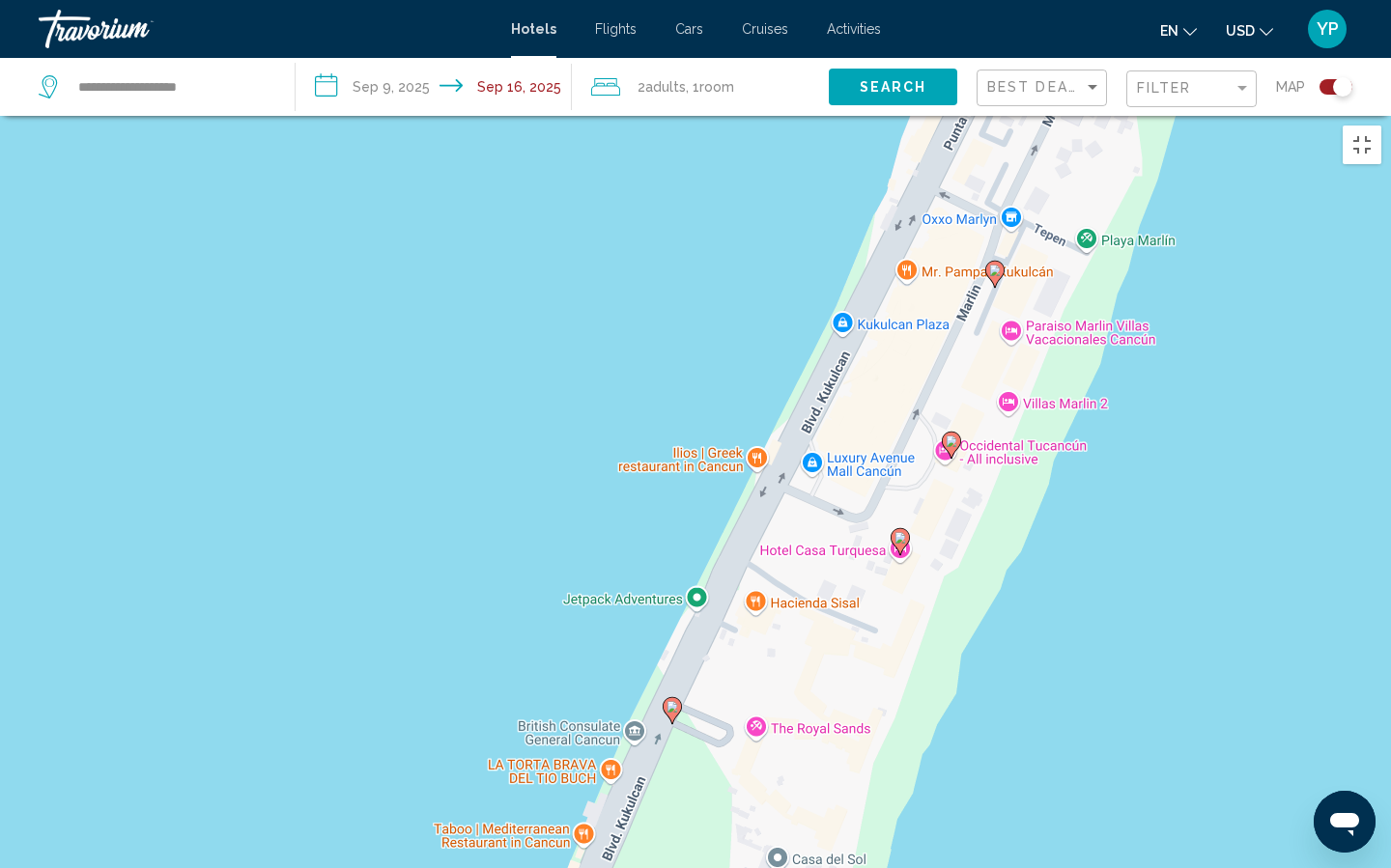 drag, startPoint x: 879, startPoint y: 344, endPoint x: 880, endPoint y: 640, distance: 296.00169 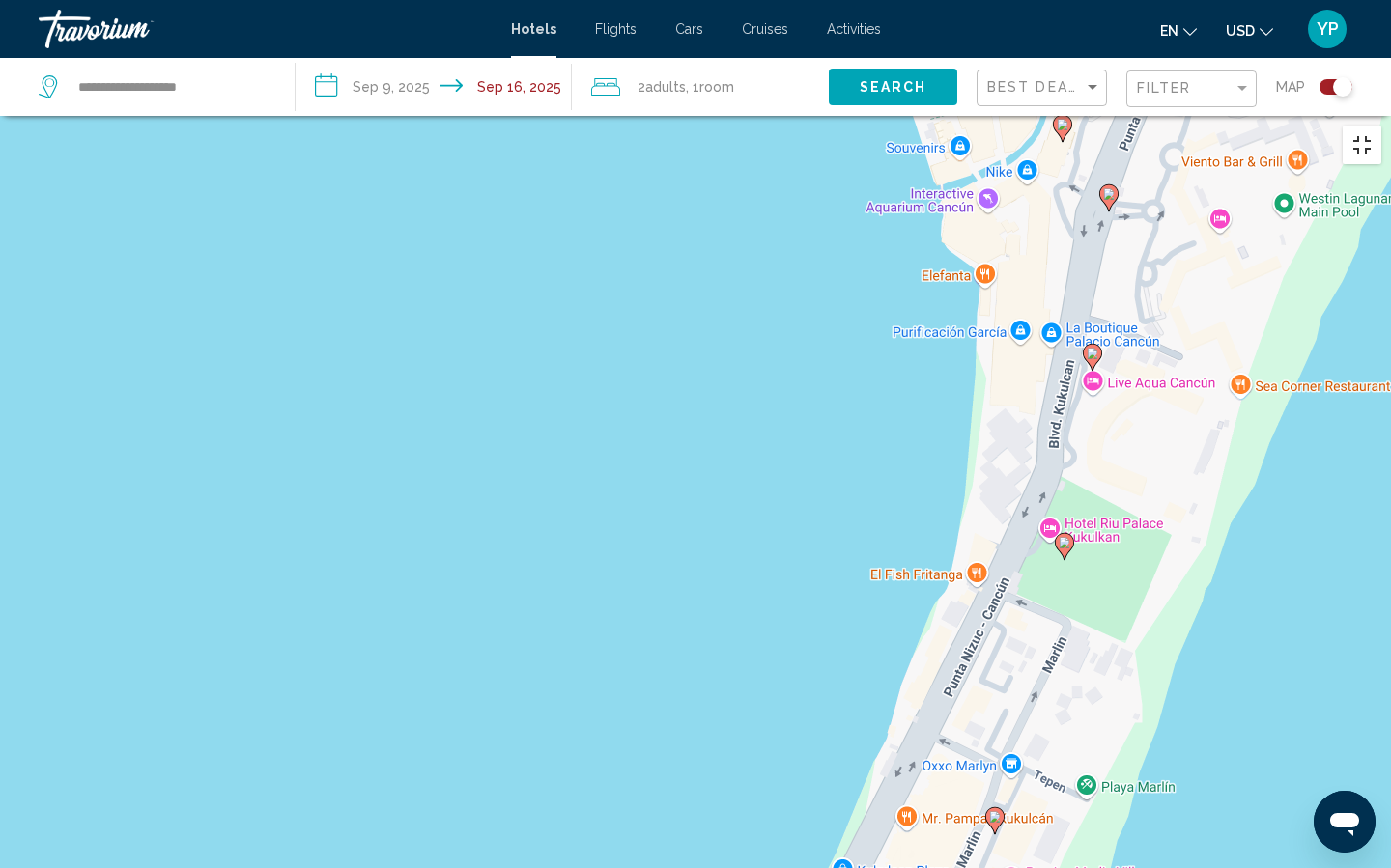 click at bounding box center (1362, 145) 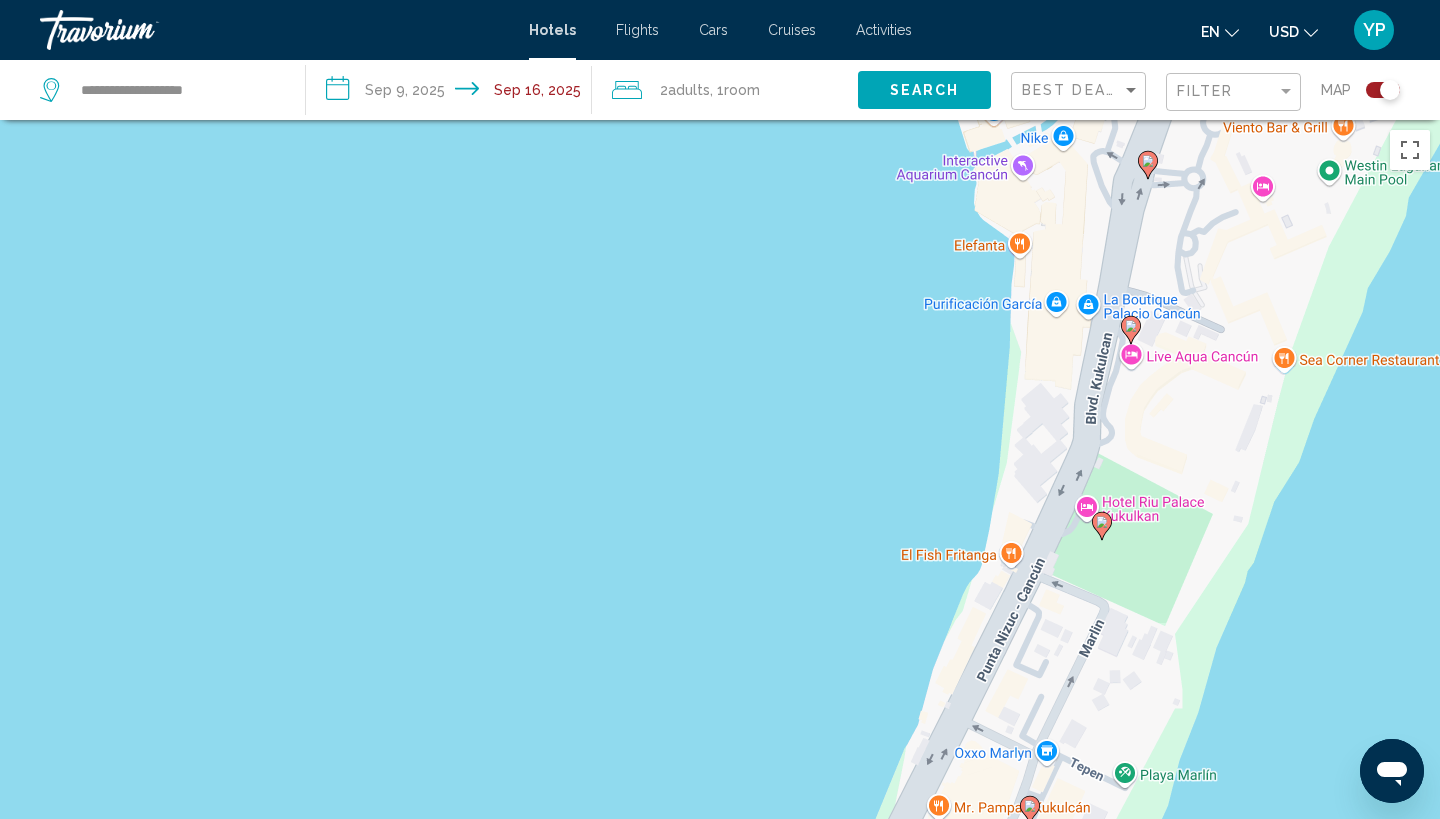 click on "Map" 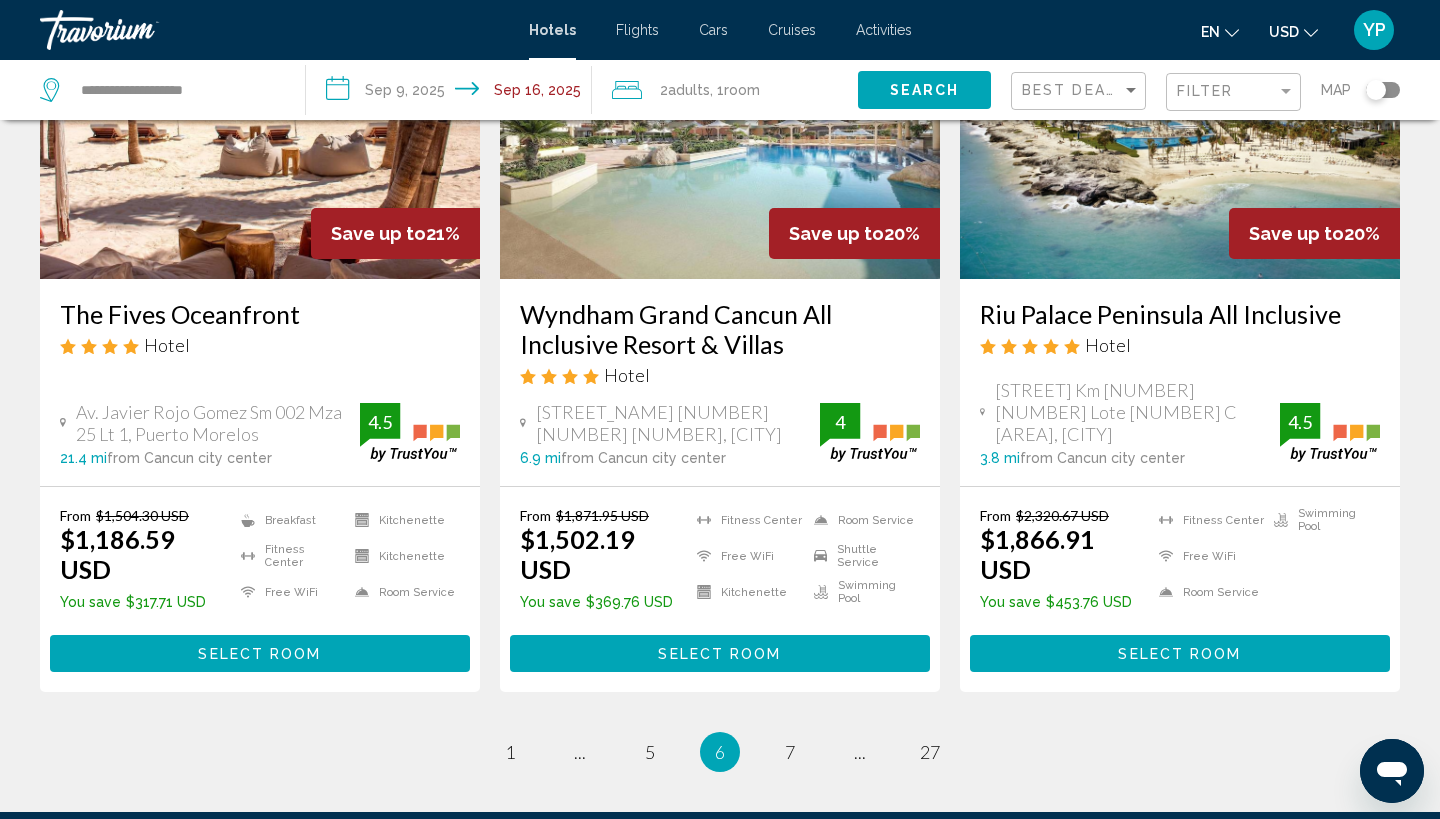 scroll, scrollTop: 2679, scrollLeft: 0, axis: vertical 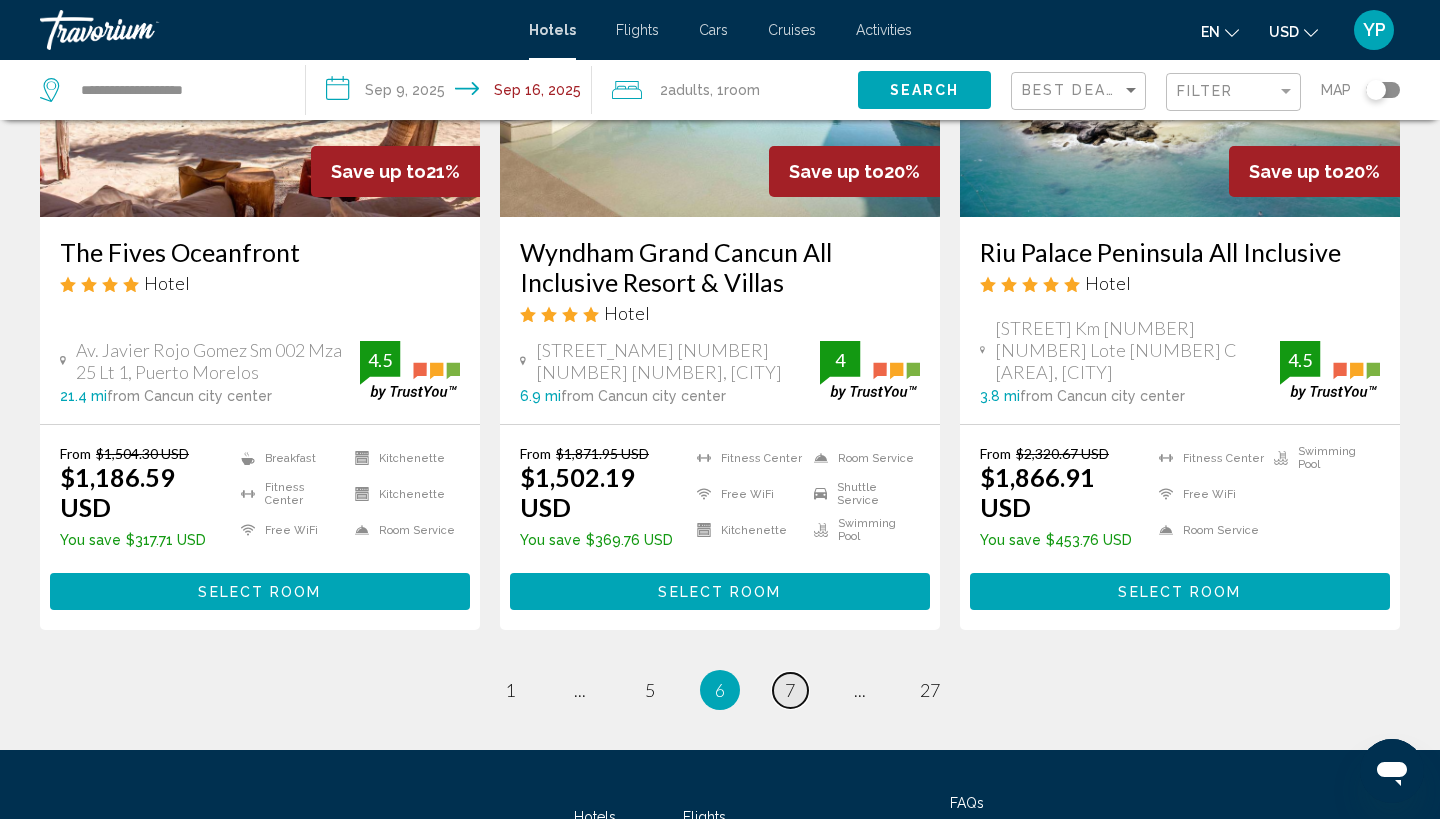 click on "7" at bounding box center [790, 690] 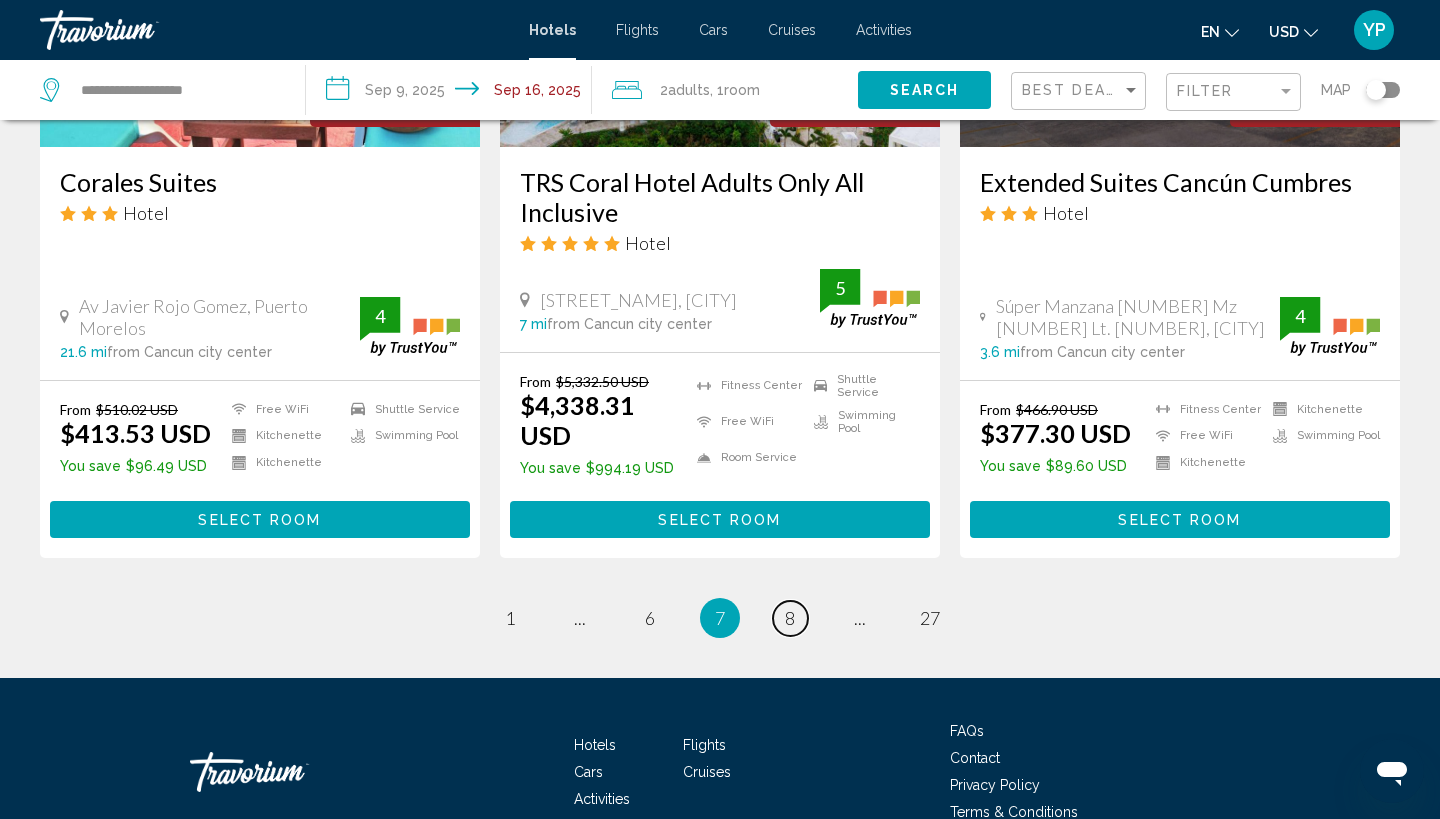 scroll, scrollTop: 2674, scrollLeft: 0, axis: vertical 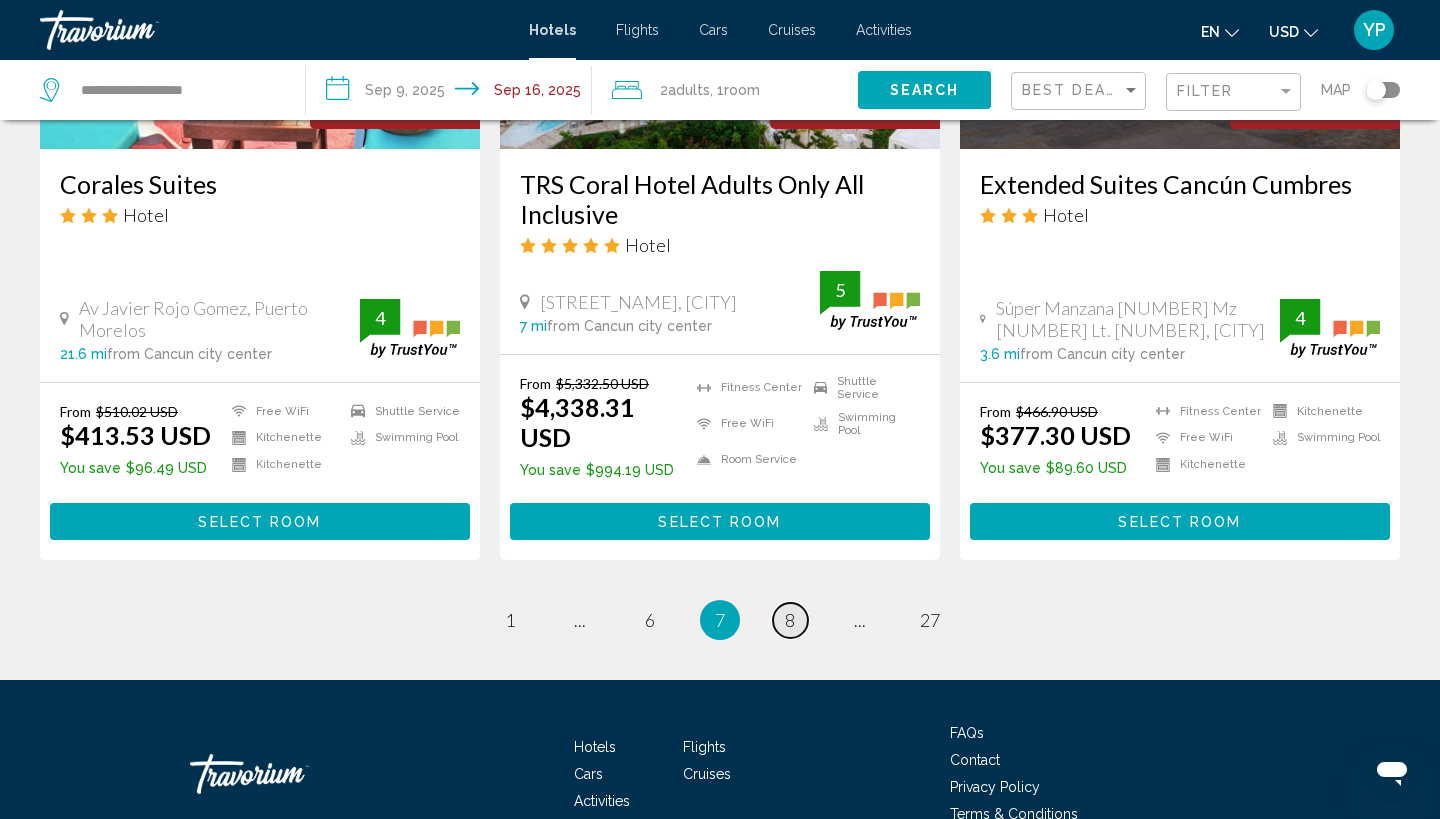 click on "8" at bounding box center [790, 620] 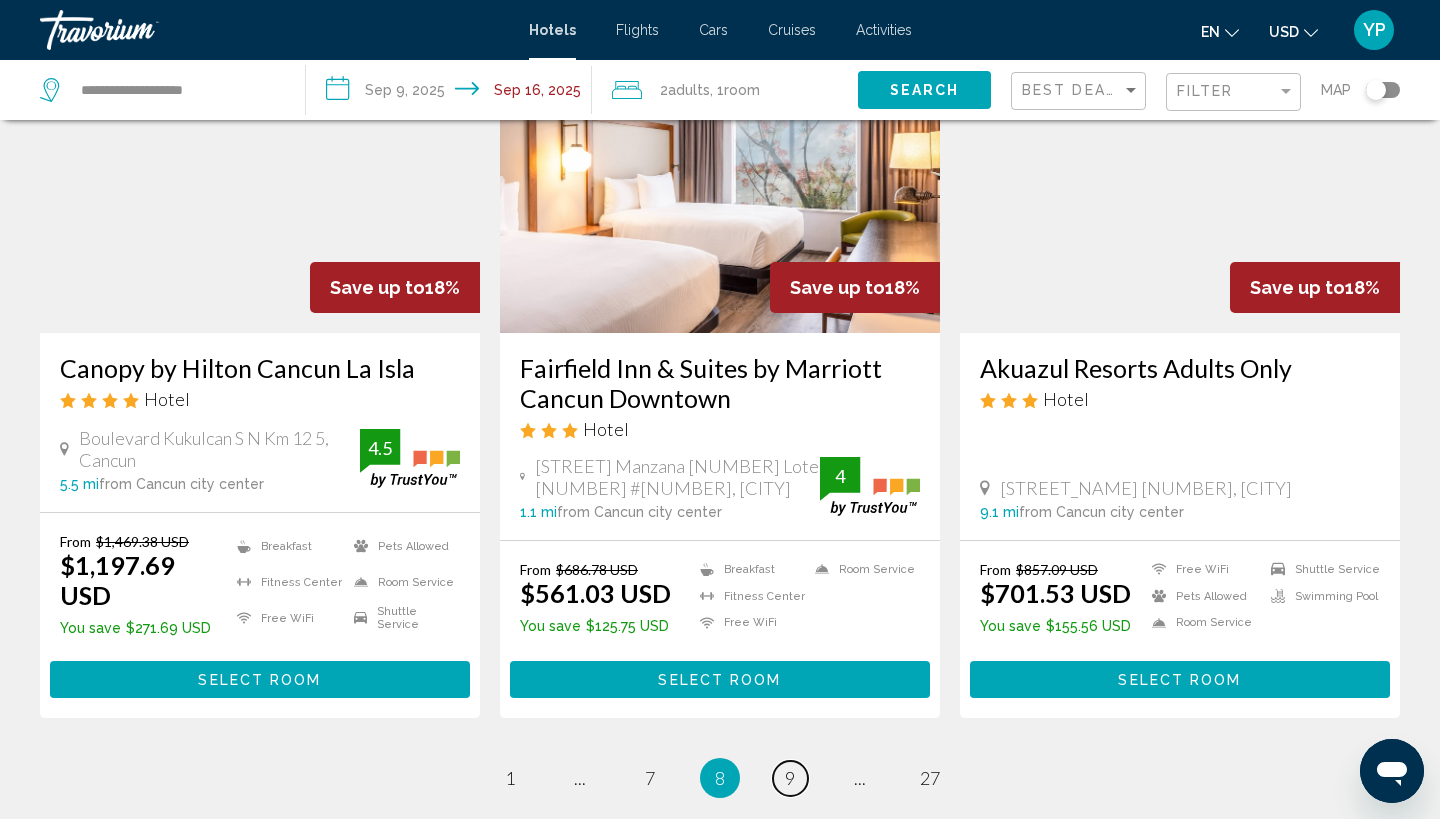 scroll, scrollTop: 2492, scrollLeft: 0, axis: vertical 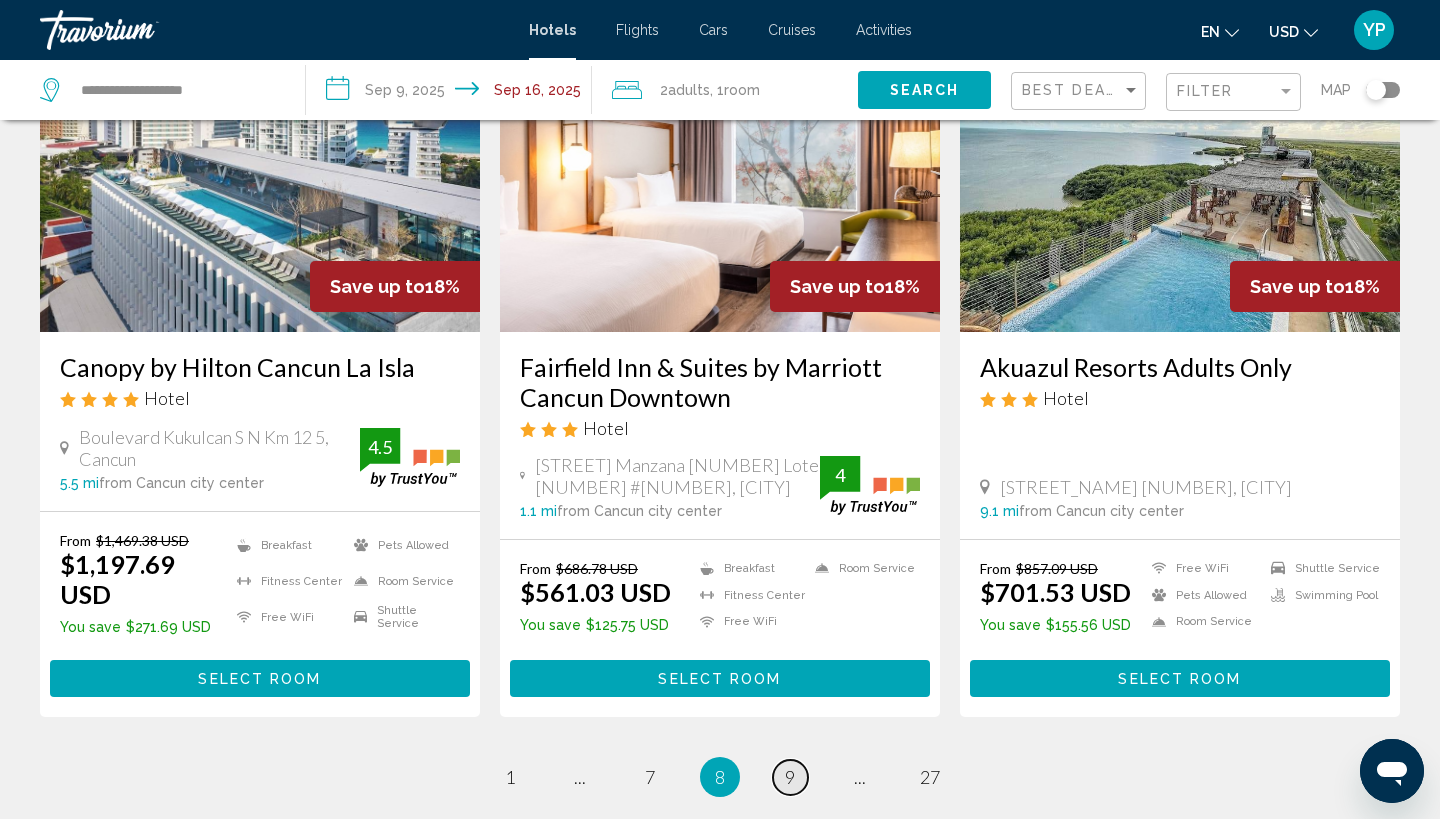 click on "9" at bounding box center [790, 777] 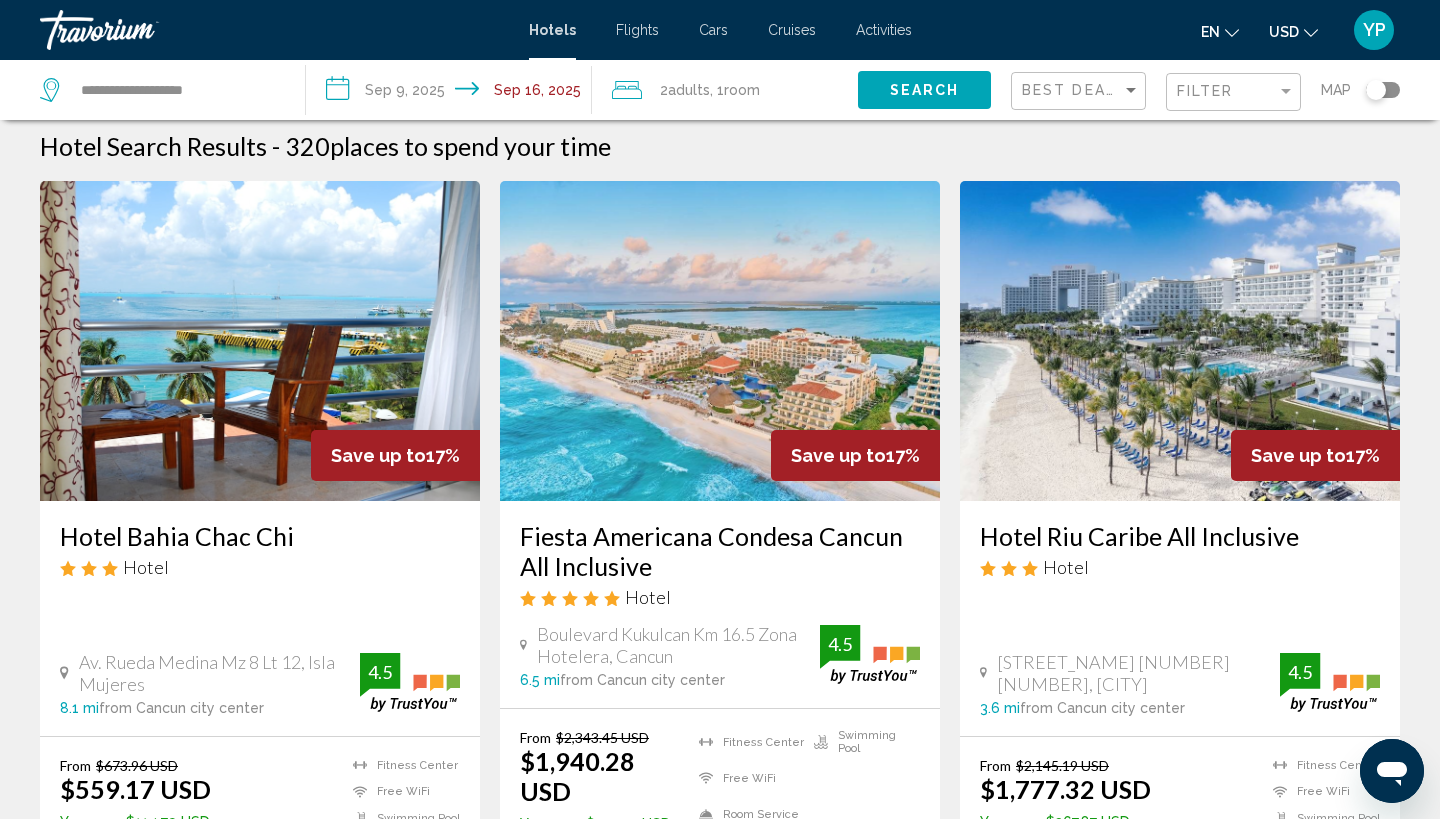 scroll, scrollTop: 0, scrollLeft: 0, axis: both 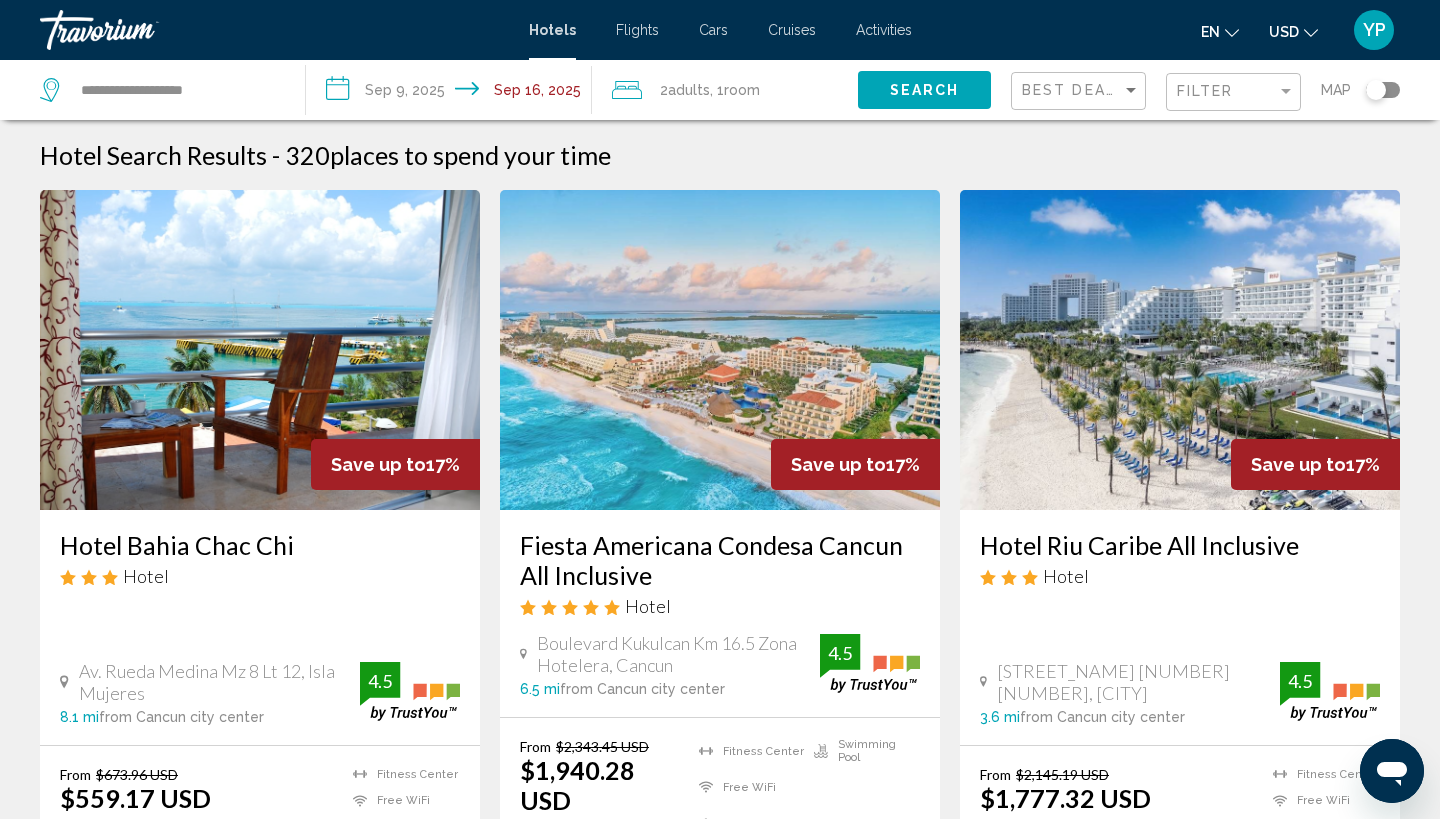 click on "From $2,343.45 USD $1,940.28 USD  You save  $403.17 USD
Fitness Center
Free WiFi
Room Service
Swimming Pool  4.5 Select Room" at bounding box center [720, 820] 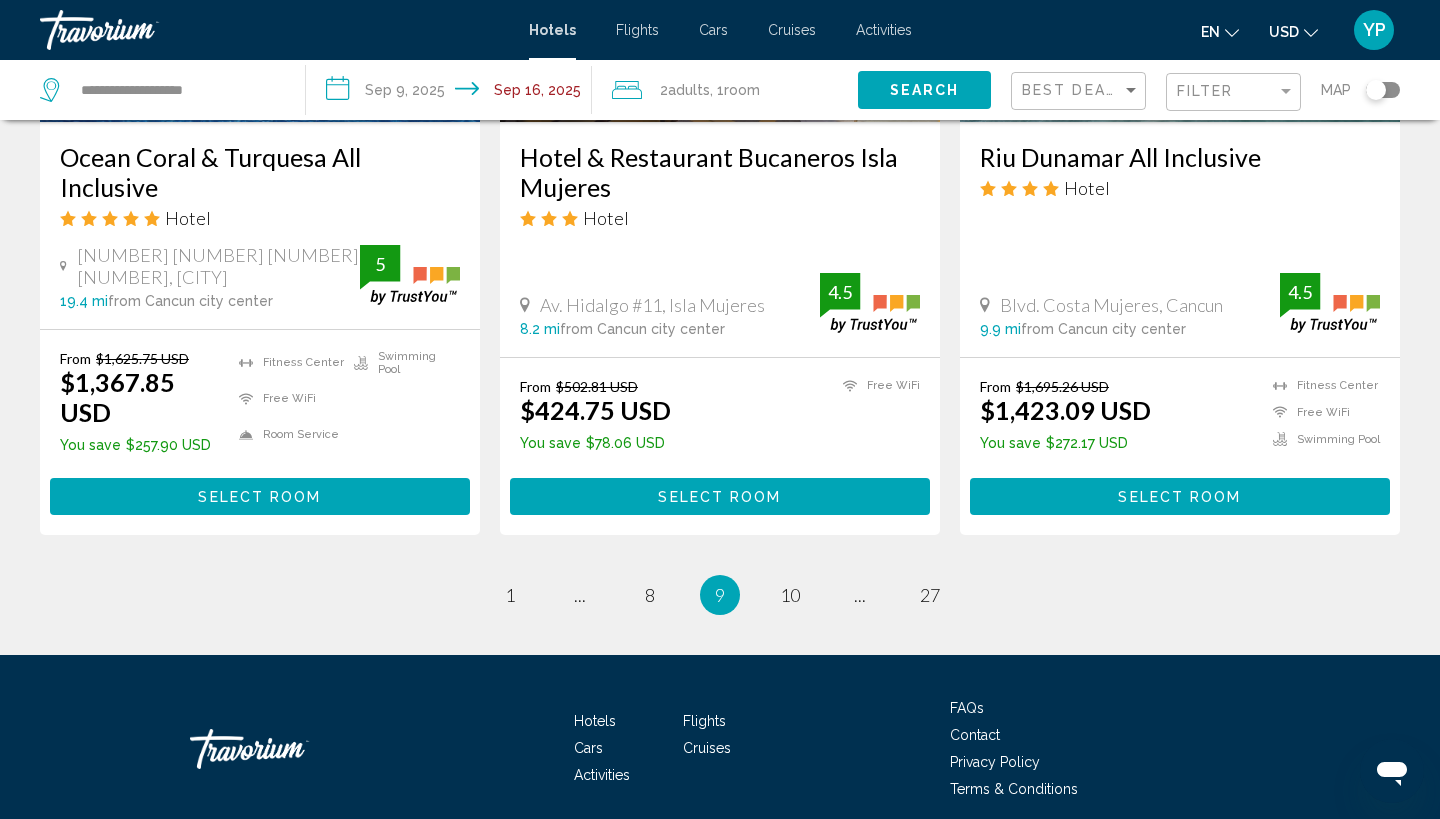 scroll, scrollTop: 2708, scrollLeft: 0, axis: vertical 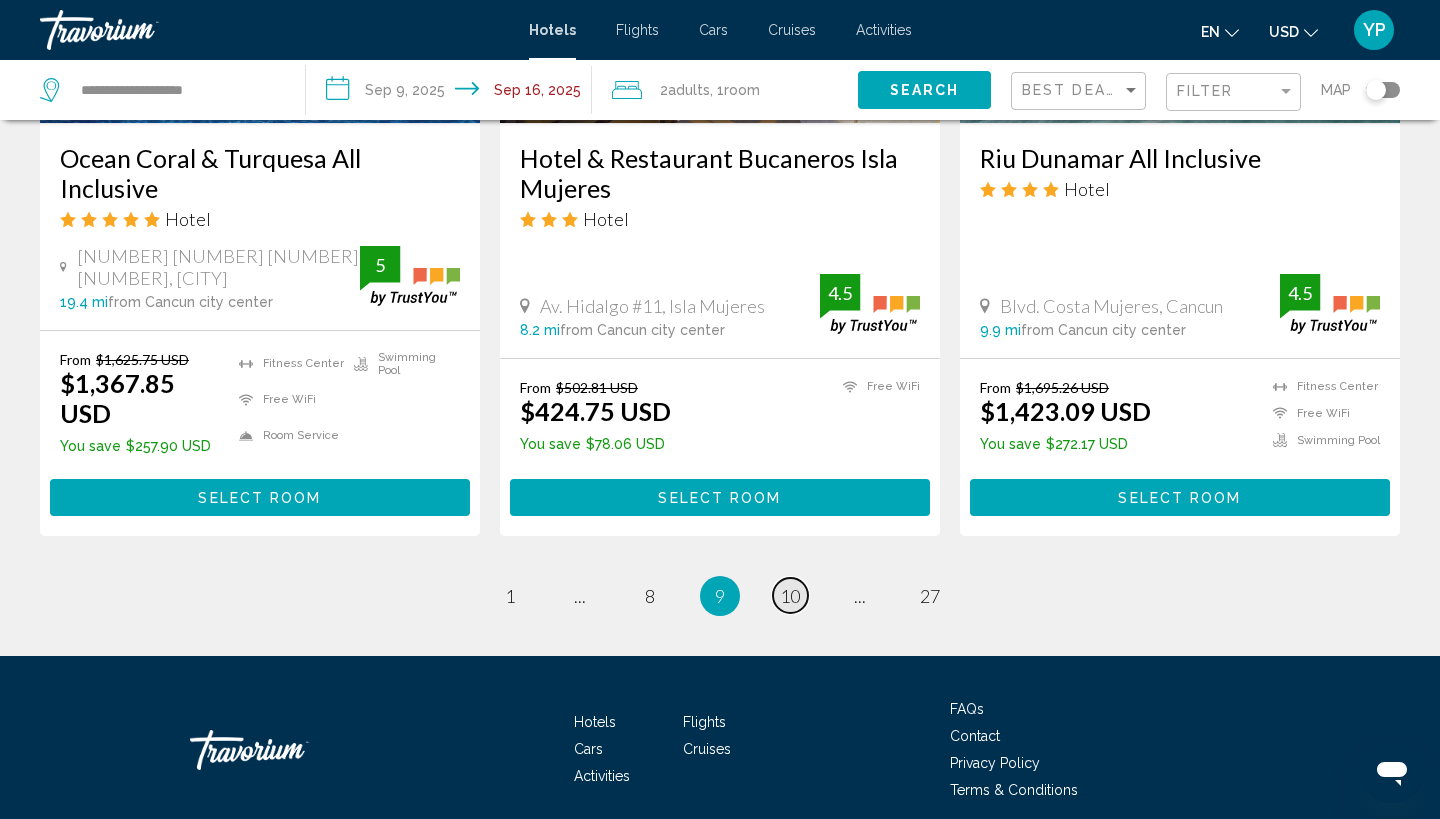 click on "10" at bounding box center (790, 596) 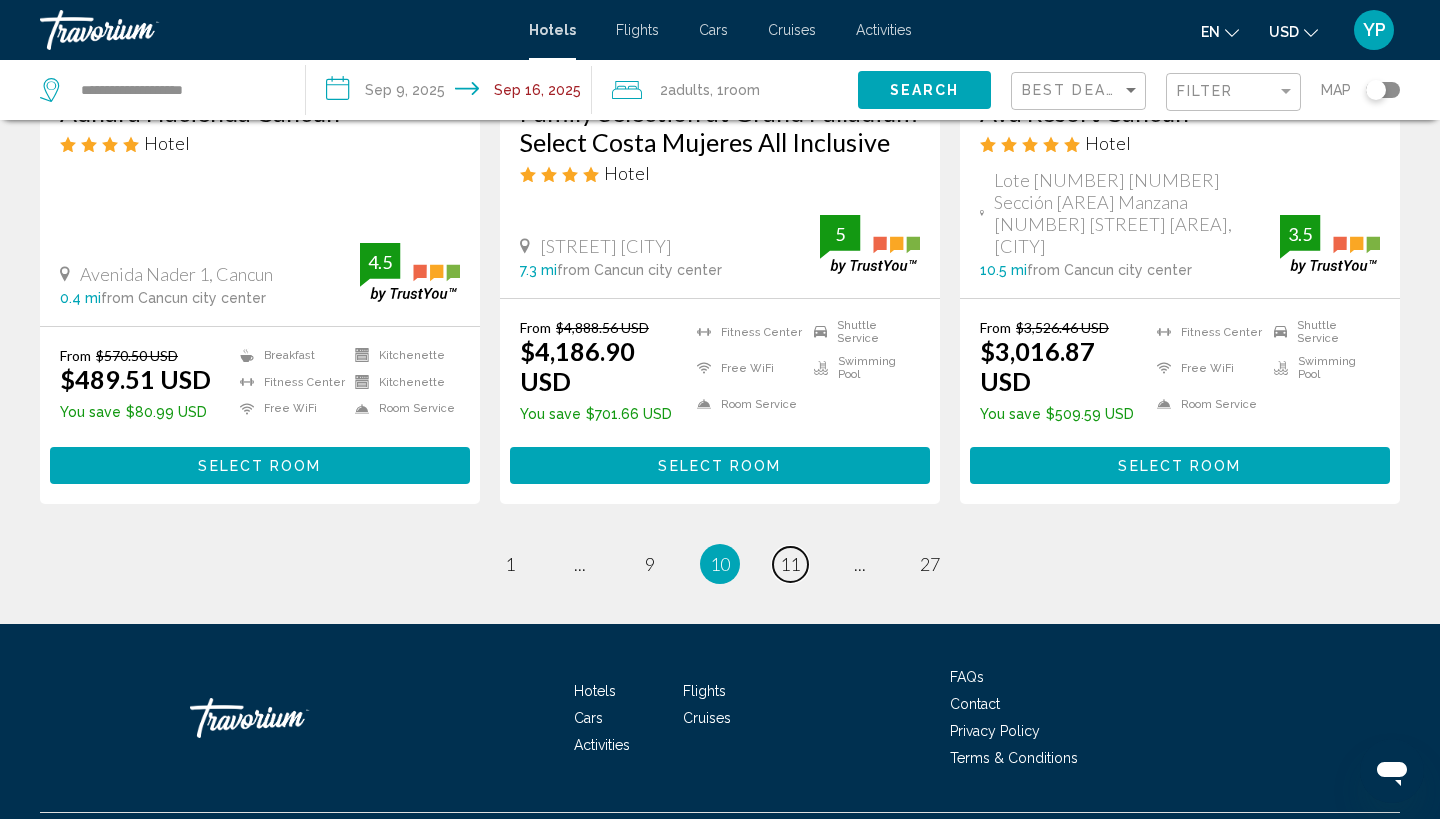 scroll, scrollTop: 2646, scrollLeft: 0, axis: vertical 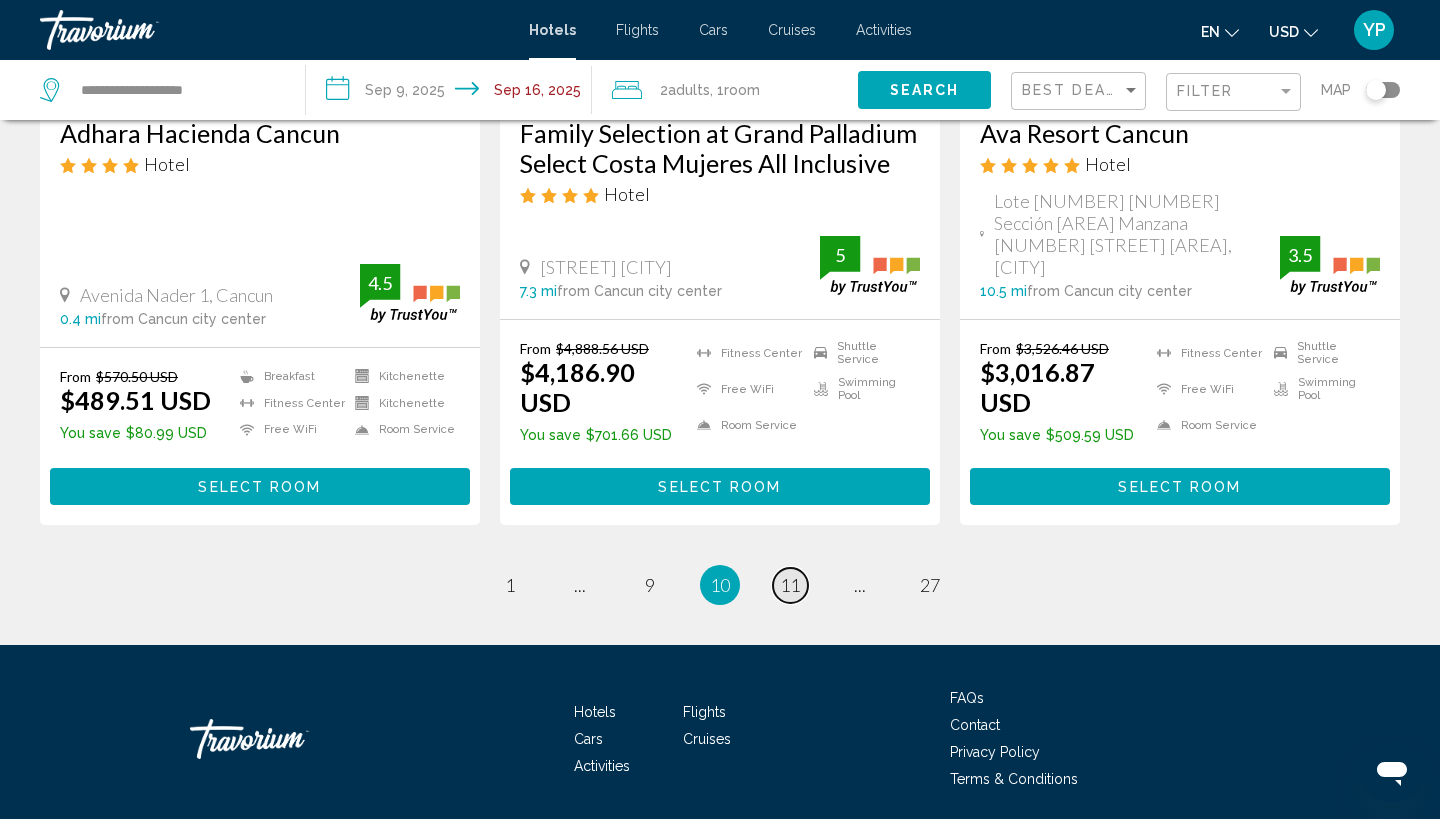 click on "11" at bounding box center [790, 585] 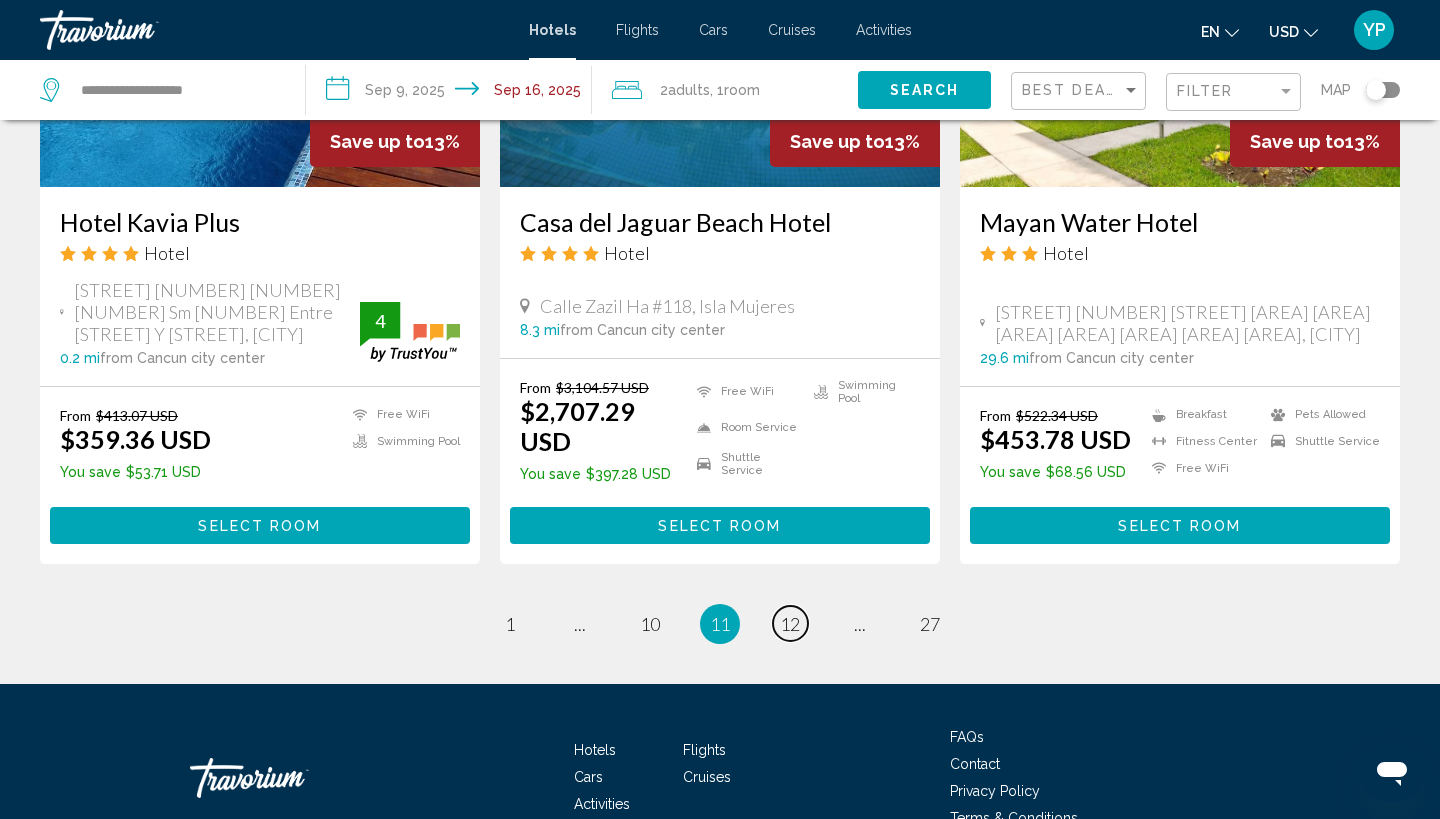 scroll, scrollTop: 2668, scrollLeft: 0, axis: vertical 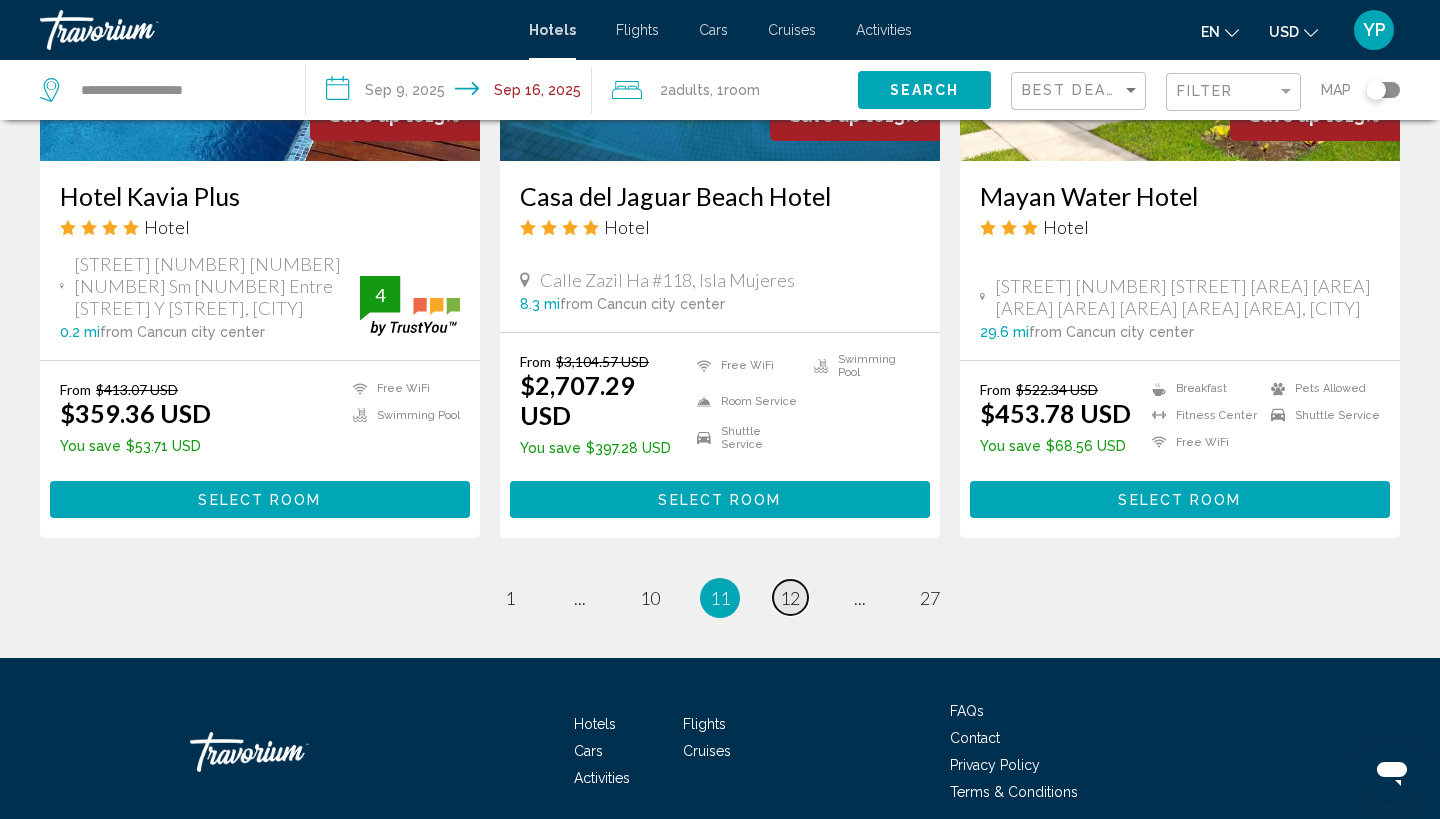 click on "12" at bounding box center (790, 598) 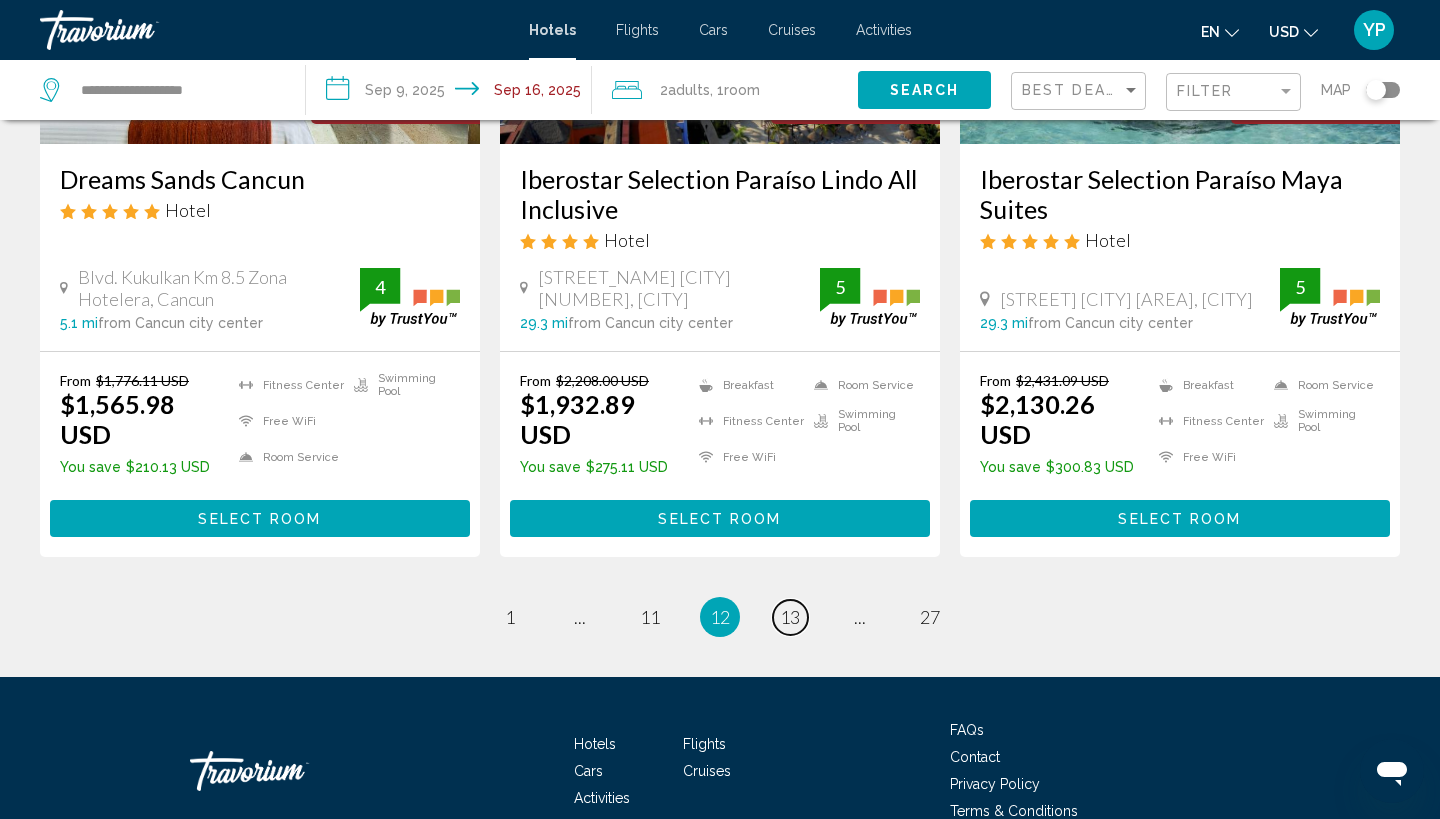 scroll, scrollTop: 2714, scrollLeft: 0, axis: vertical 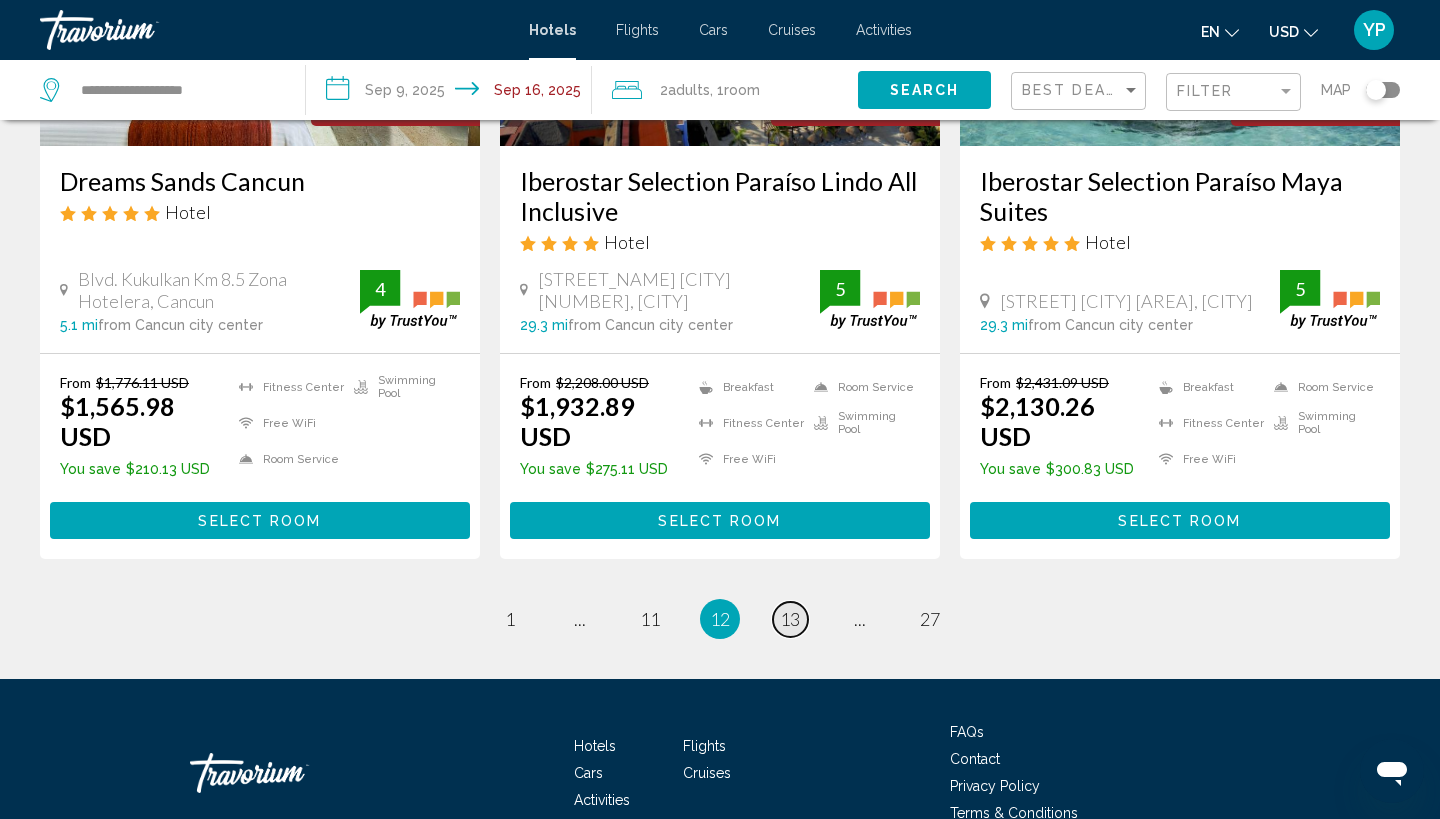 click on "13" at bounding box center (790, 619) 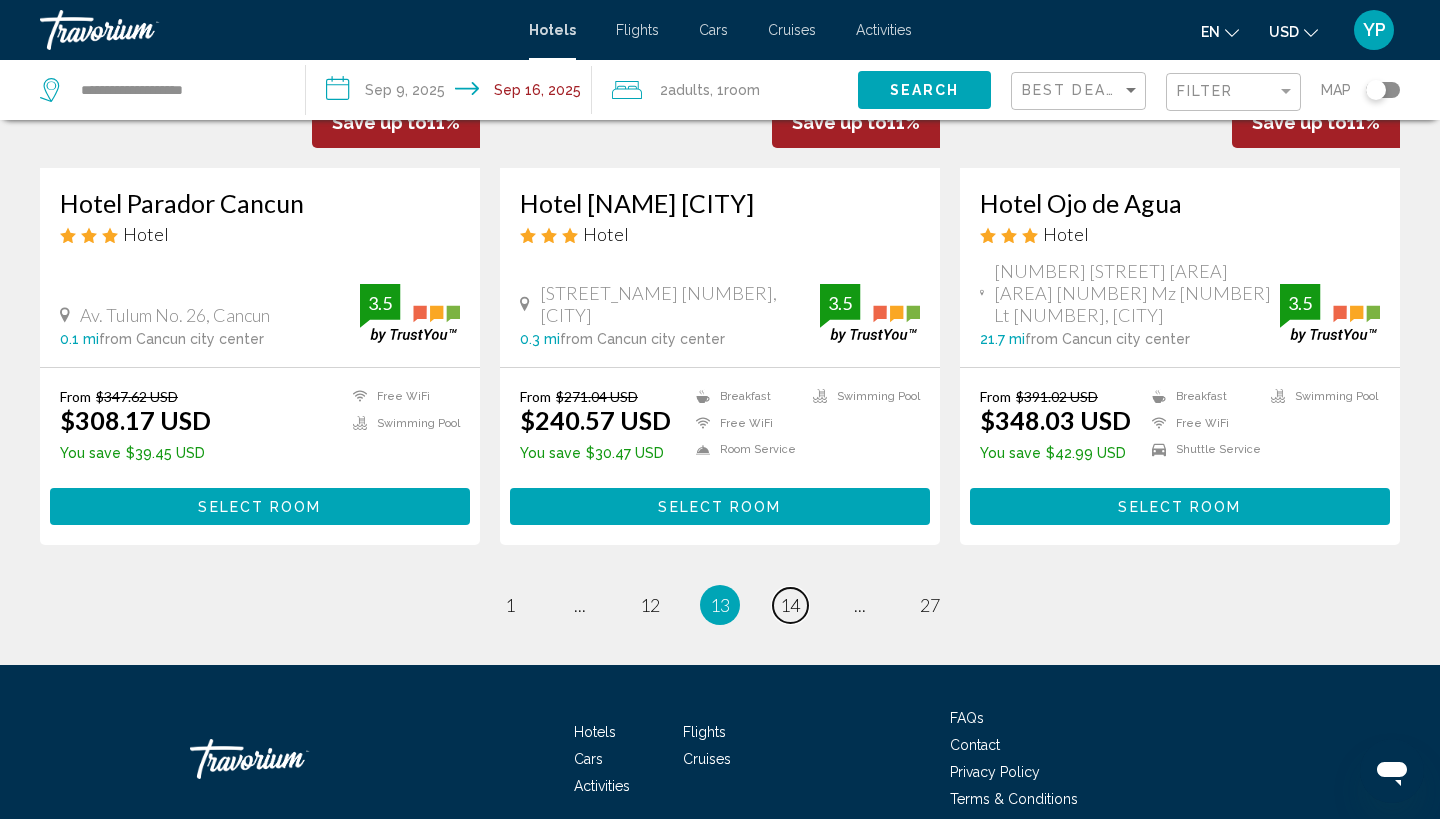 scroll, scrollTop: 2646, scrollLeft: 0, axis: vertical 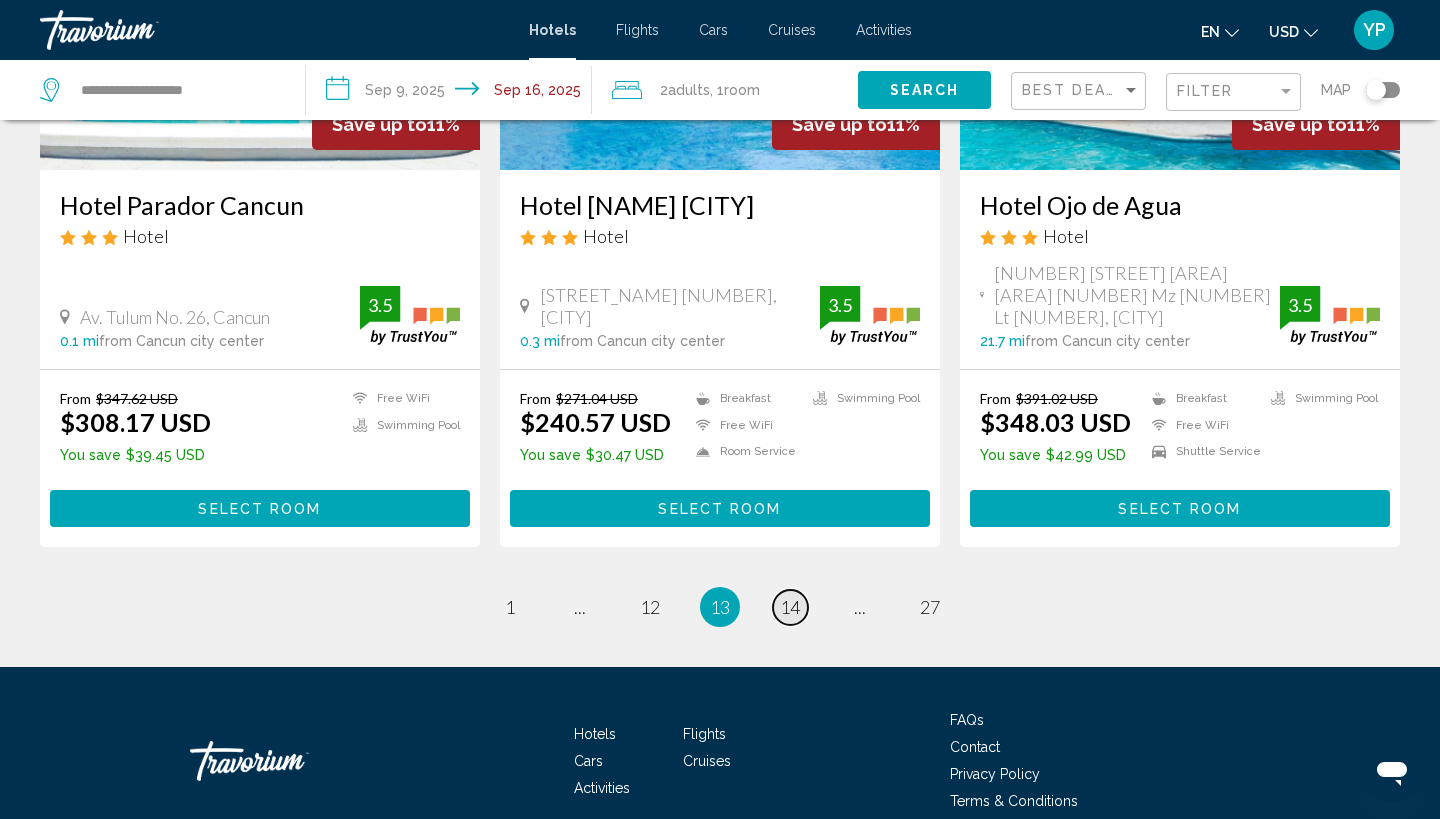 click on "14" at bounding box center [790, 607] 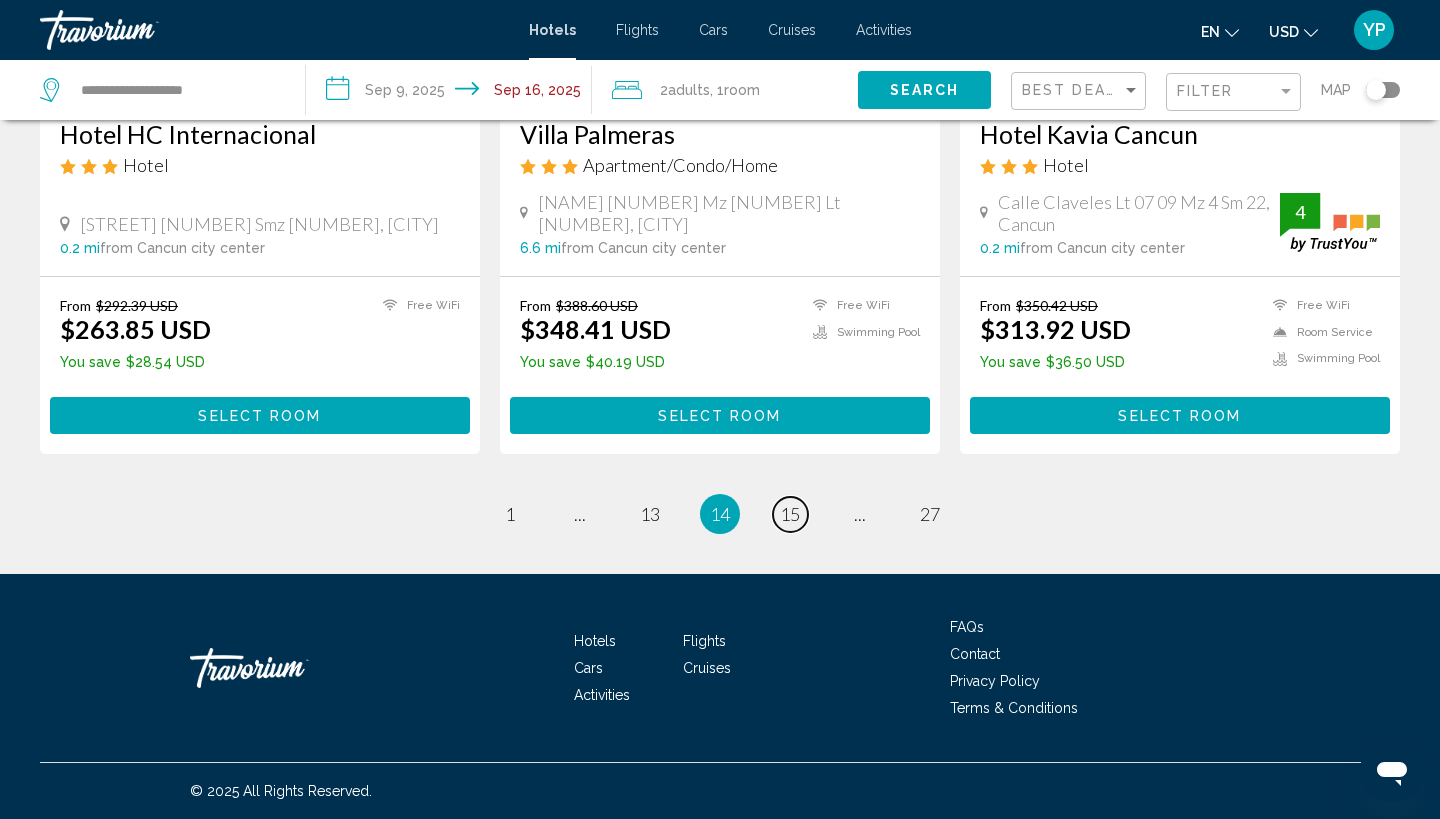 scroll, scrollTop: 2660, scrollLeft: 0, axis: vertical 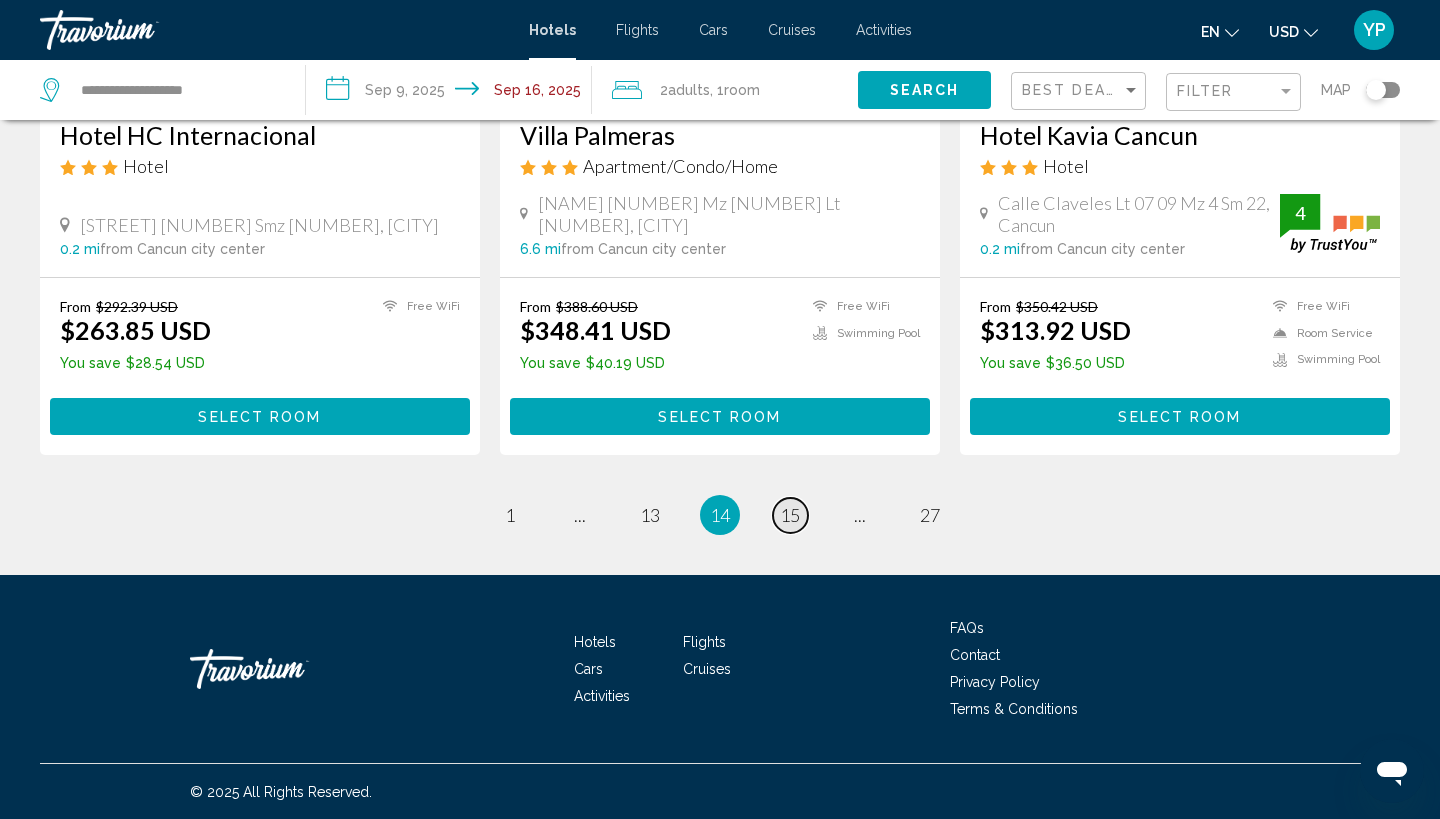 click on "15" at bounding box center (790, 515) 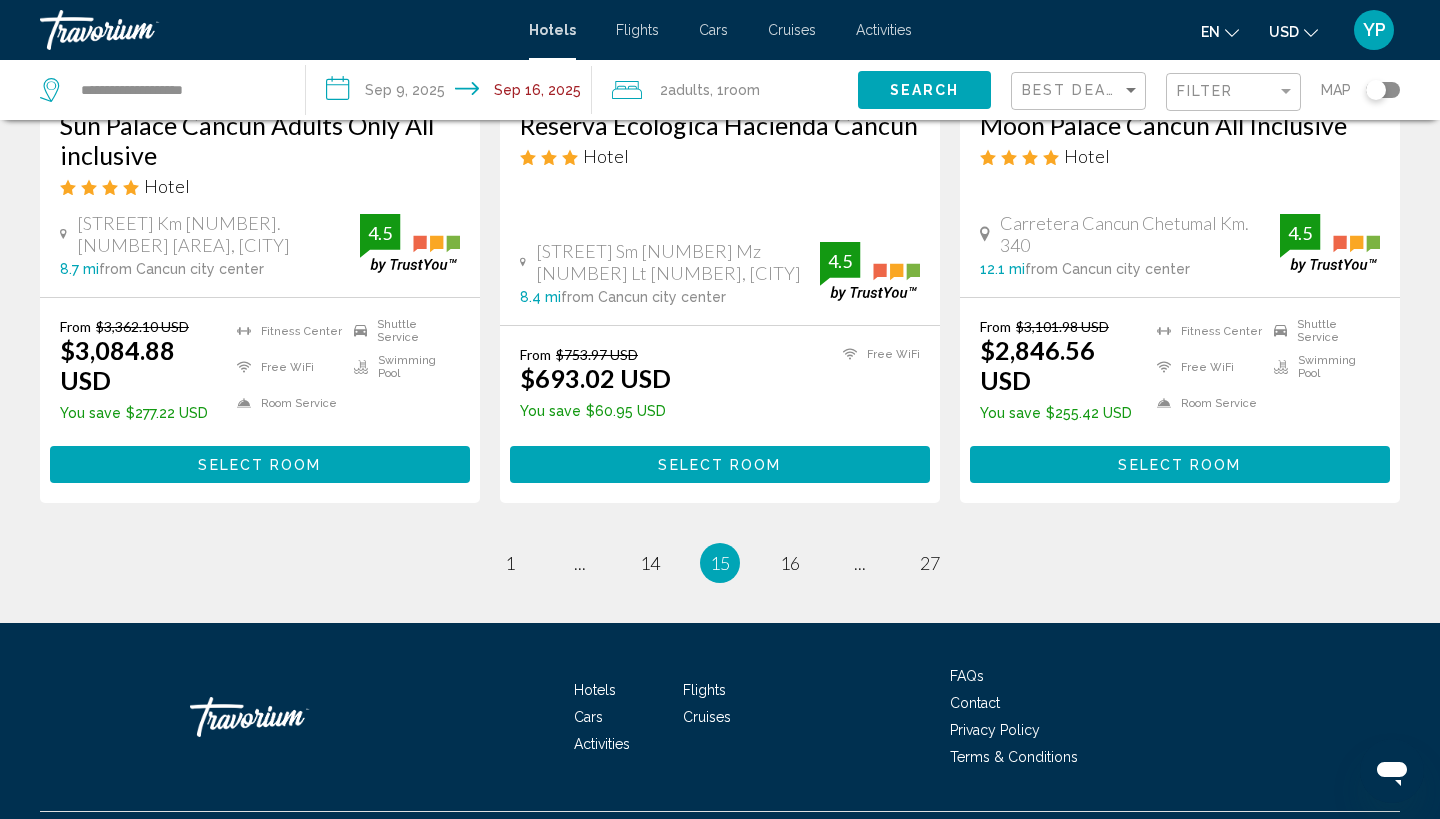 click on "15" at bounding box center (720, 563) 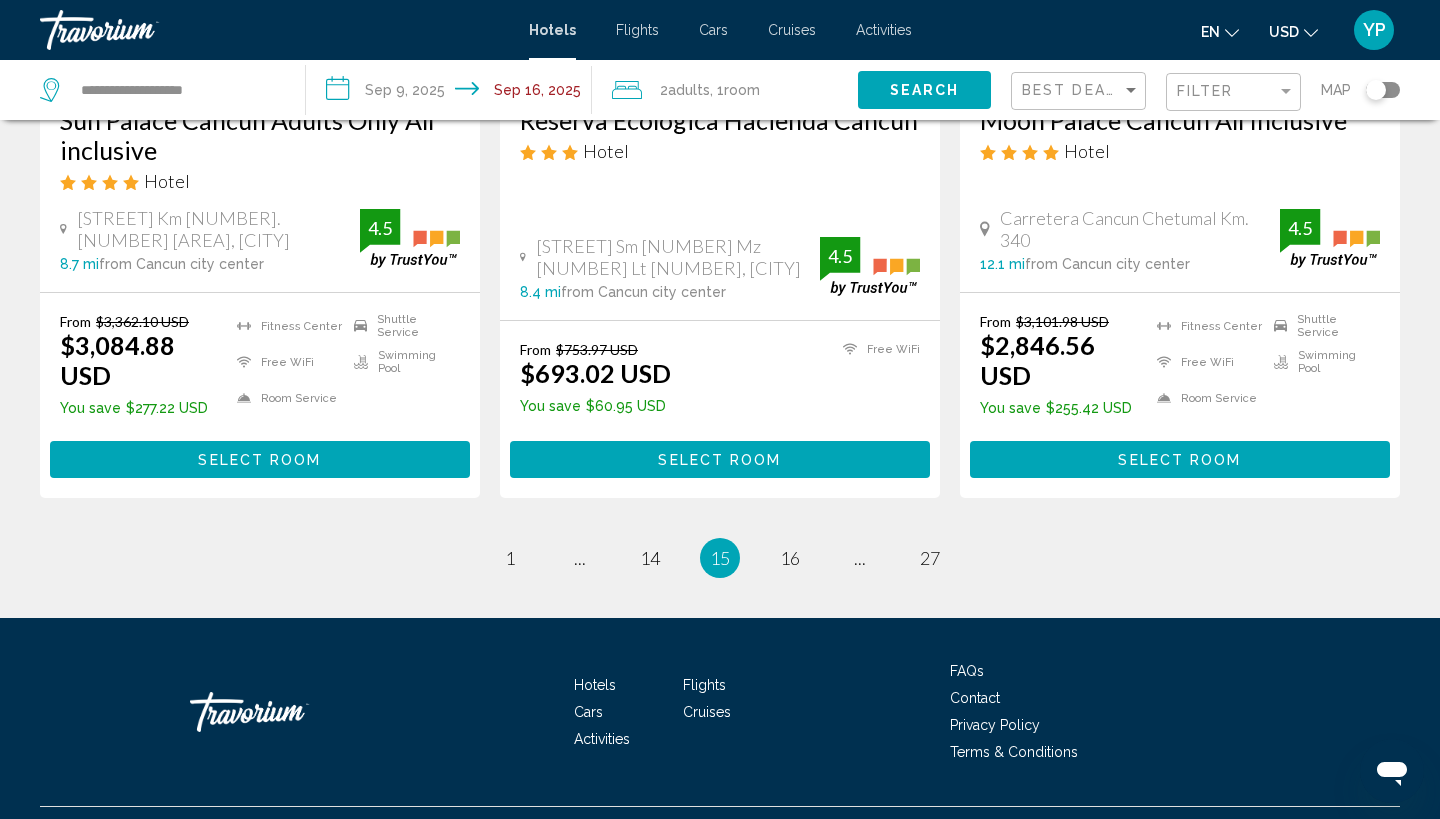 scroll, scrollTop: 2612, scrollLeft: 0, axis: vertical 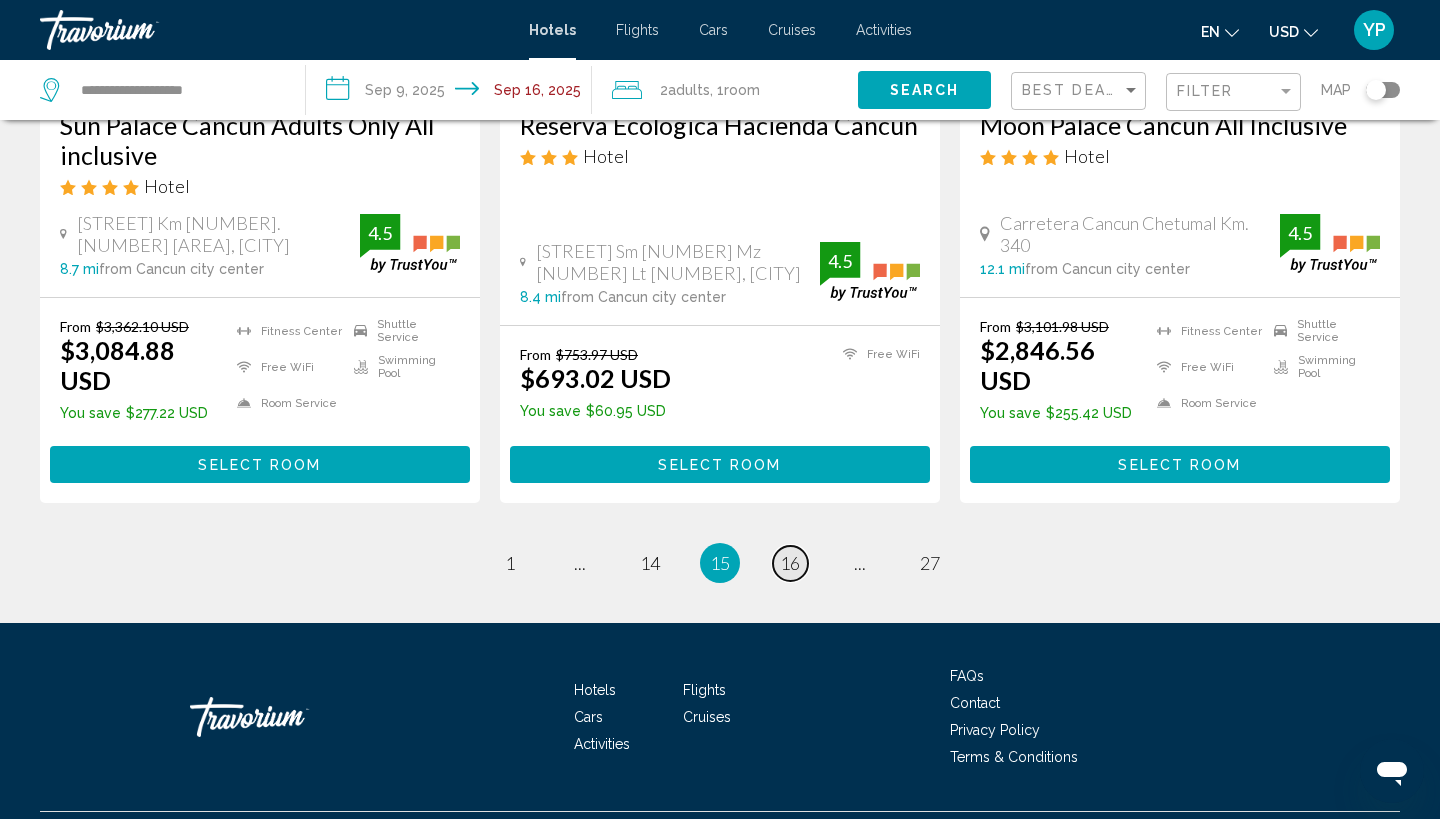 click on "16" at bounding box center (790, 563) 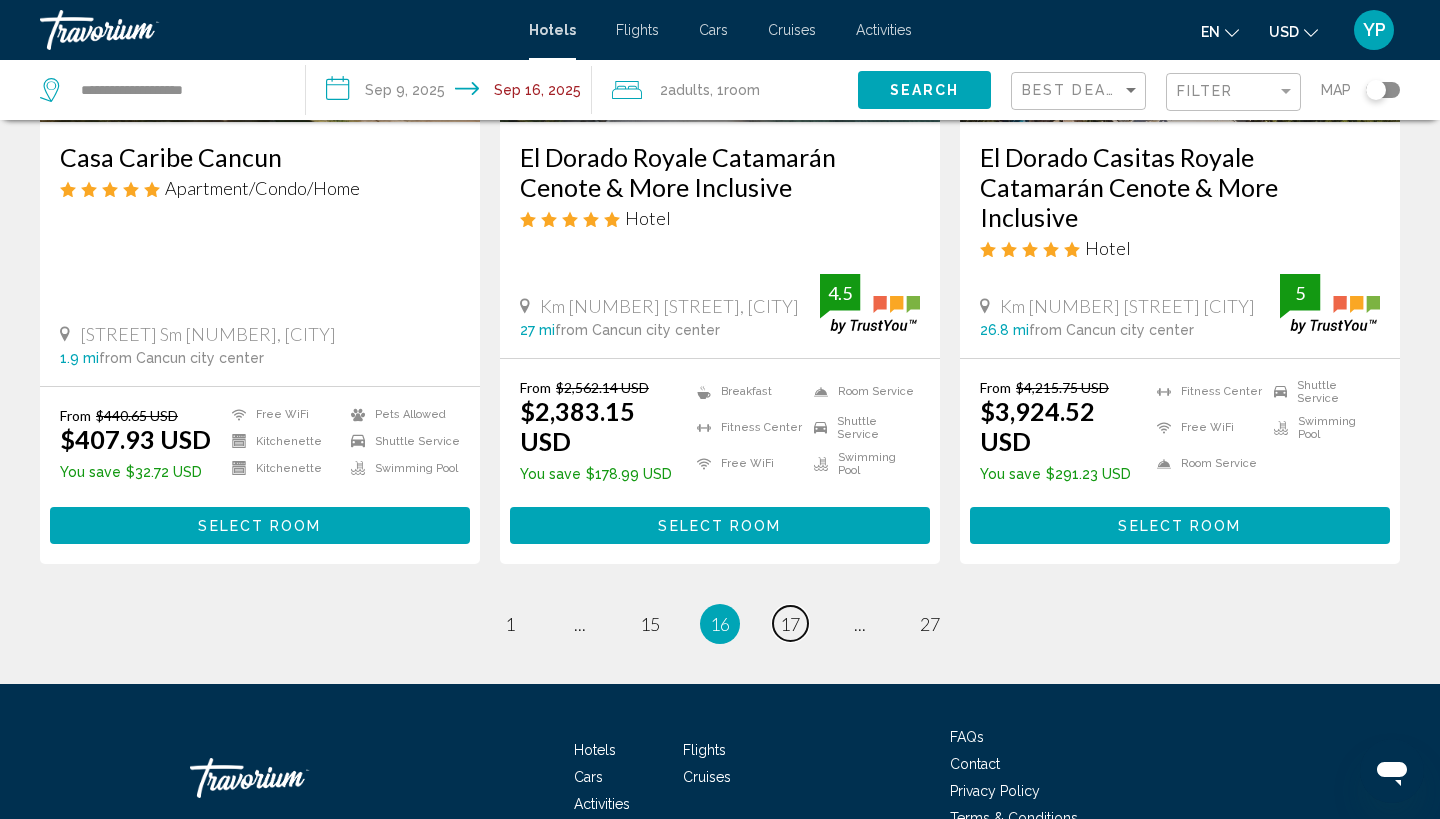 scroll, scrollTop: 2678, scrollLeft: 0, axis: vertical 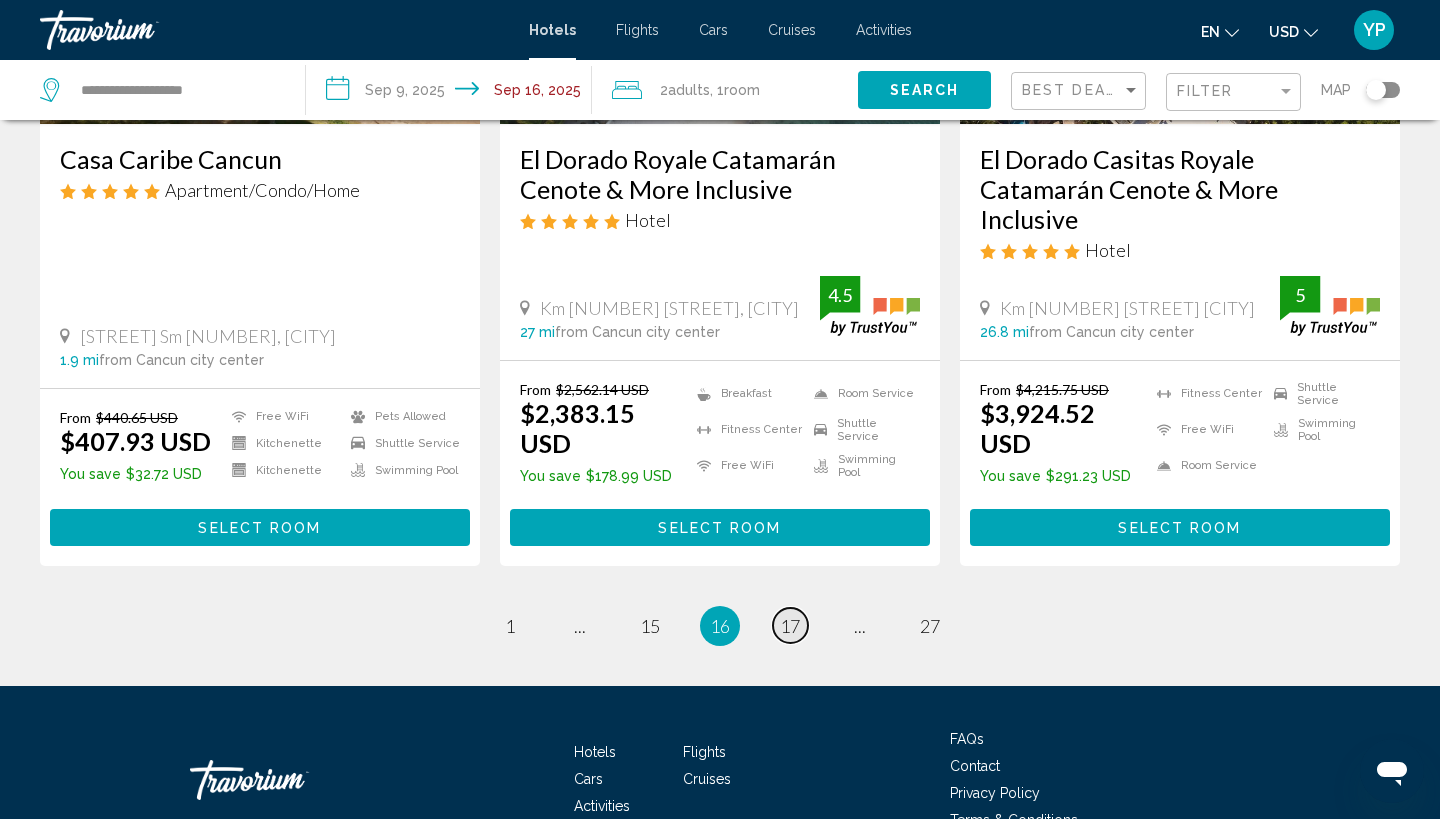 click on "17" at bounding box center [790, 626] 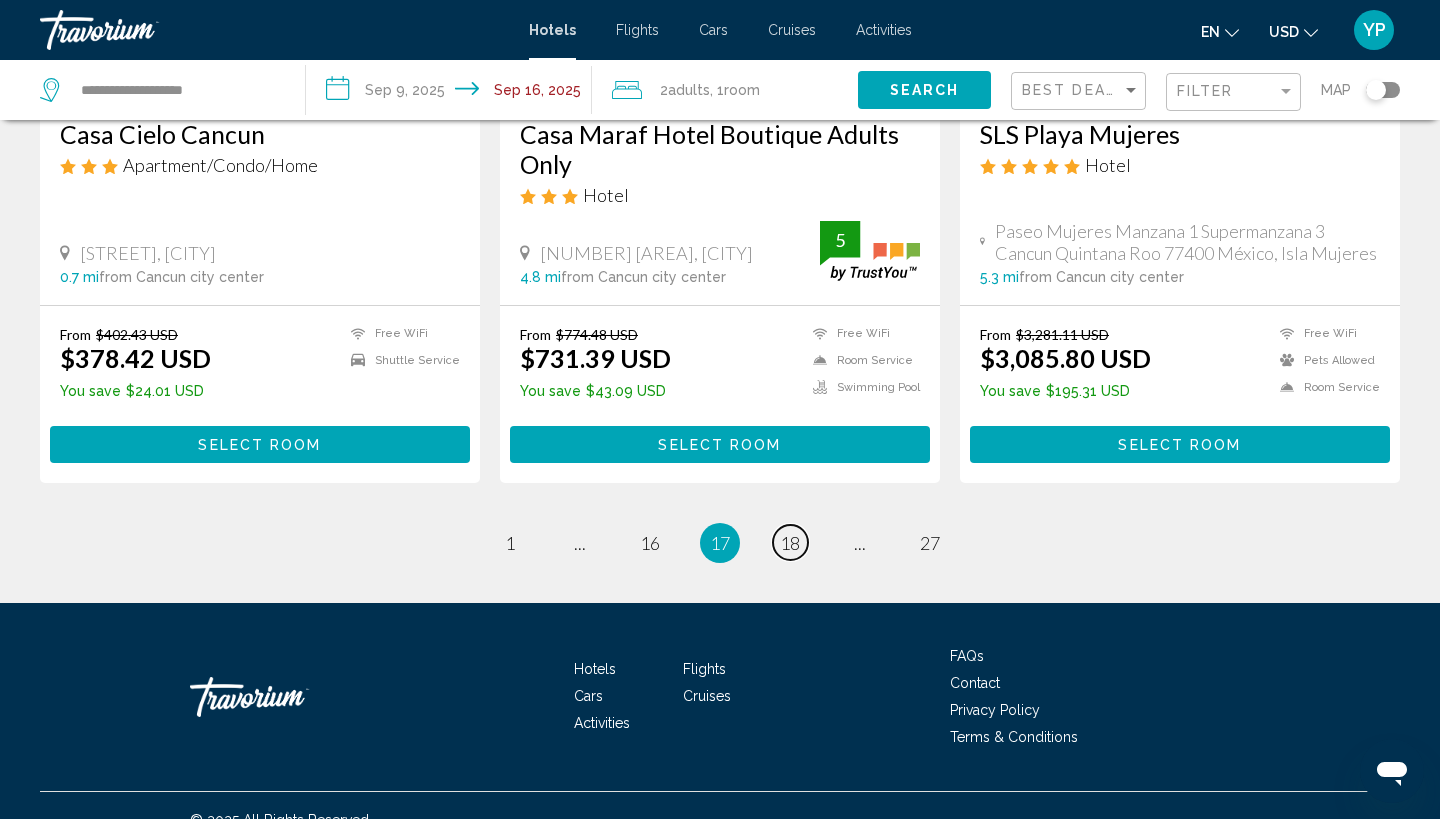 scroll, scrollTop: 2616, scrollLeft: 0, axis: vertical 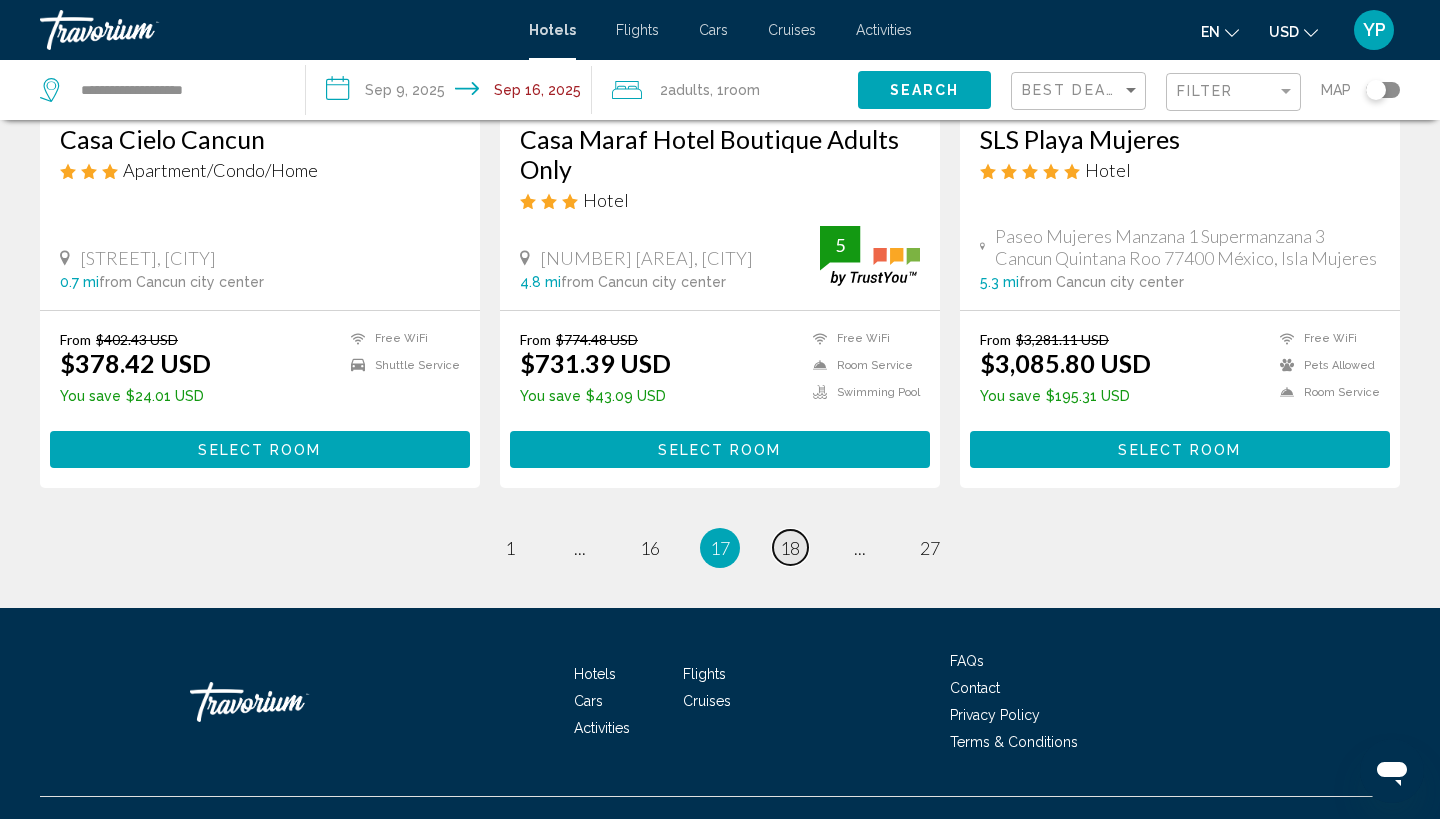click on "18" at bounding box center (790, 548) 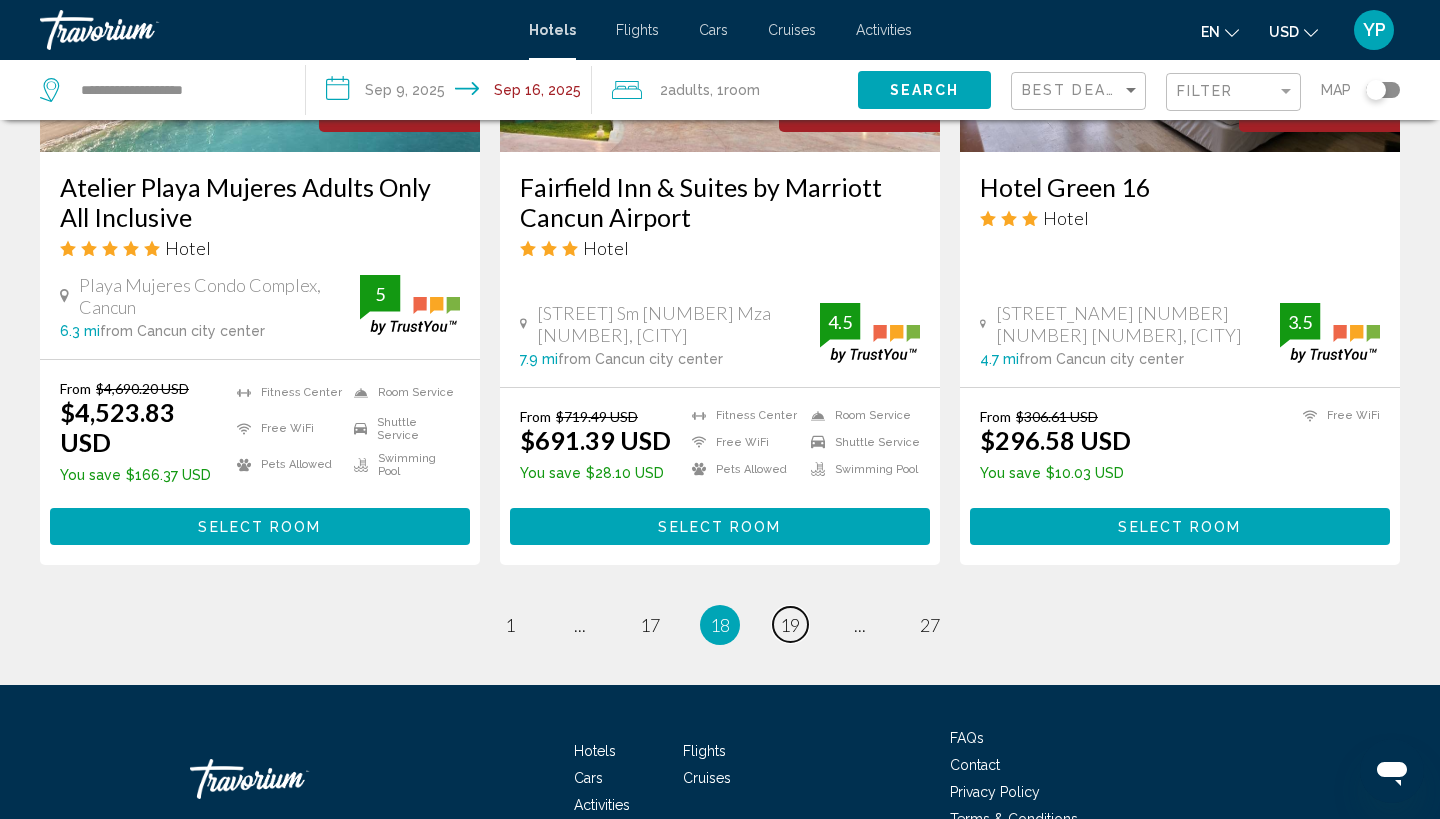scroll, scrollTop: 2638, scrollLeft: 0, axis: vertical 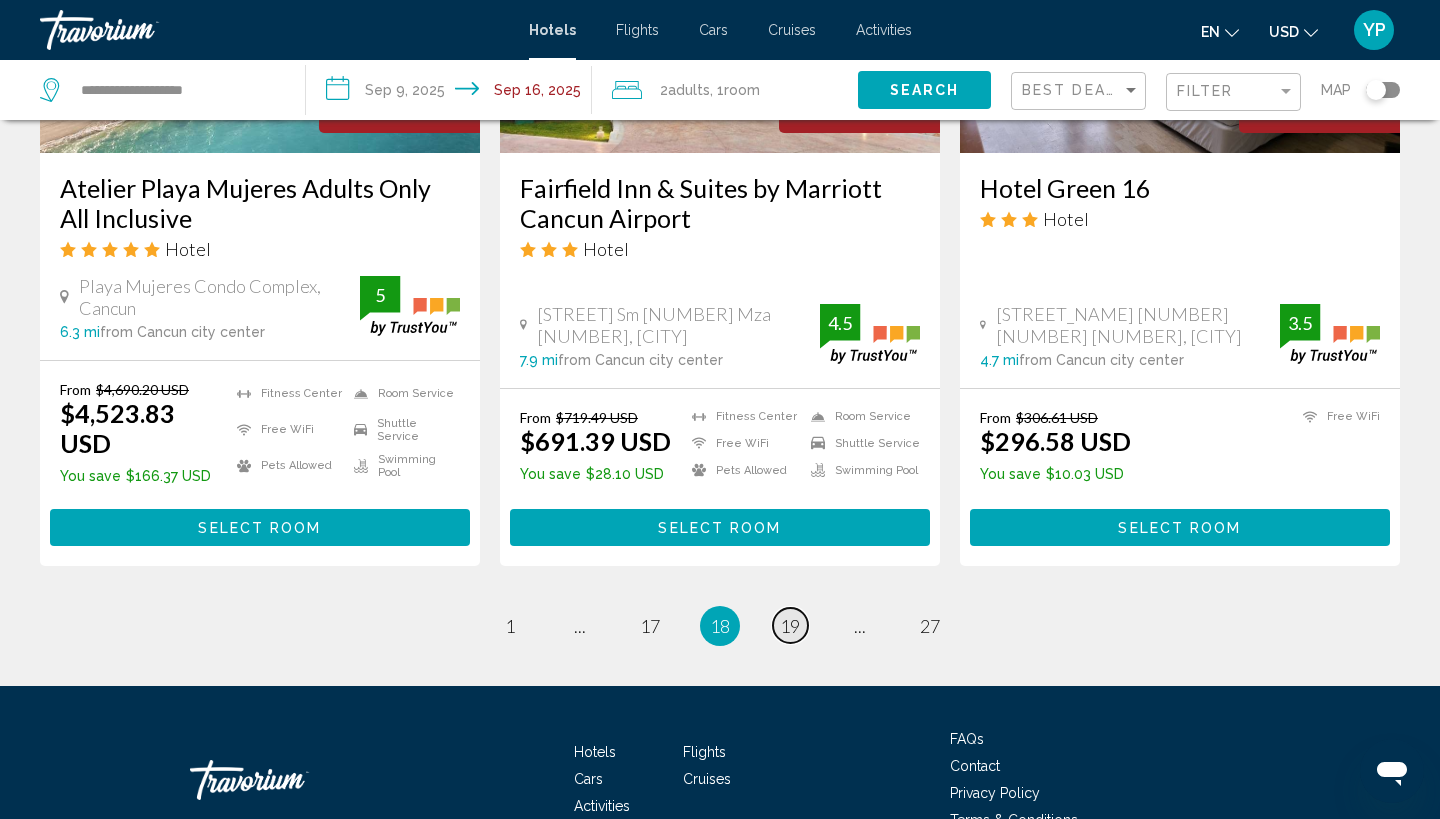 click on "19" at bounding box center [790, 626] 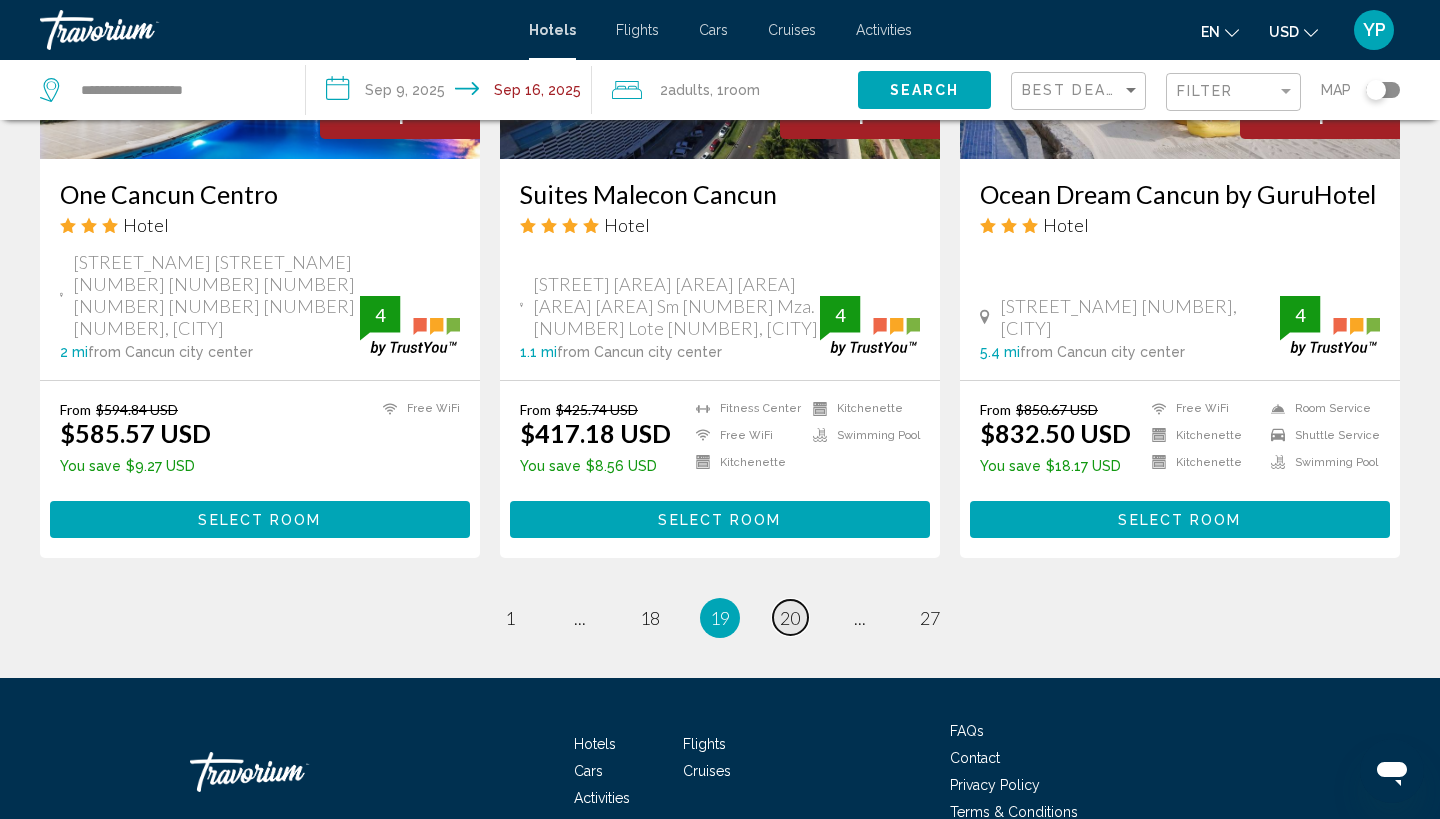 click on "20" at bounding box center [790, 618] 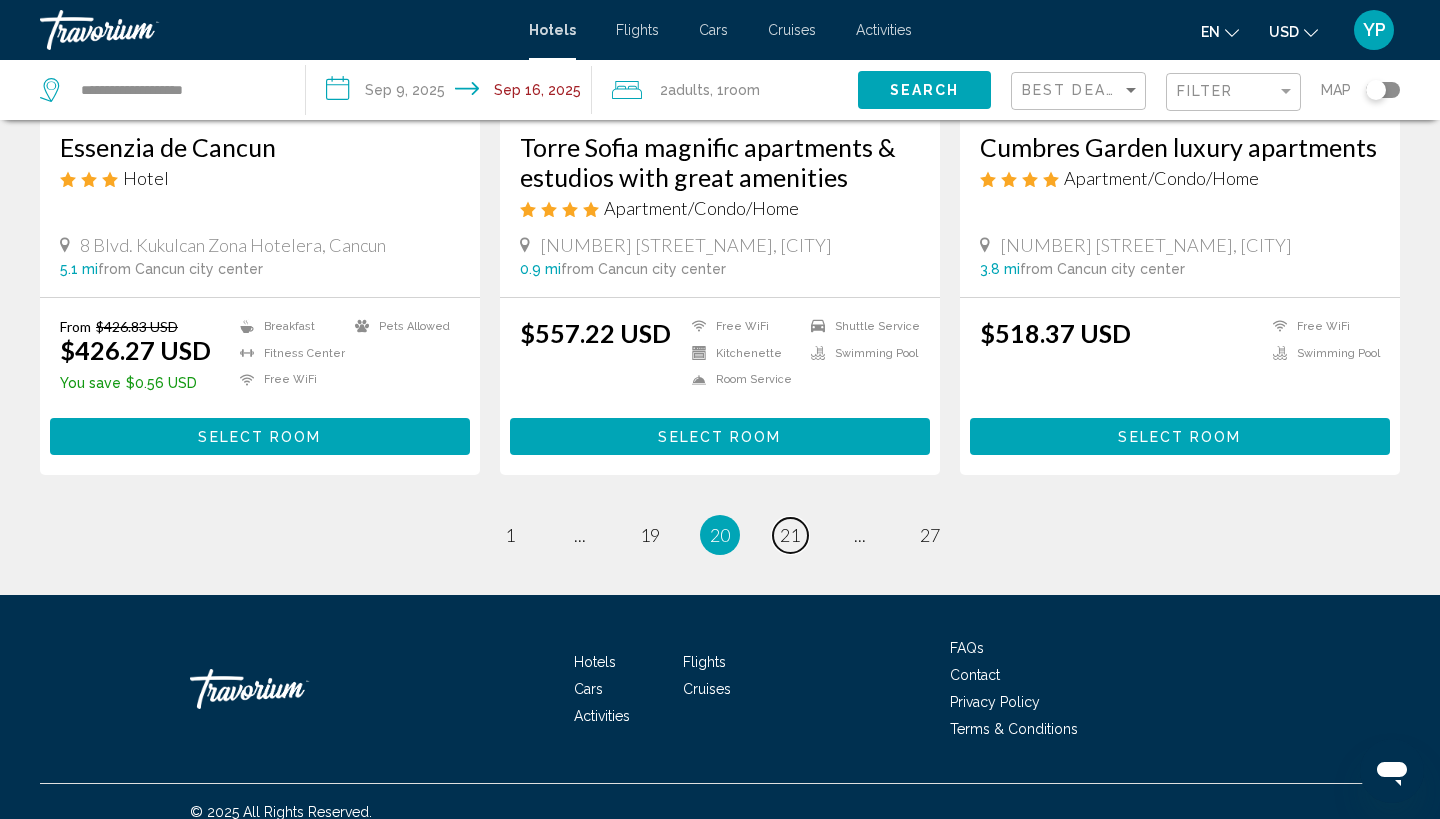 scroll, scrollTop: 2624, scrollLeft: 0, axis: vertical 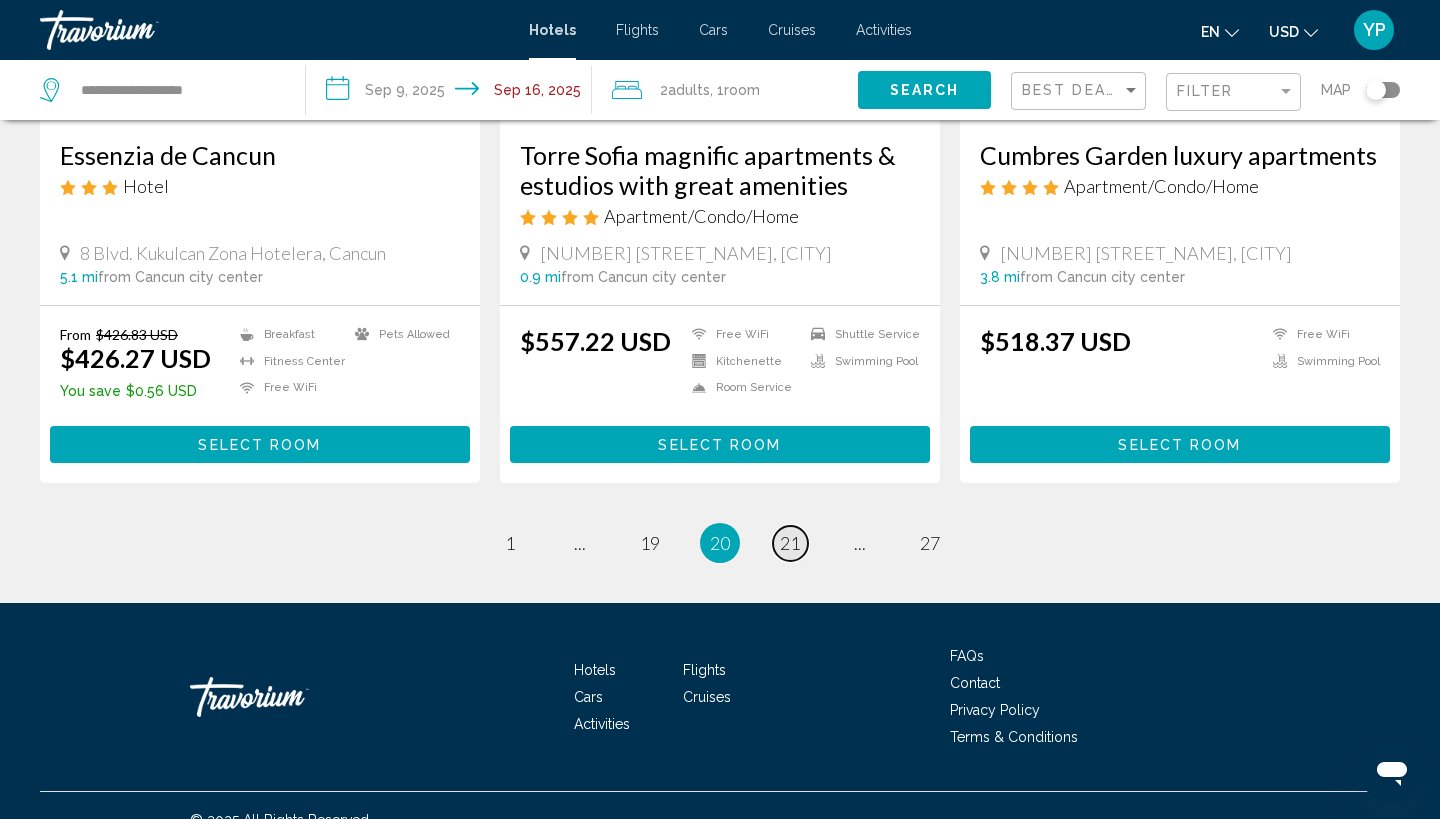 click on "page  21" at bounding box center (790, 543) 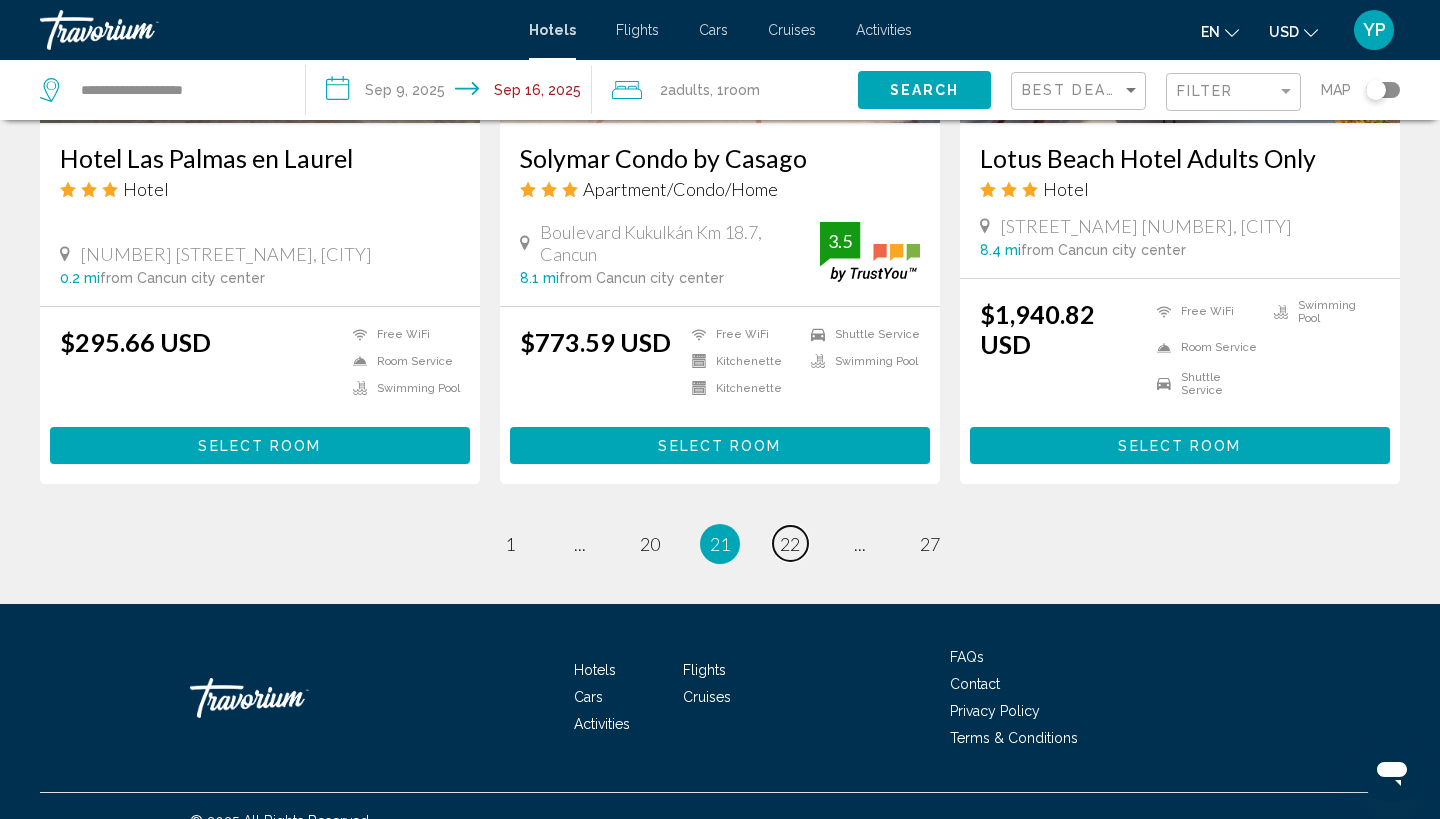 scroll, scrollTop: 2616, scrollLeft: 0, axis: vertical 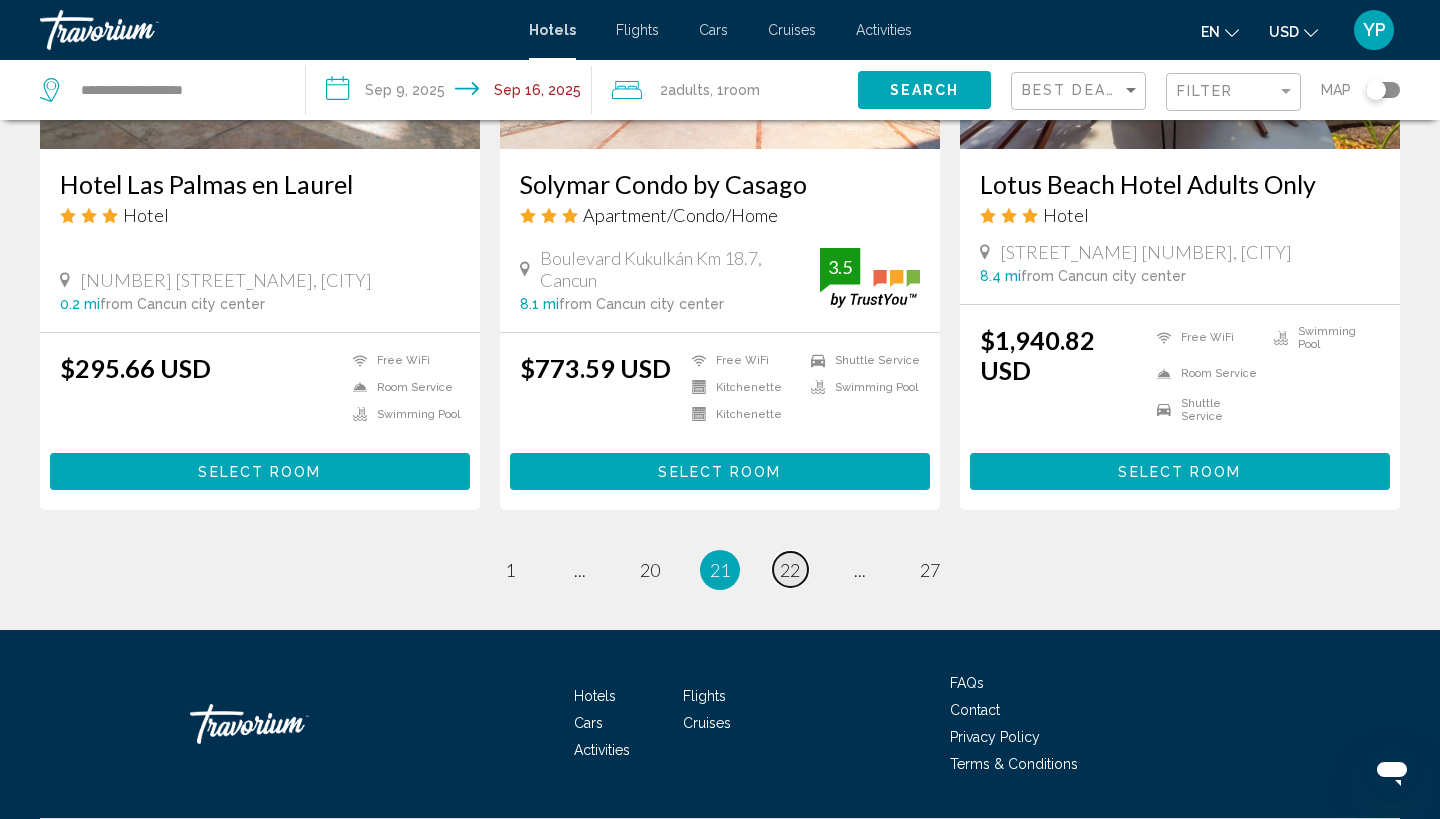 click on "22" at bounding box center (790, 570) 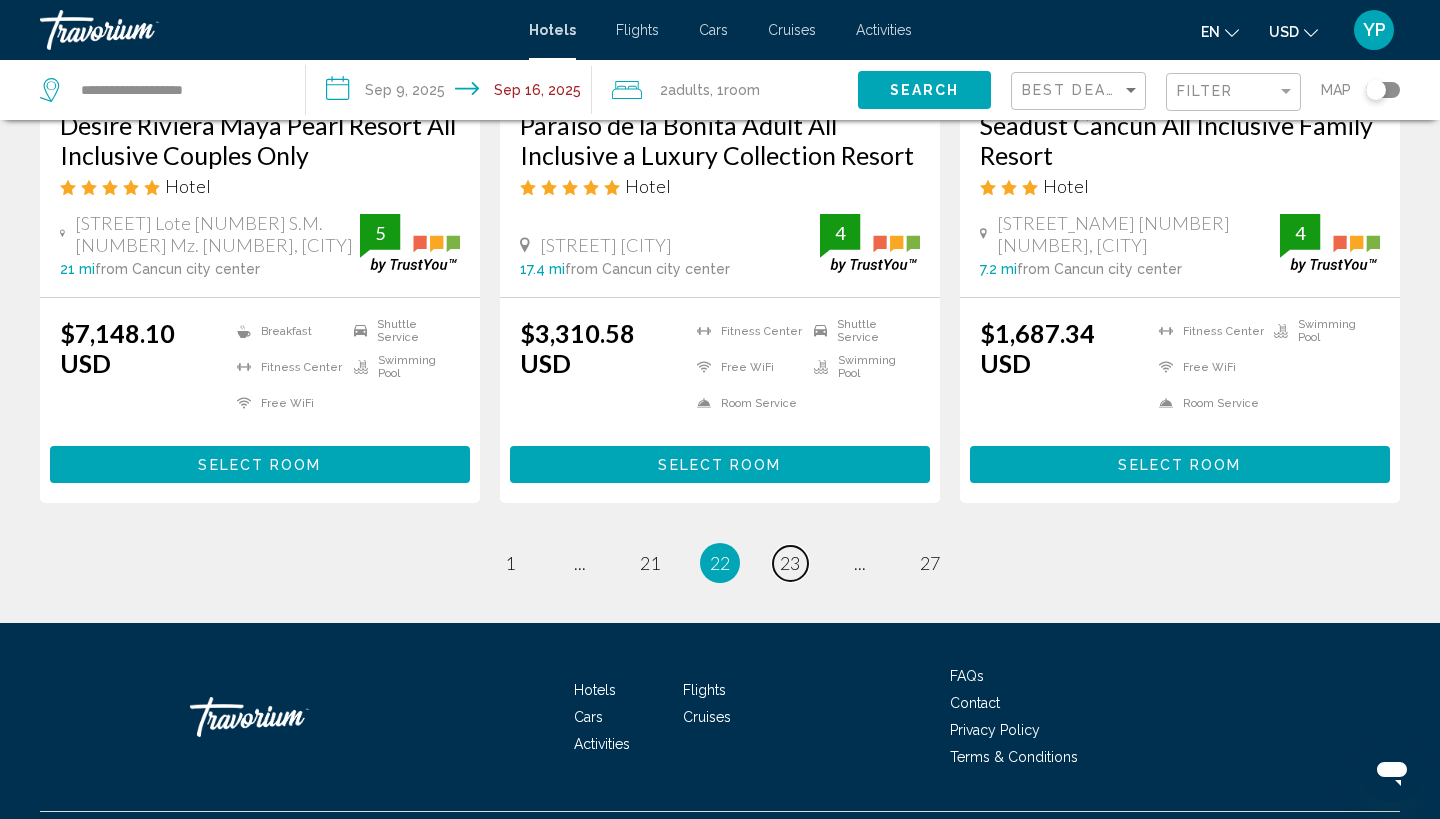 scroll, scrollTop: 2708, scrollLeft: 0, axis: vertical 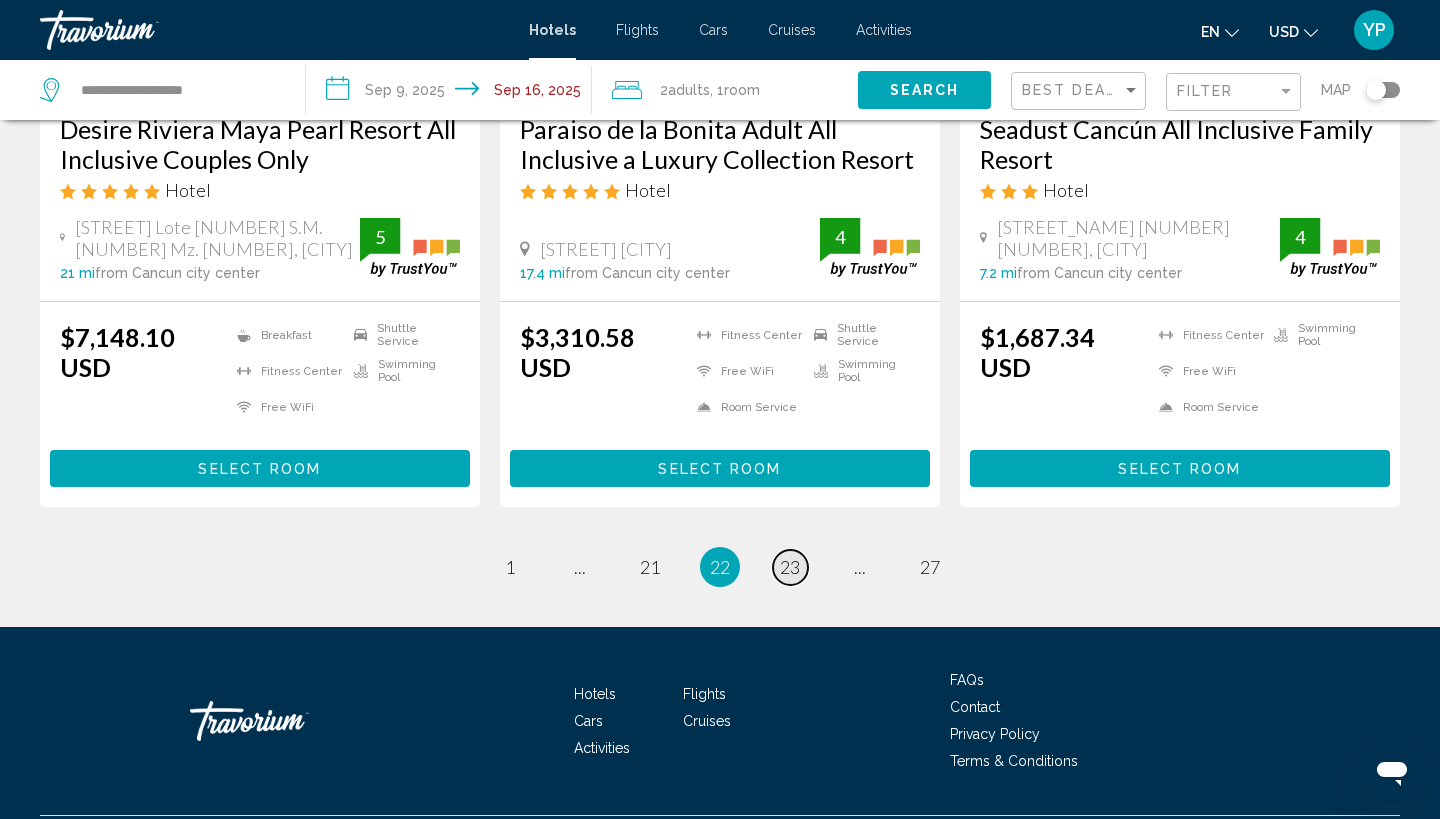 click on "23" at bounding box center (790, 567) 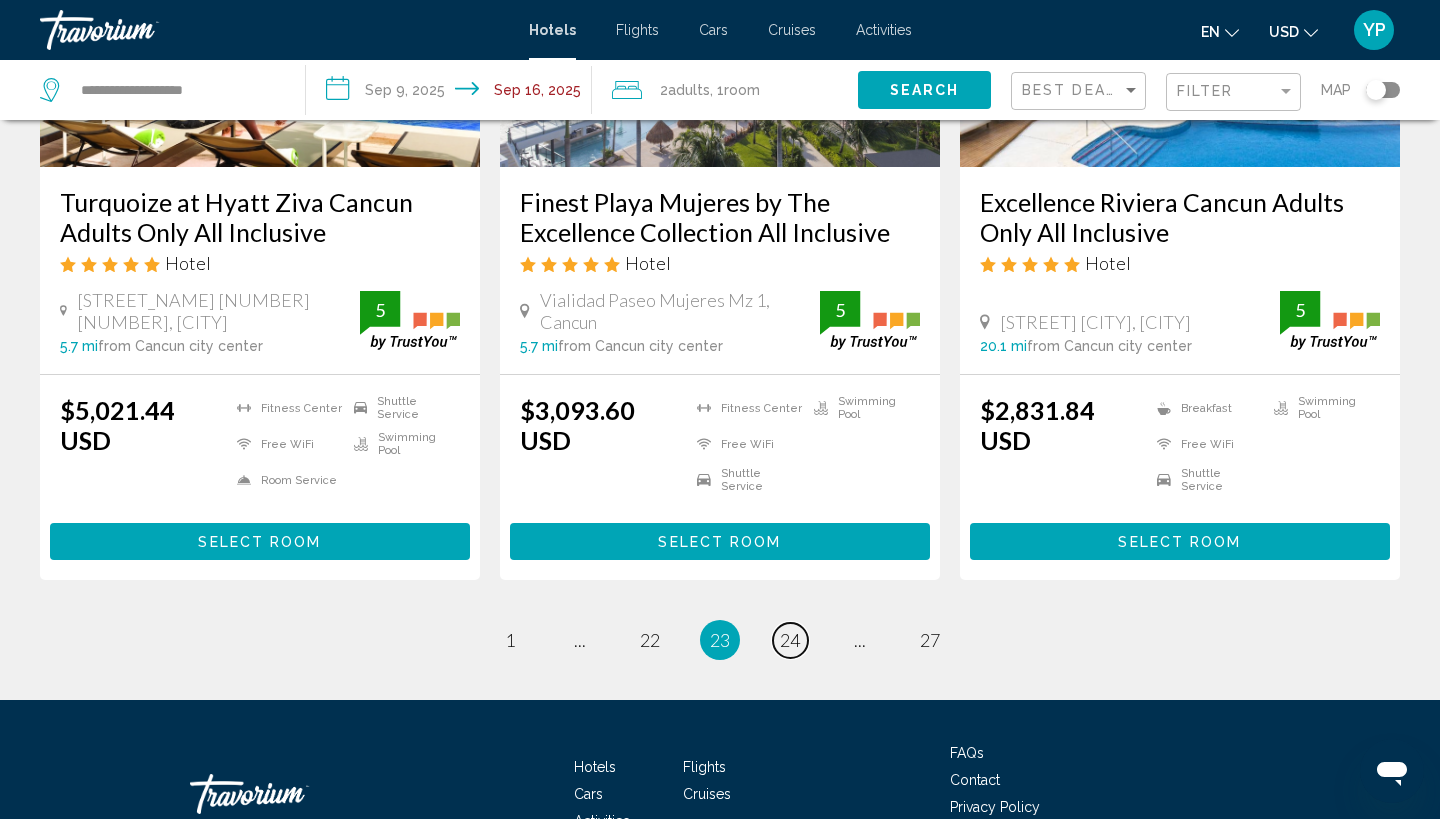 scroll, scrollTop: 2758, scrollLeft: 0, axis: vertical 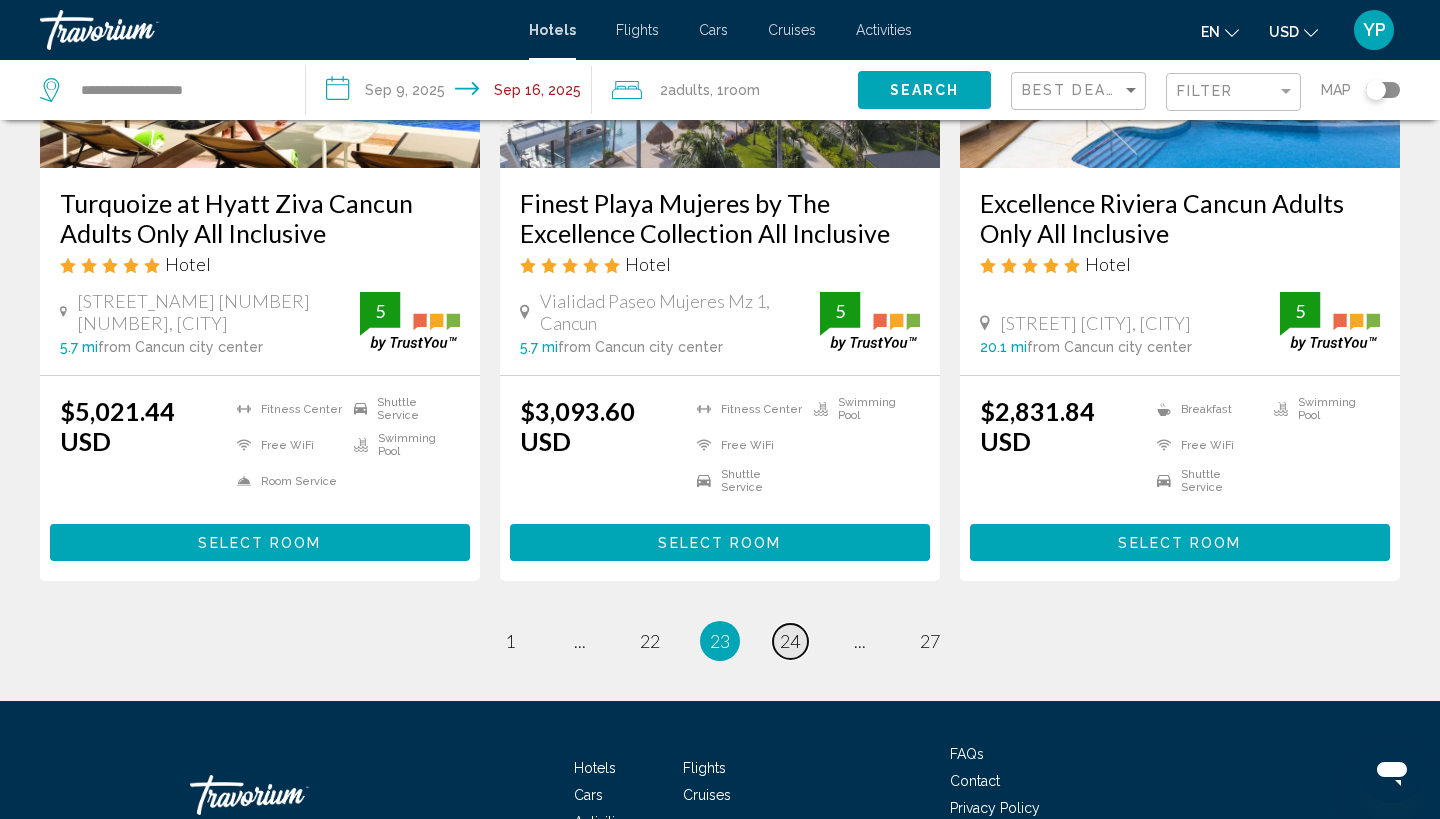 click on "page  24" at bounding box center (790, 641) 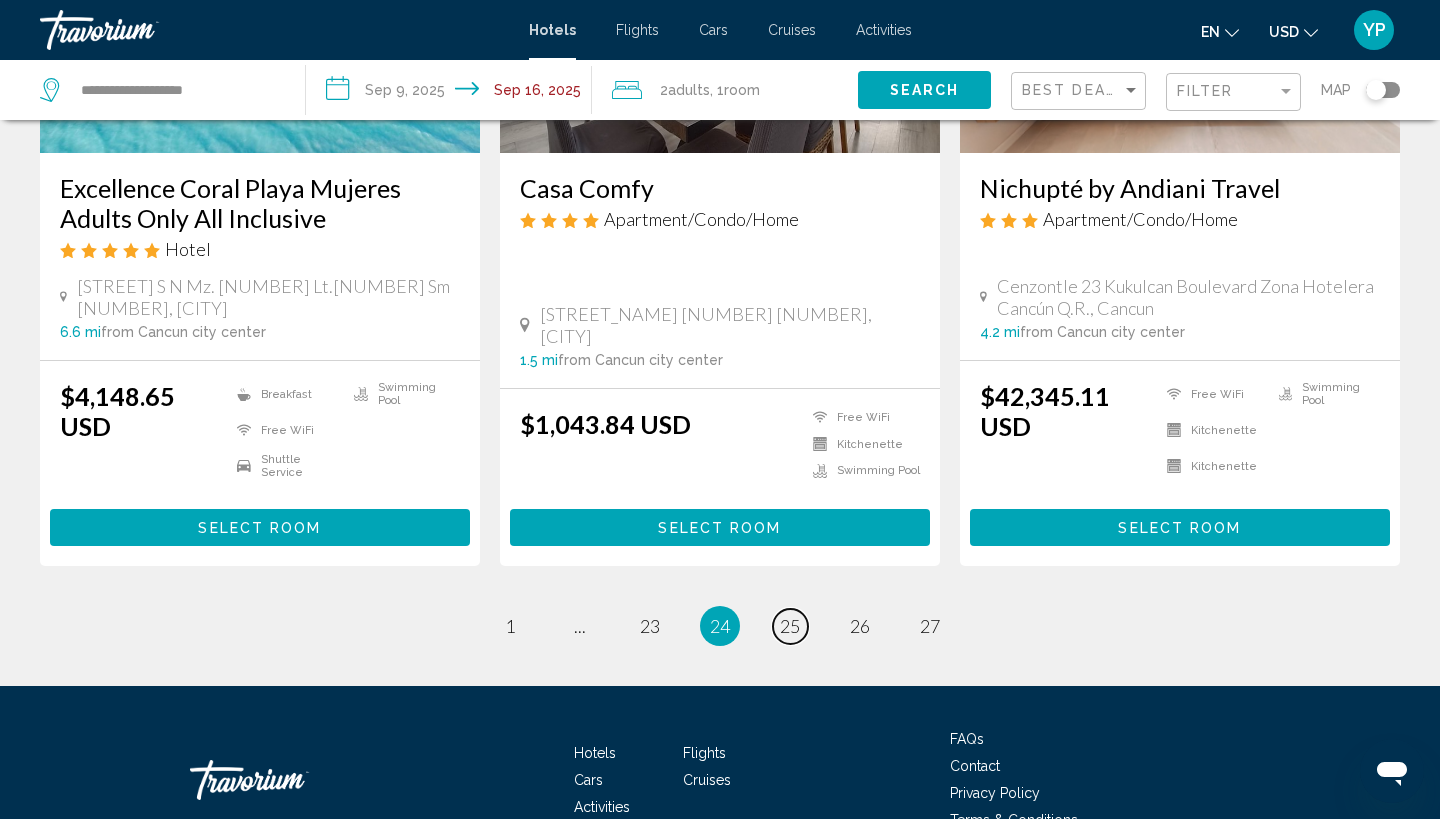 scroll, scrollTop: 2698, scrollLeft: 0, axis: vertical 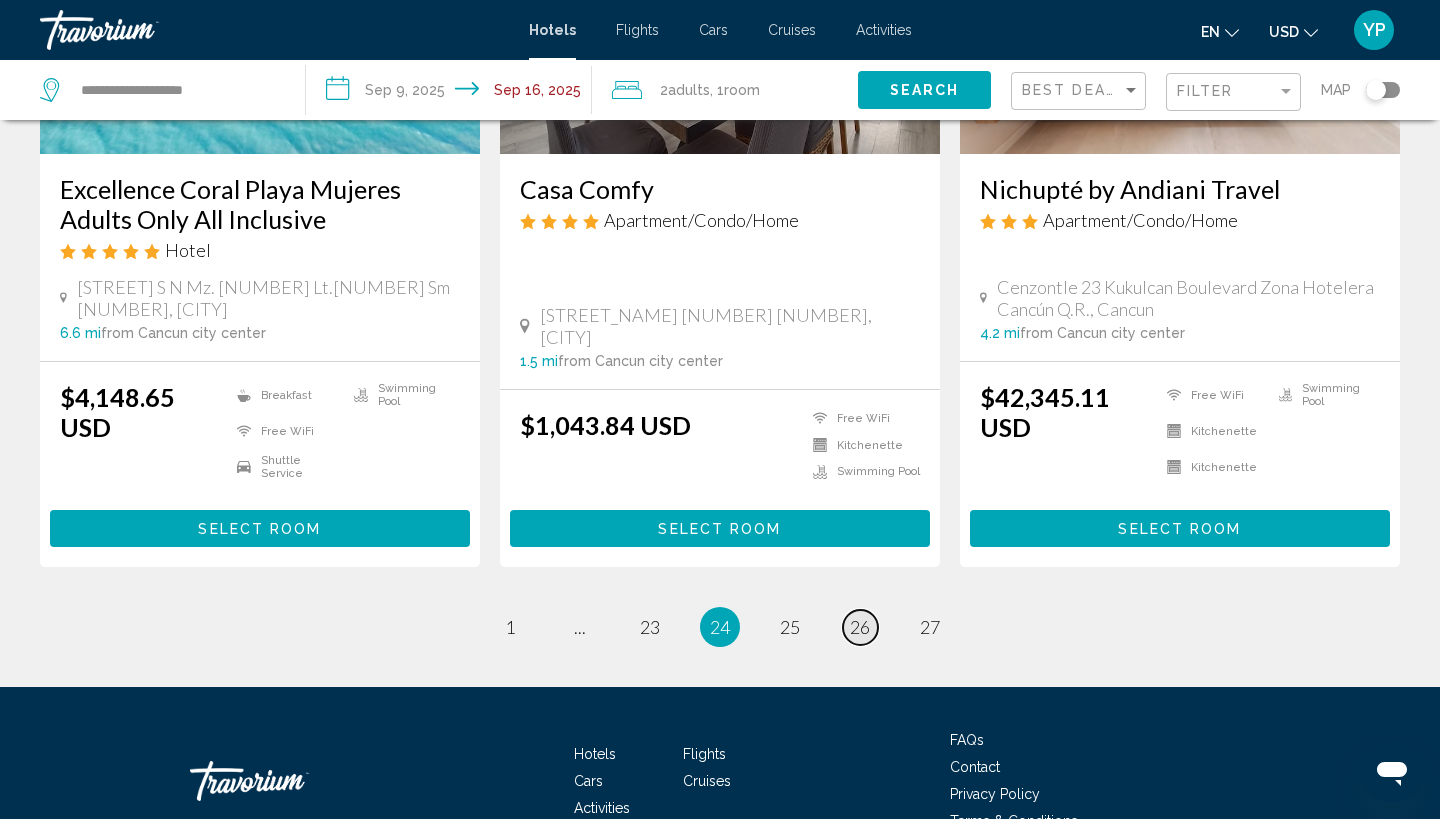 click on "26" at bounding box center [860, 627] 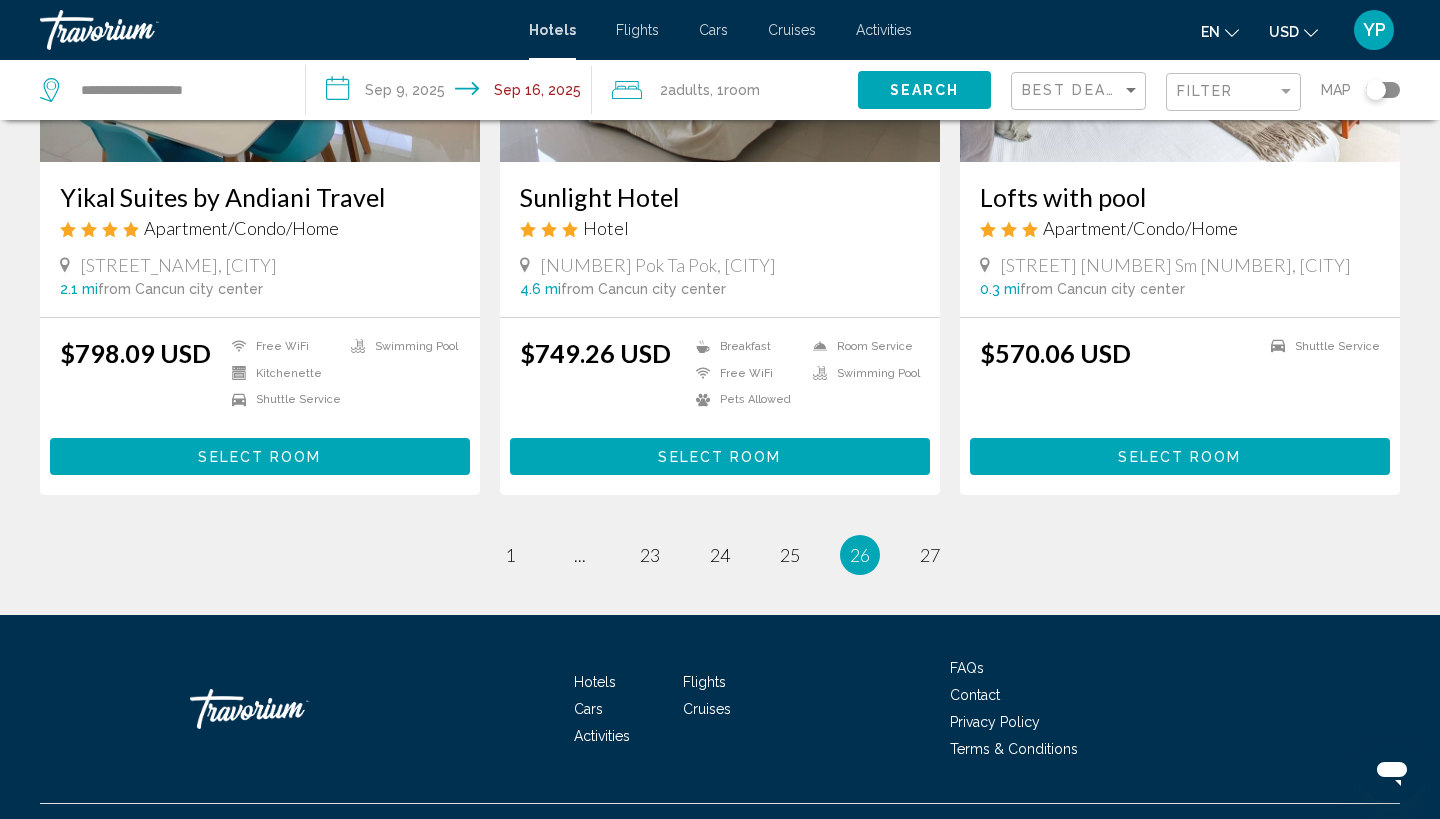 scroll, scrollTop: 2536, scrollLeft: 0, axis: vertical 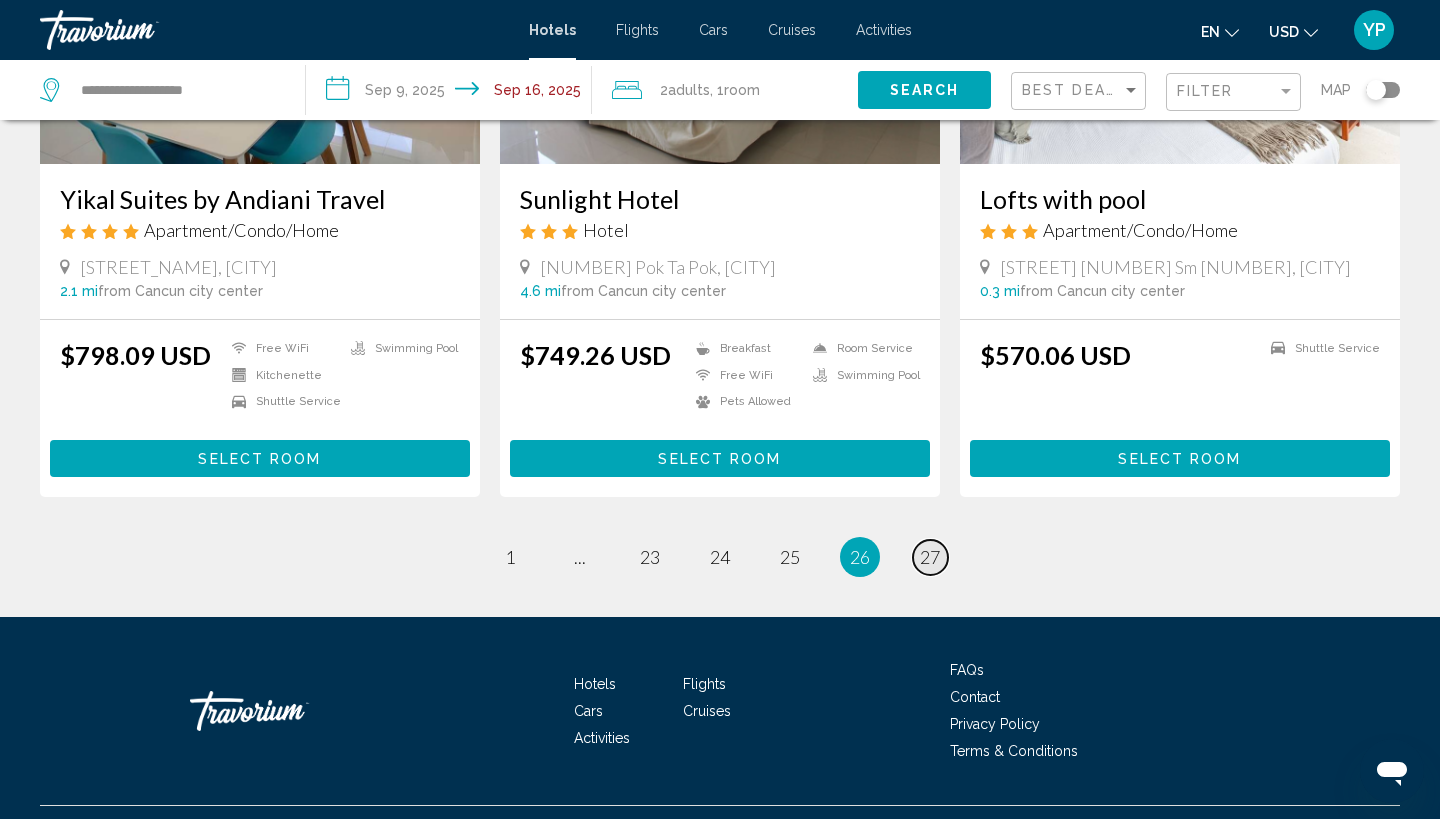click on "27" at bounding box center [930, 557] 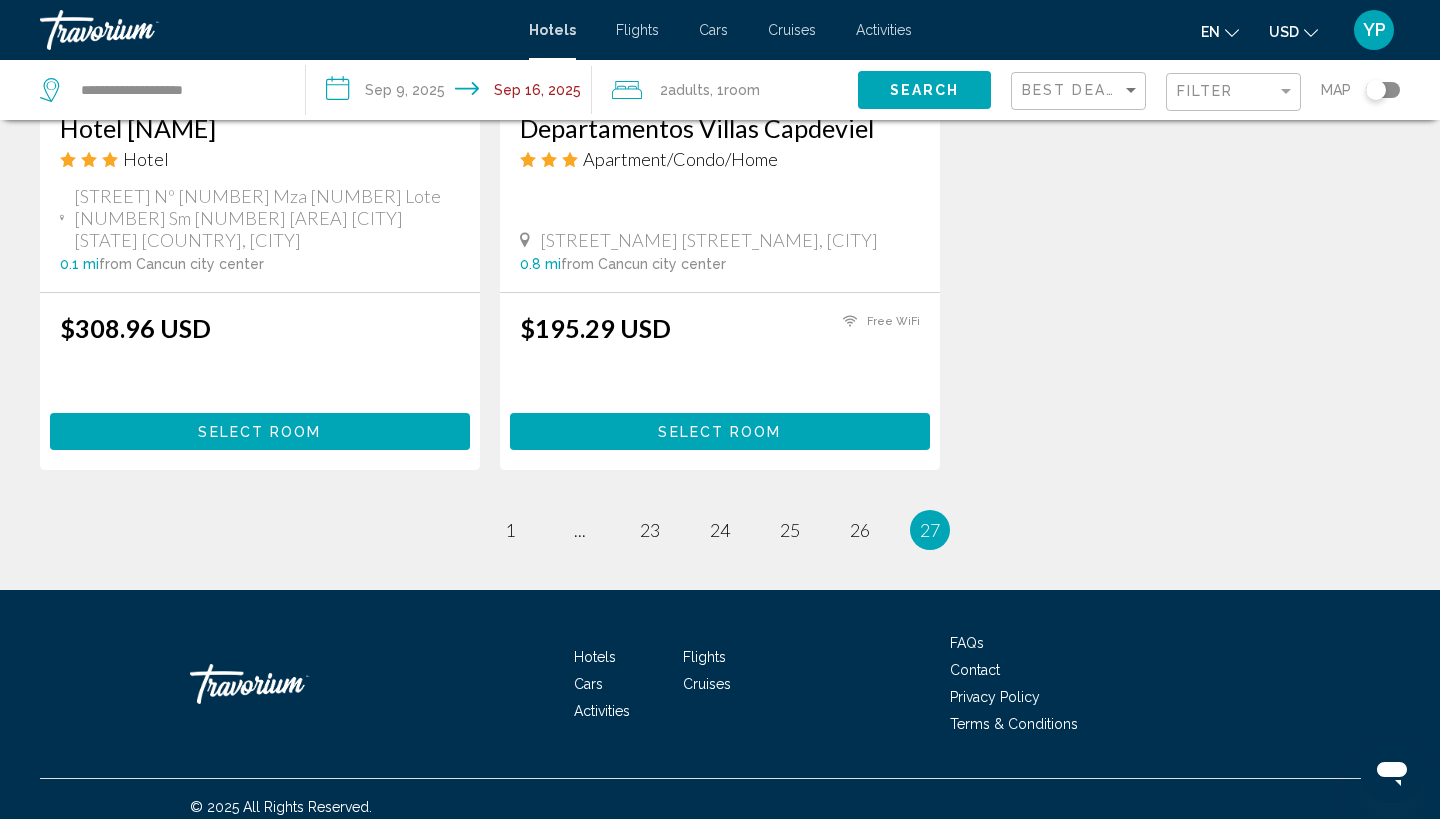 scroll, scrollTop: 1871, scrollLeft: 0, axis: vertical 